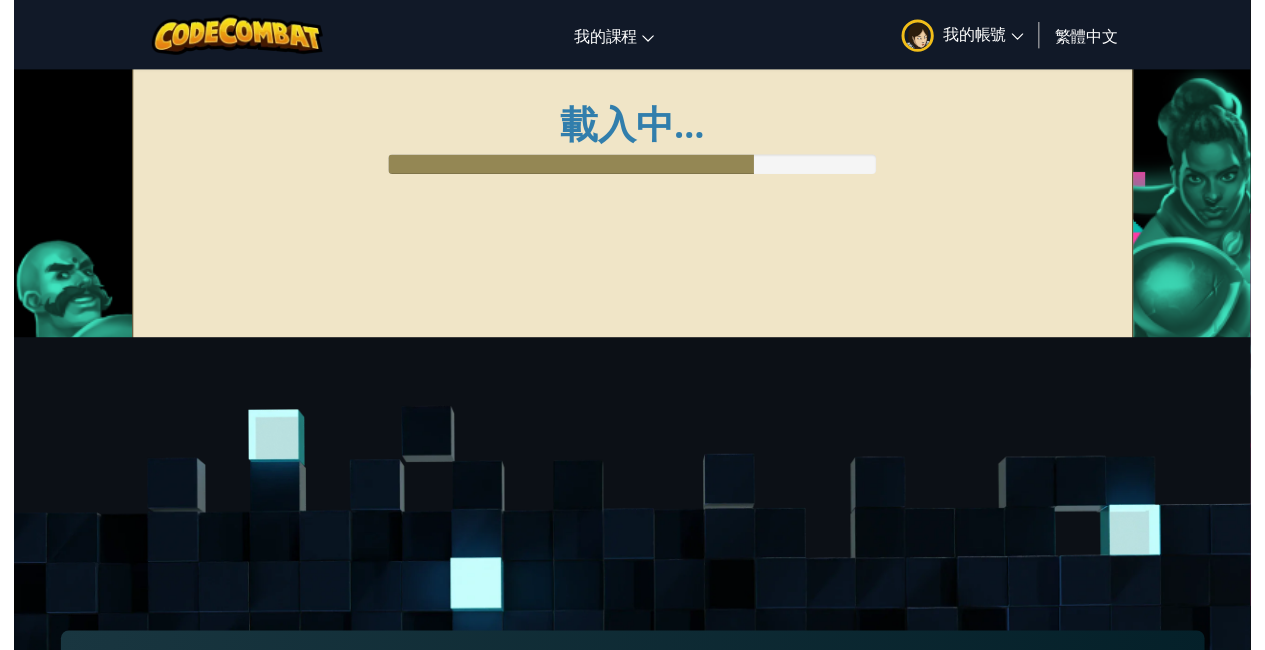 scroll, scrollTop: 0, scrollLeft: 0, axis: both 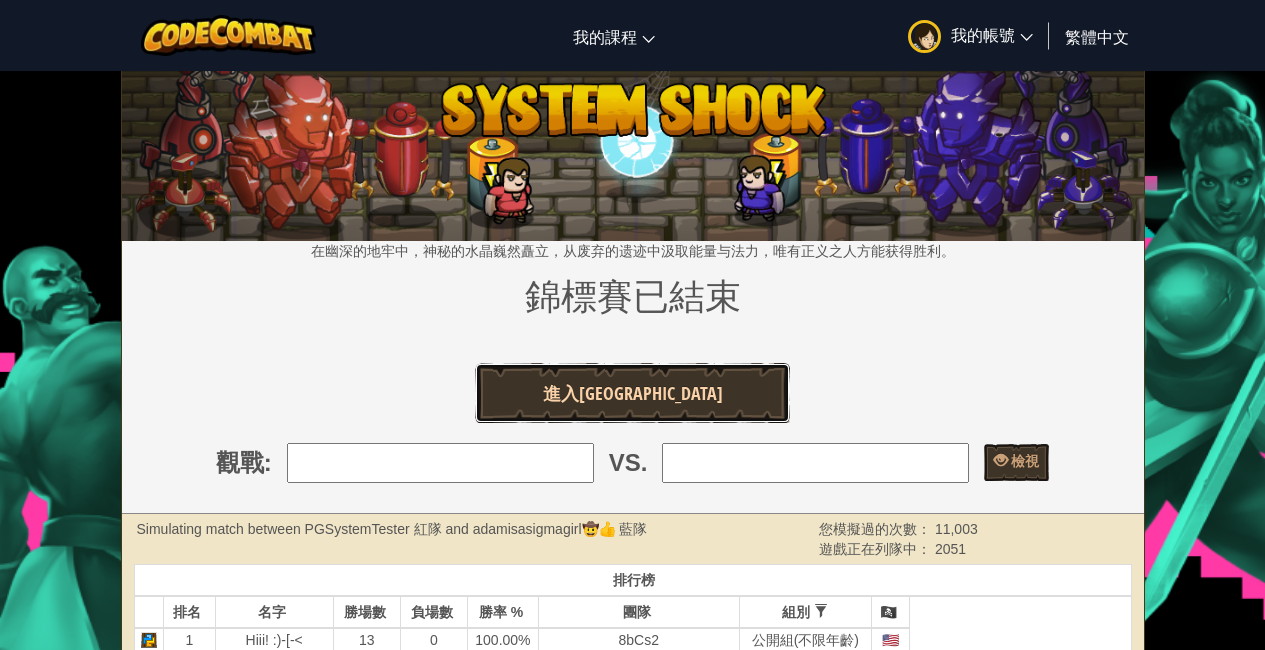 click on "進入[GEOGRAPHIC_DATA]" at bounding box center [633, 393] 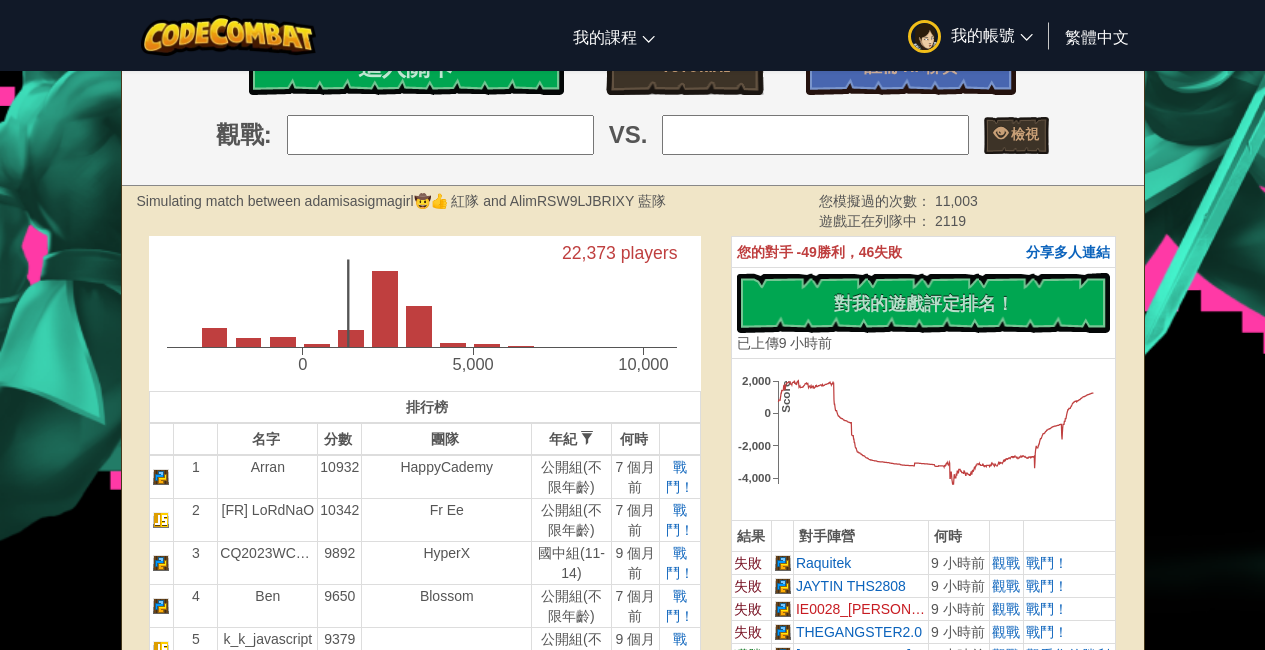 scroll, scrollTop: 400, scrollLeft: 0, axis: vertical 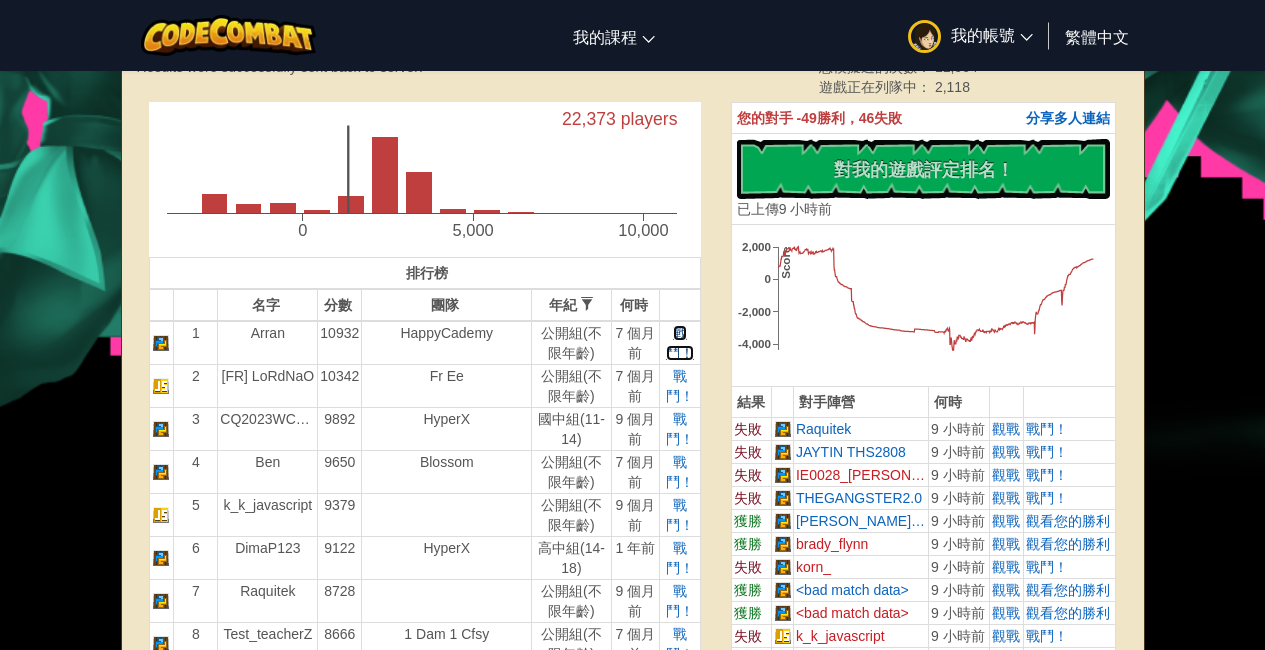 click on "戰鬥！" at bounding box center (680, 343) 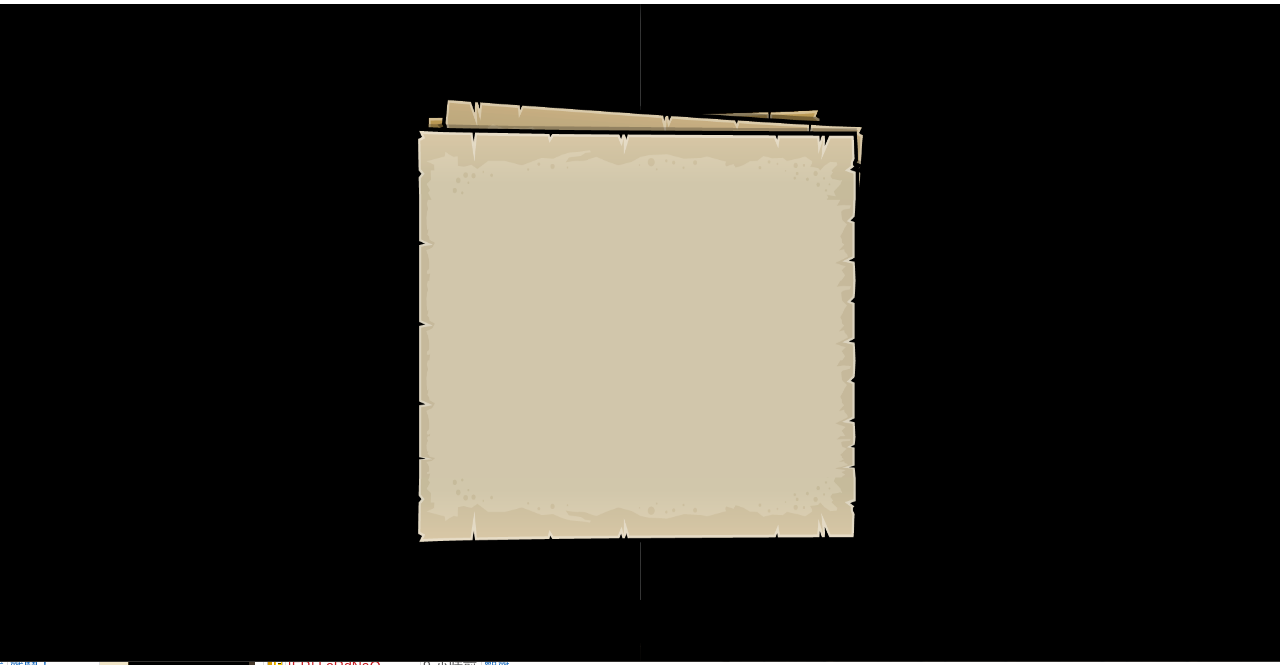 scroll, scrollTop: 0, scrollLeft: 0, axis: both 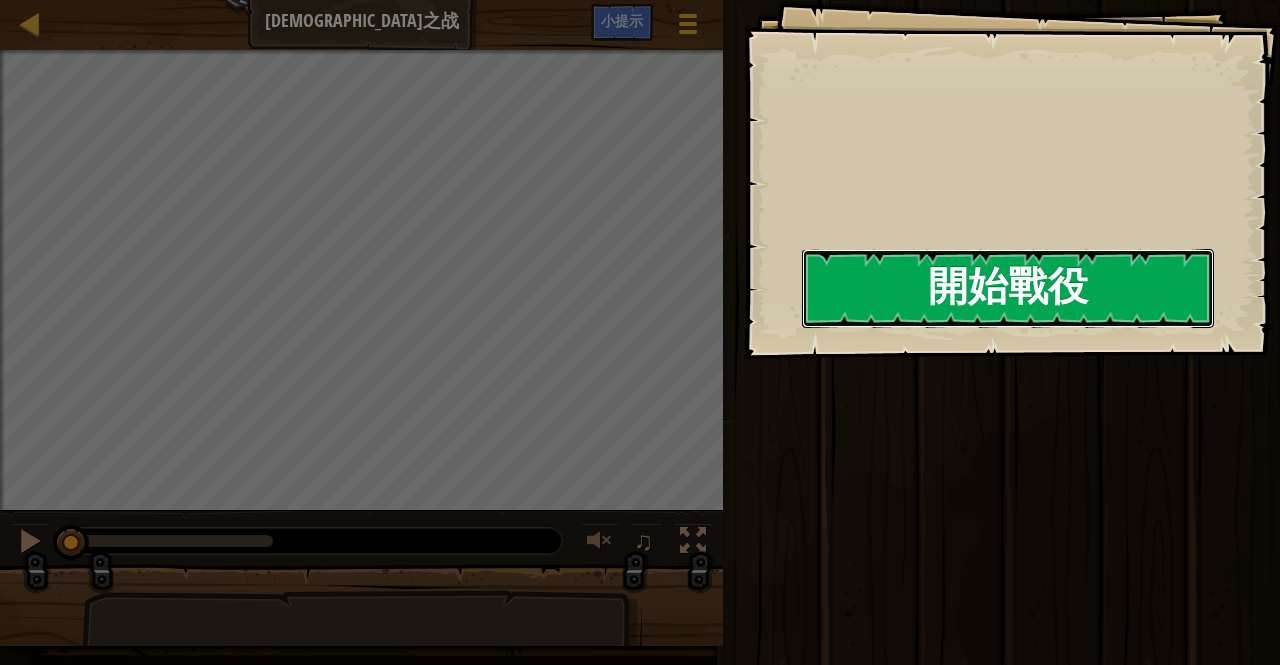 click on "開始戰役" at bounding box center [1008, 288] 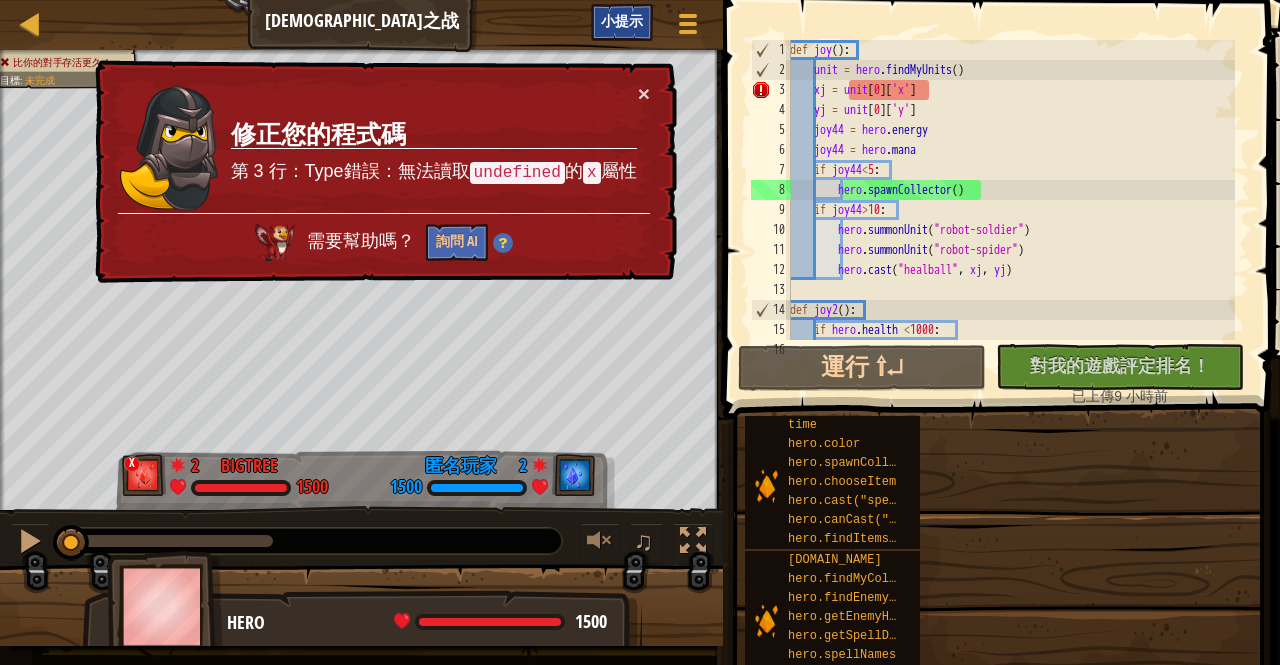 click on "小提示" at bounding box center [622, 22] 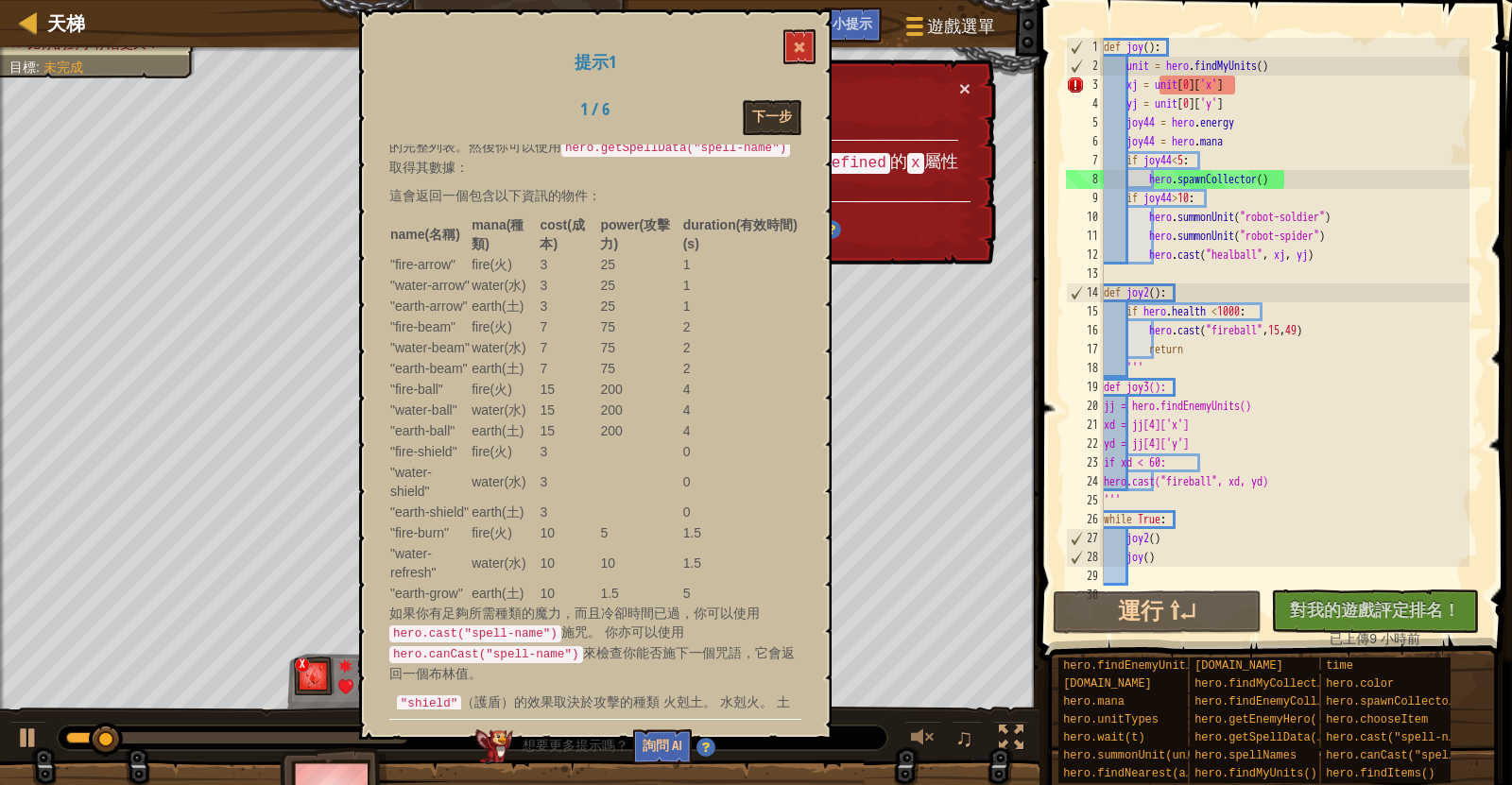 scroll, scrollTop: 756, scrollLeft: 0, axis: vertical 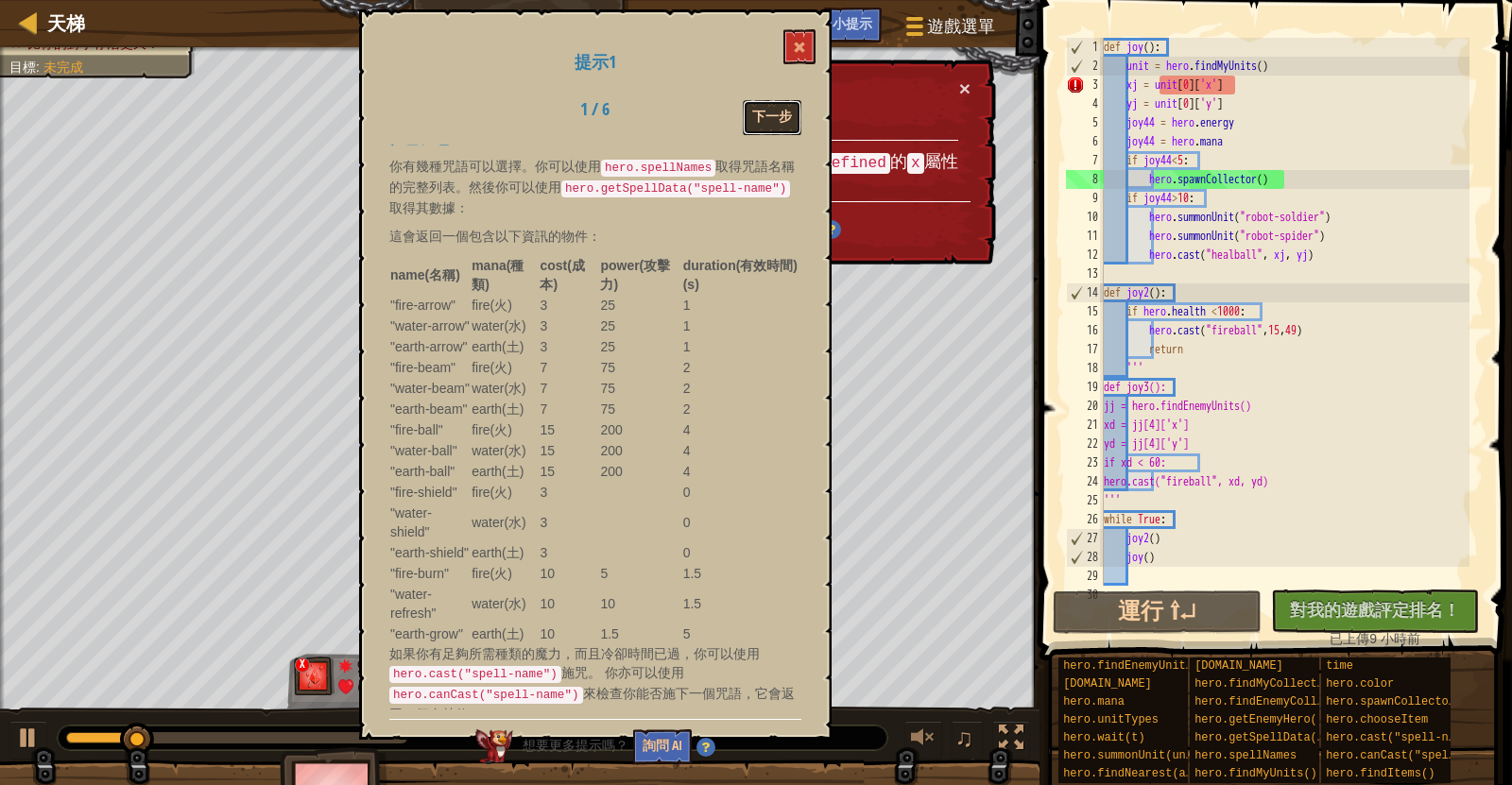 click on "下一步" at bounding box center (772, 117) 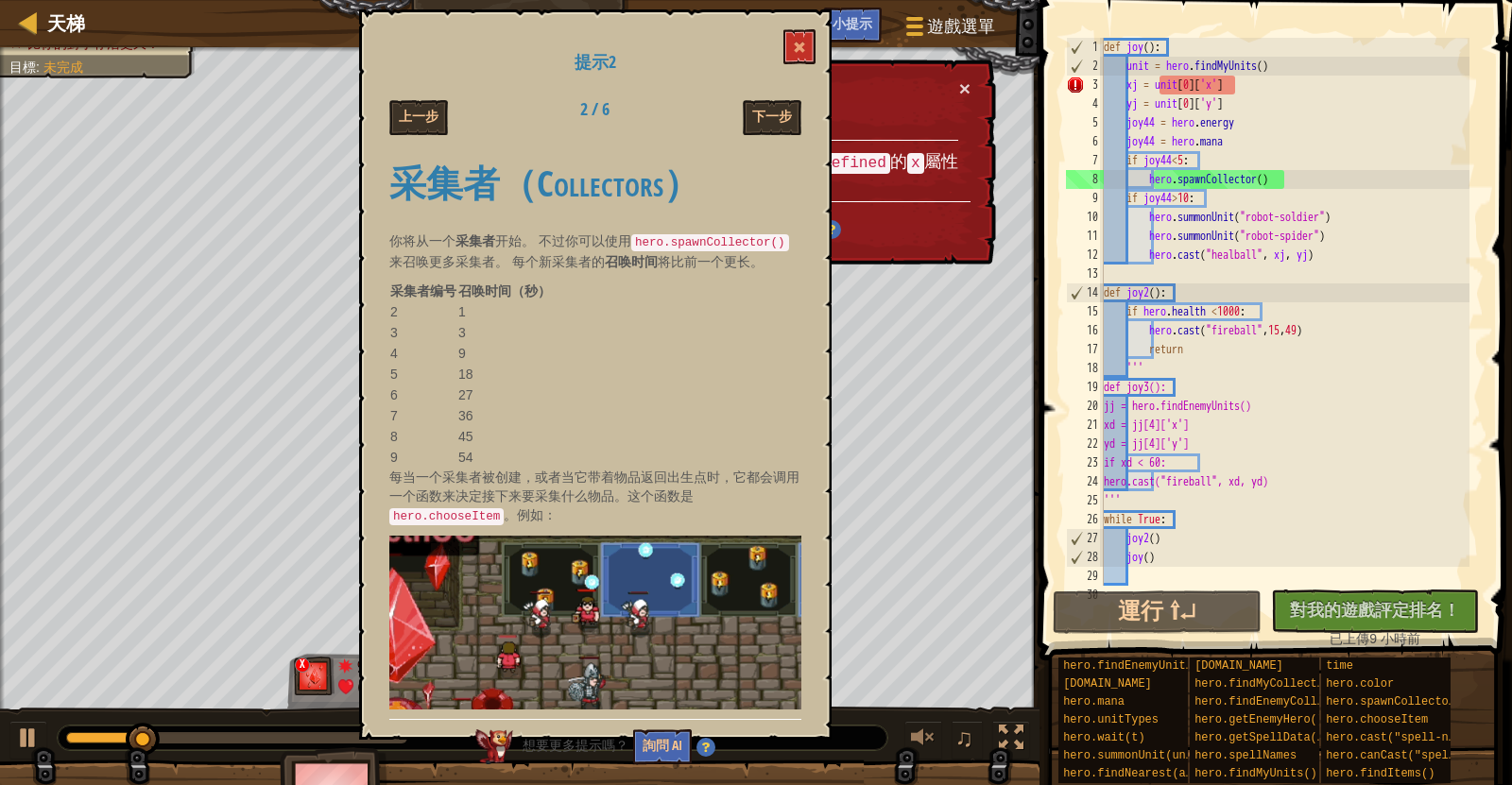 scroll, scrollTop: 401, scrollLeft: 0, axis: vertical 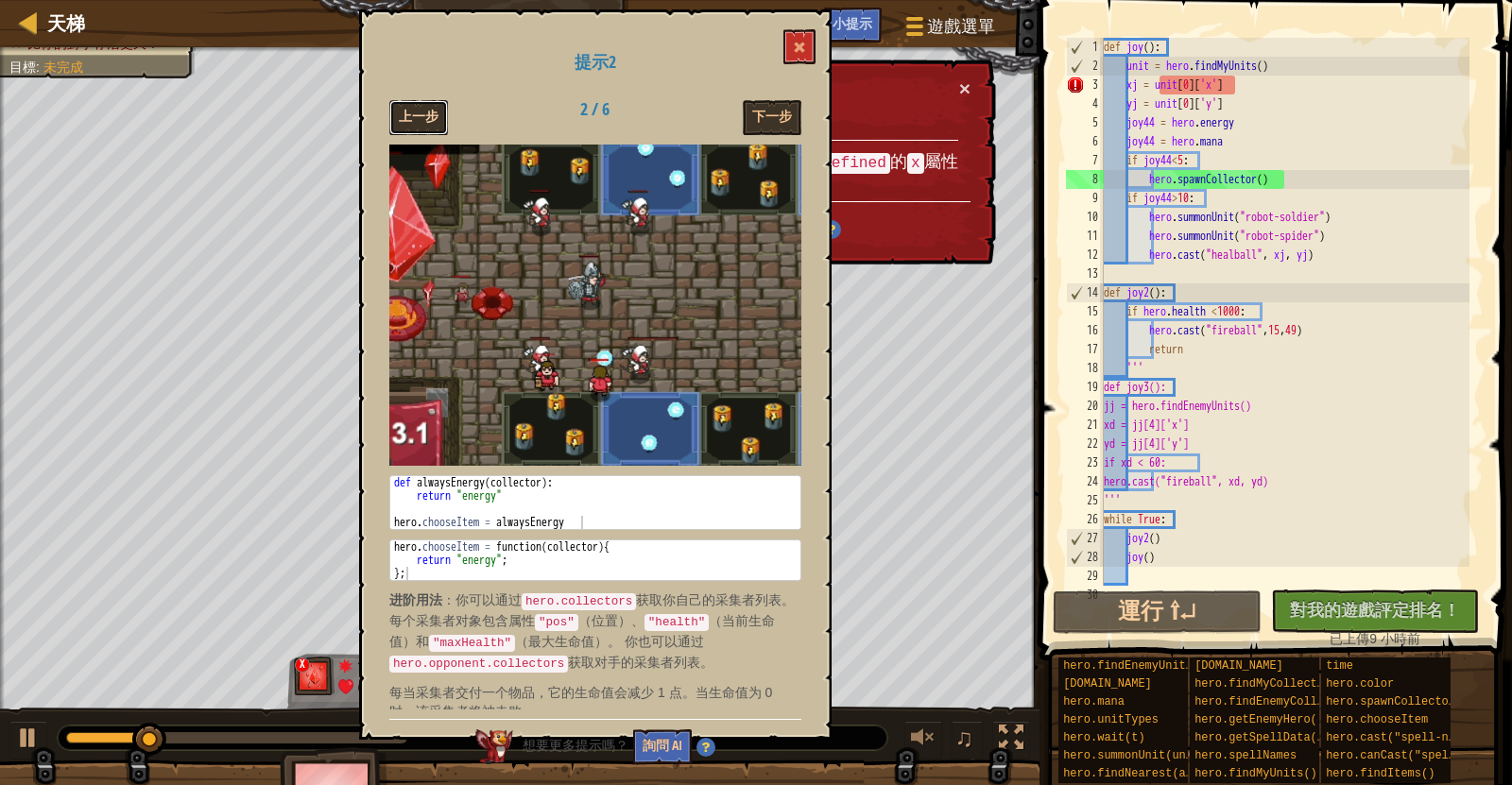 click on "上一步" at bounding box center [419, 117] 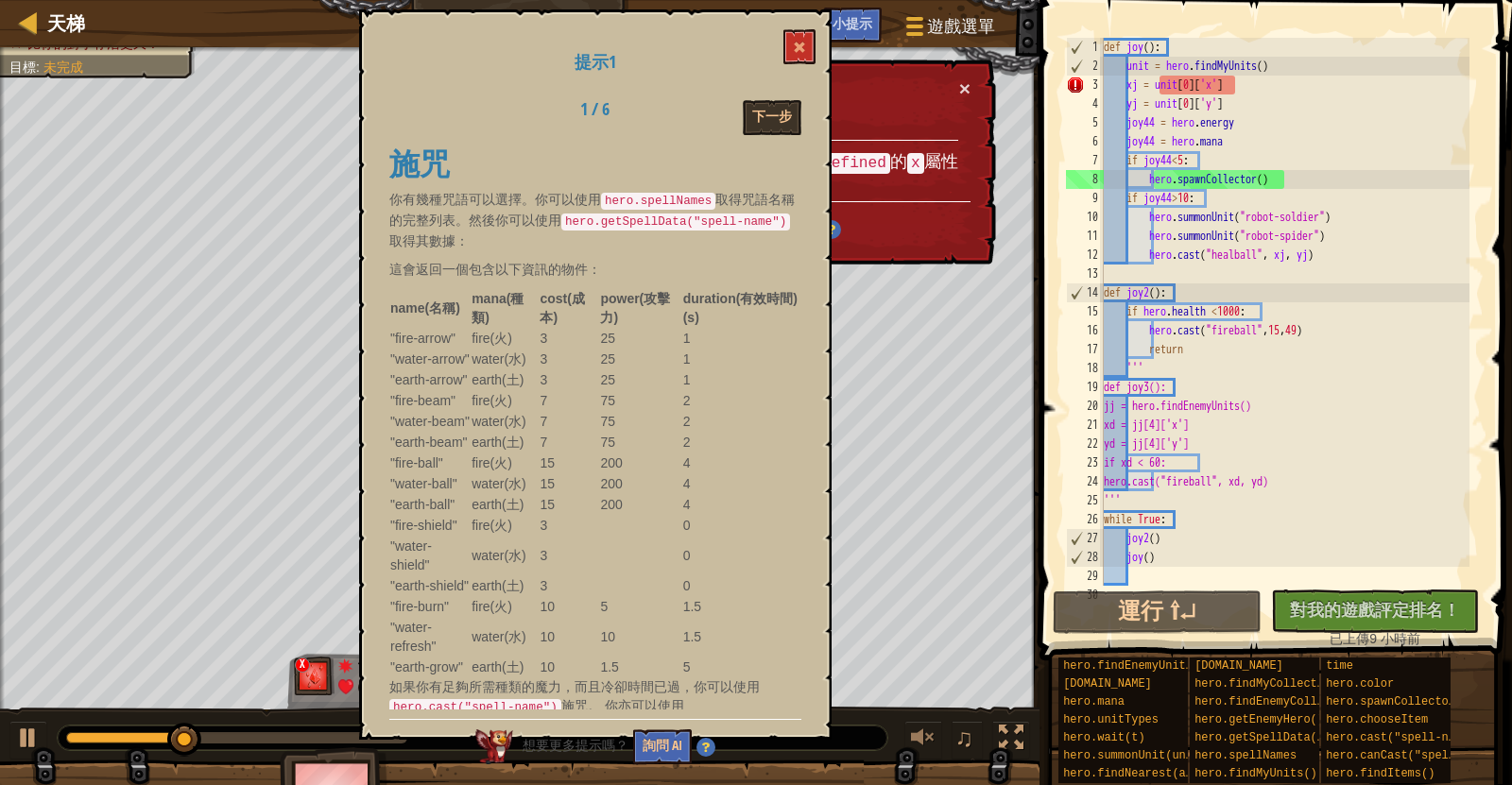 scroll, scrollTop: 368, scrollLeft: 0, axis: vertical 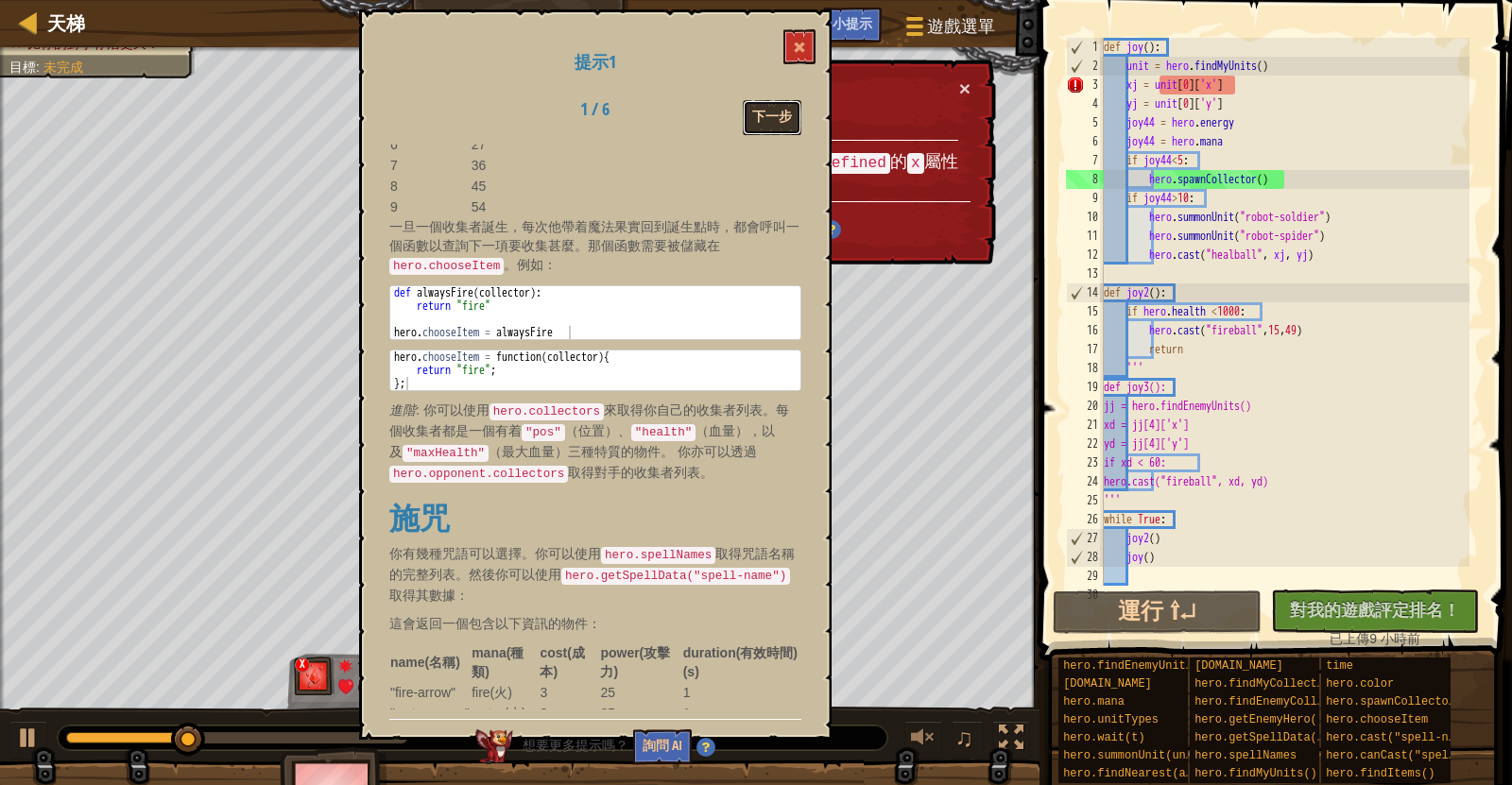 click on "下一步" at bounding box center (772, 117) 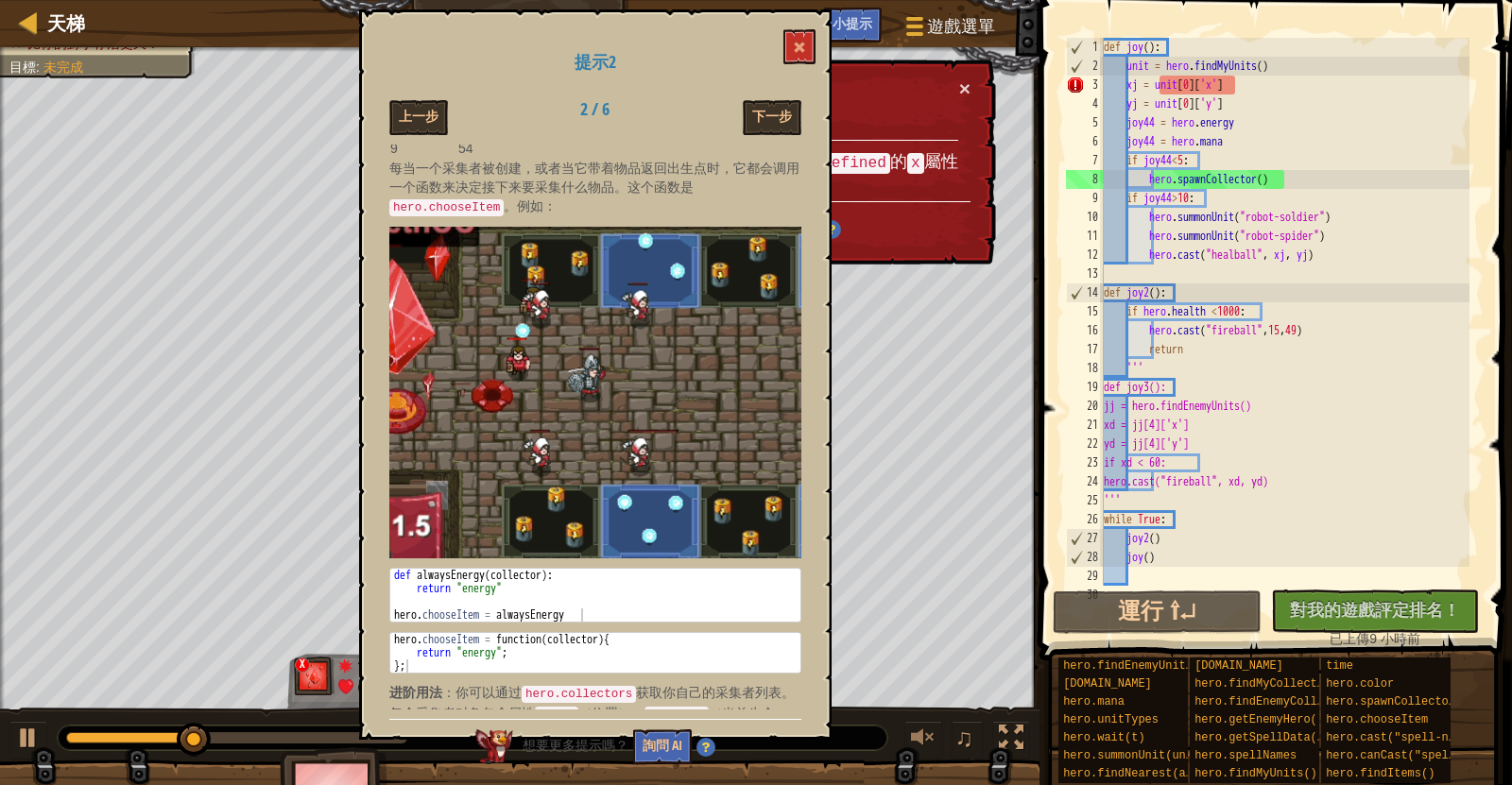 scroll, scrollTop: 401, scrollLeft: 0, axis: vertical 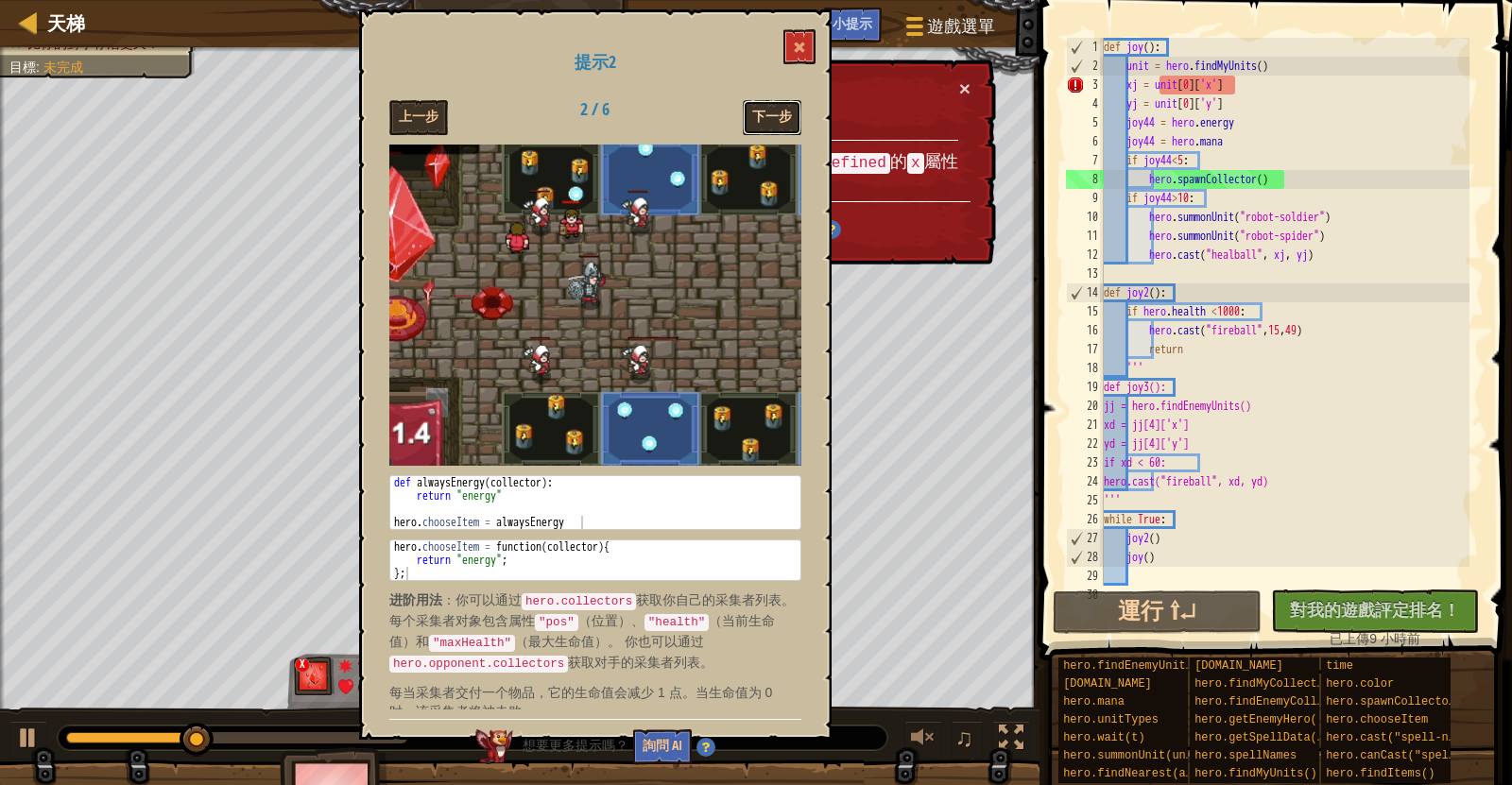 click on "下一步" at bounding box center [772, 117] 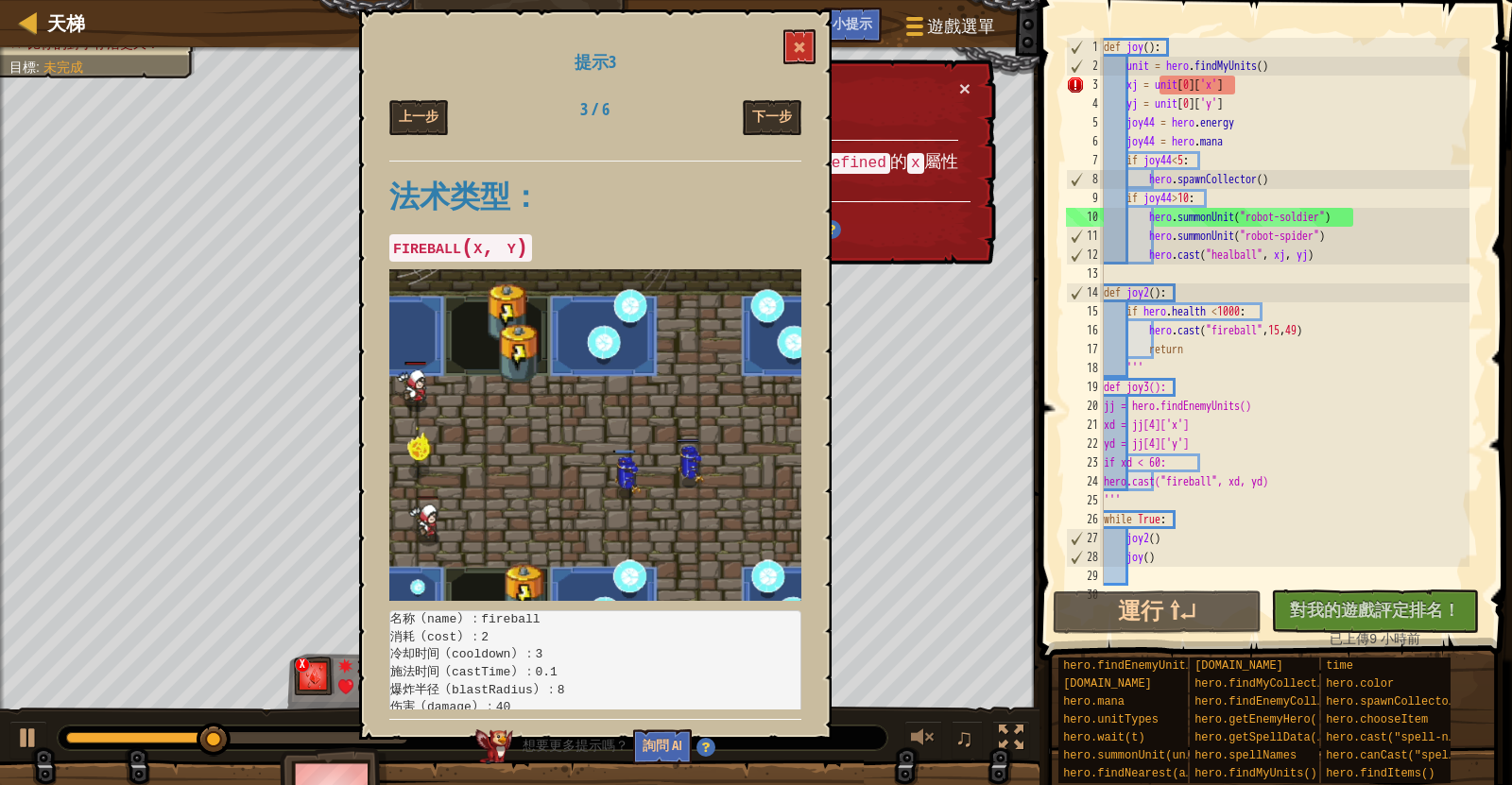 scroll, scrollTop: 0, scrollLeft: 0, axis: both 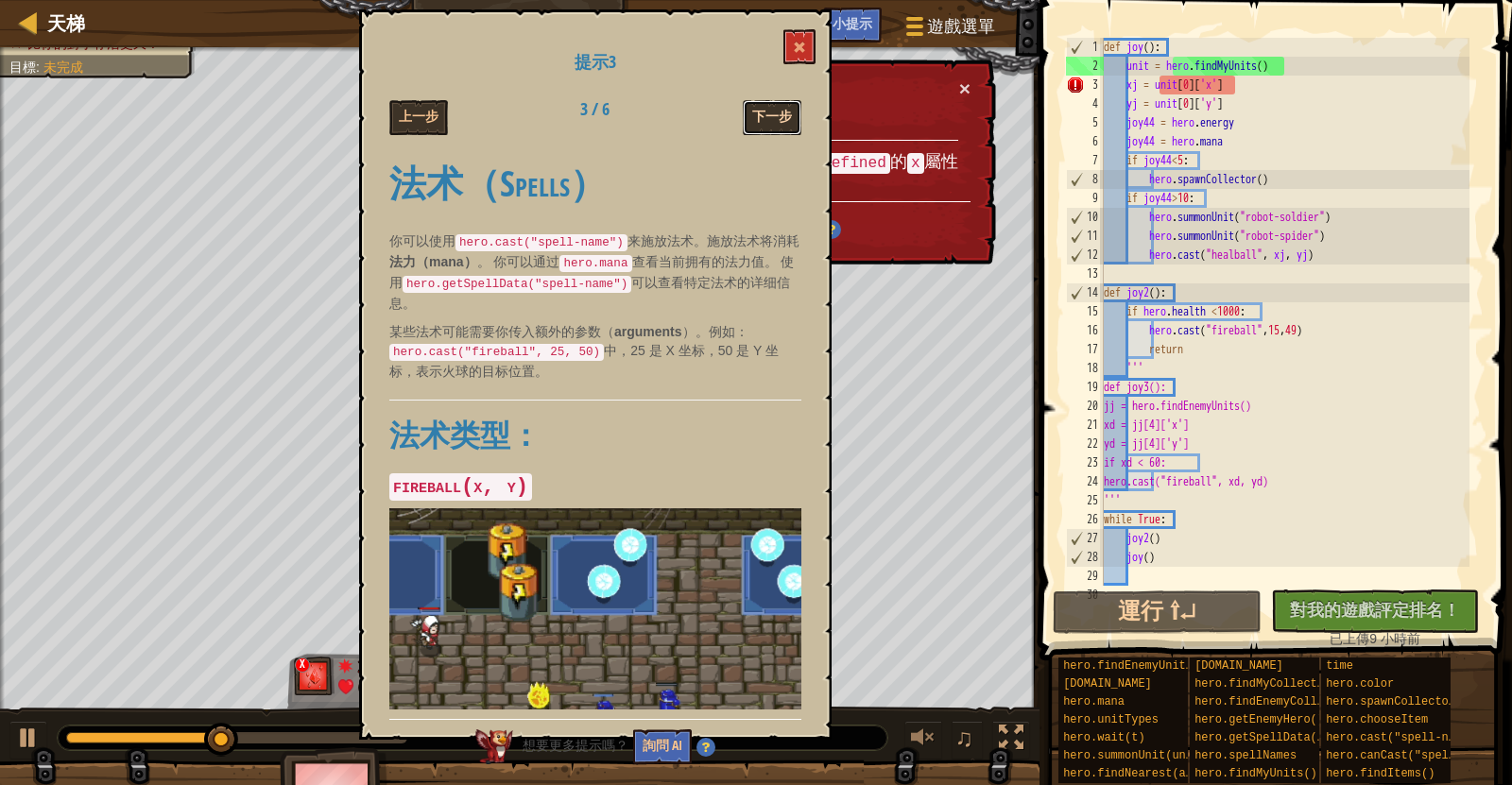 click on "下一步" at bounding box center (772, 117) 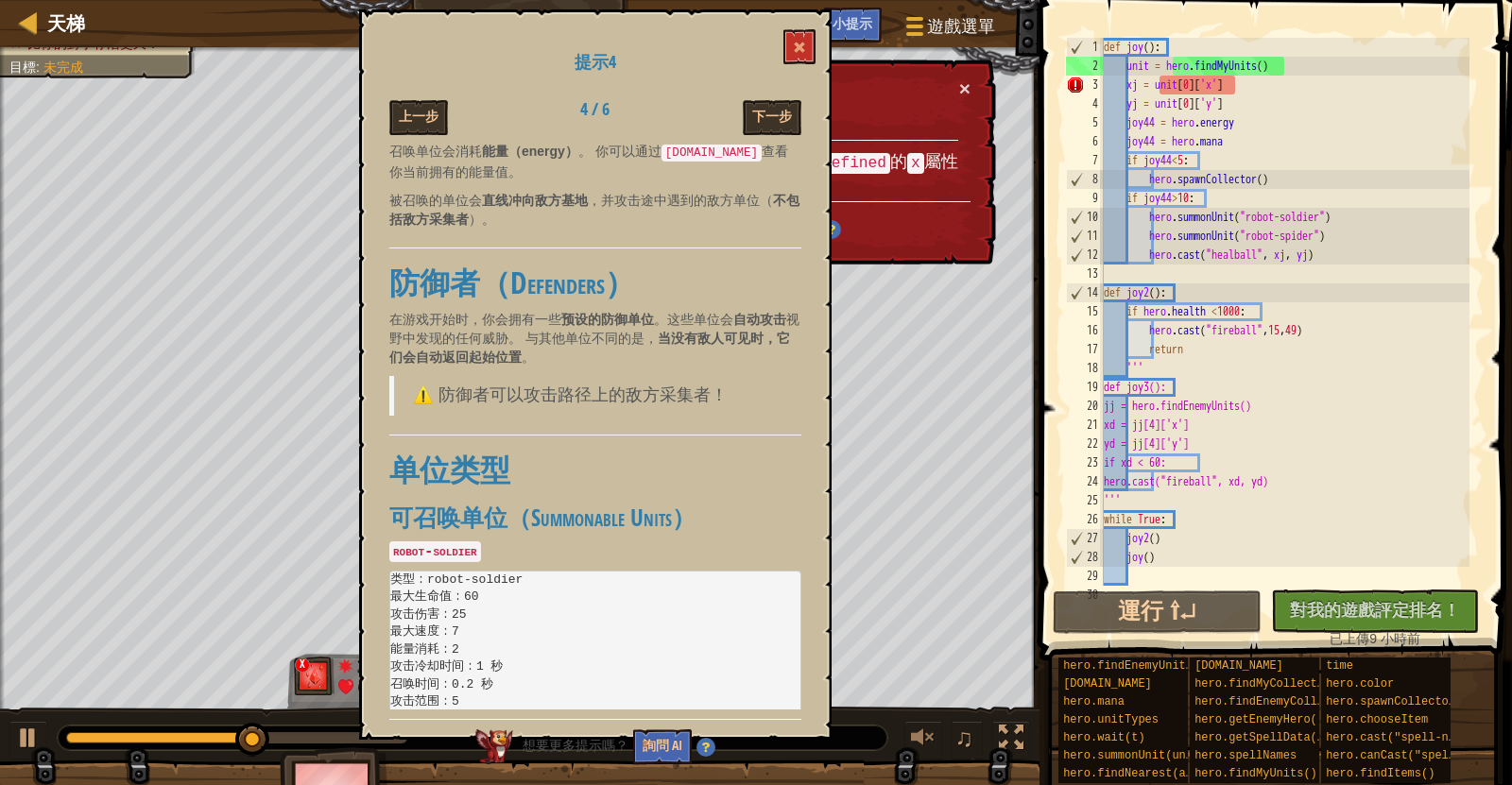 scroll, scrollTop: 0, scrollLeft: 0, axis: both 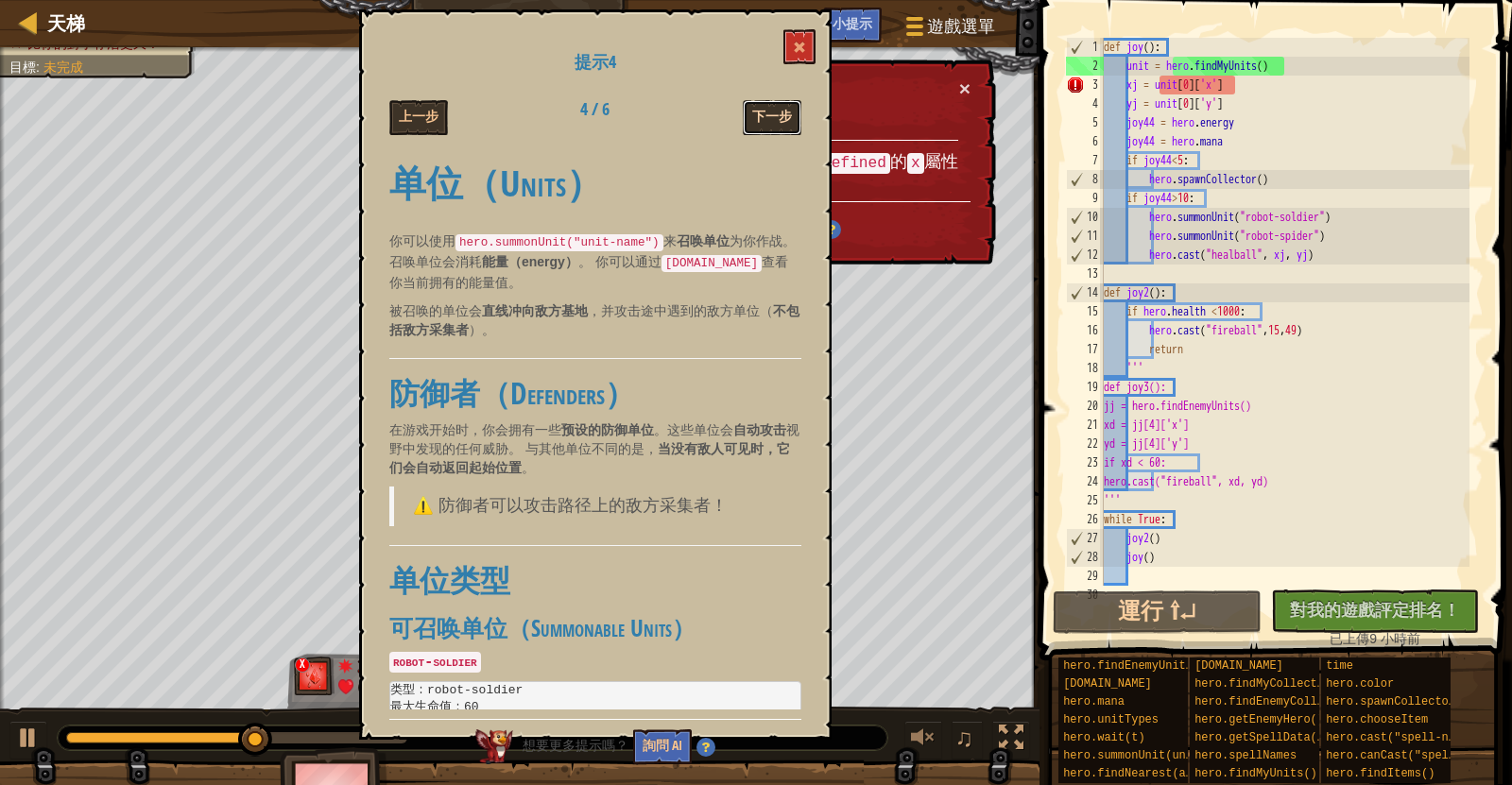 click on "下一步" at bounding box center [772, 117] 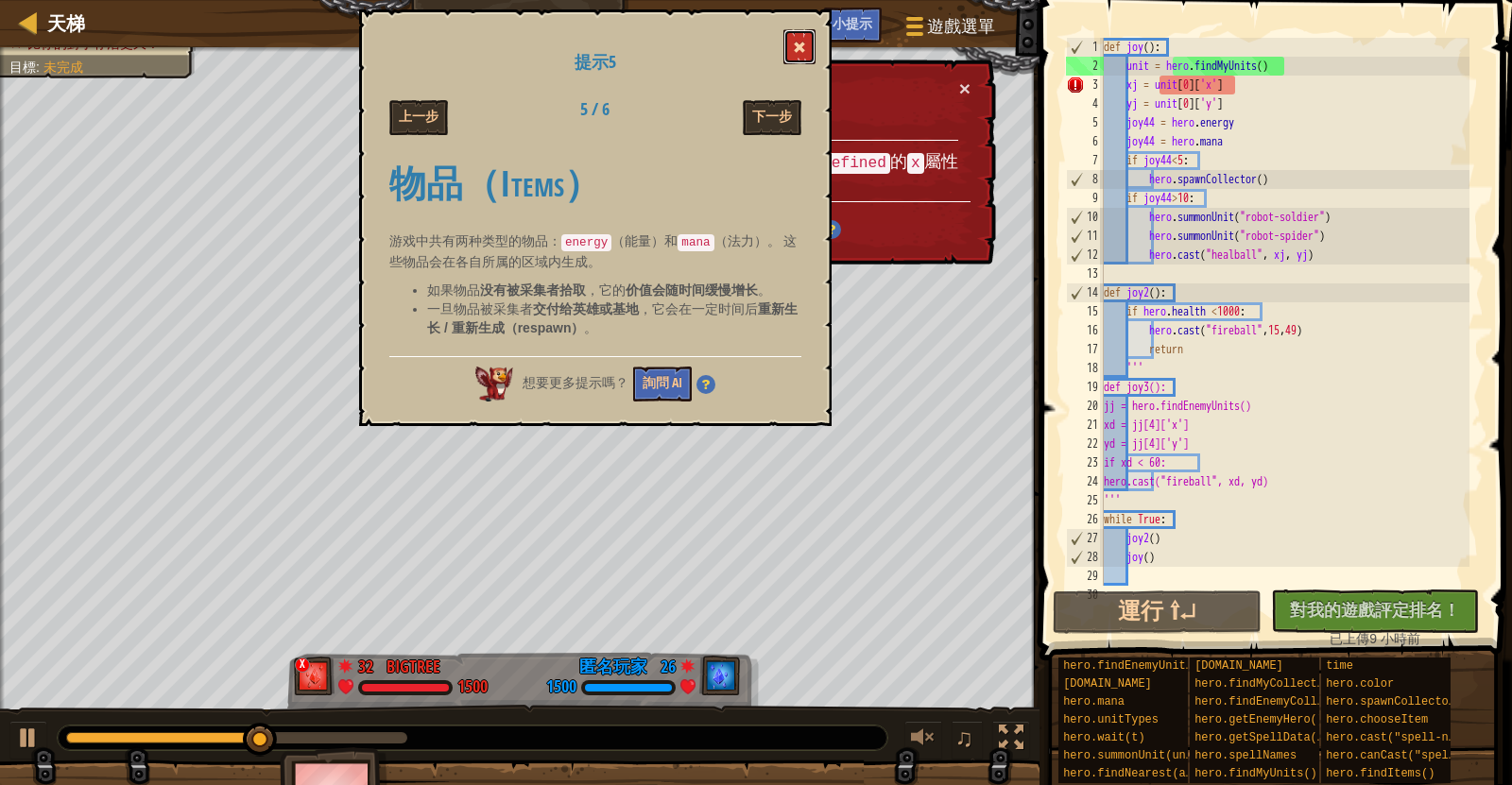 click at bounding box center (799, 46) 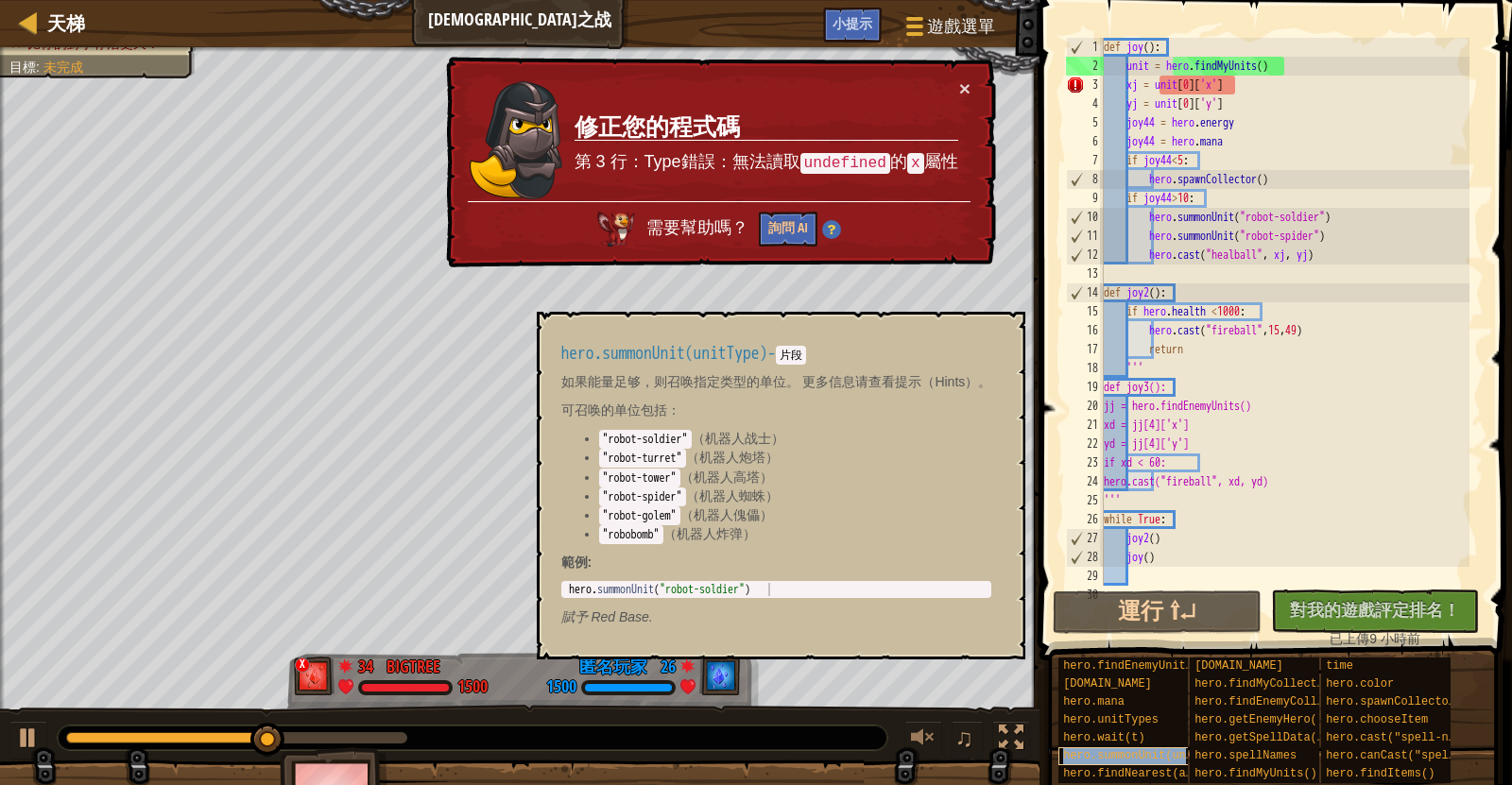 click on "hero.summonUnit(unitType)" at bounding box center (1134, 756) 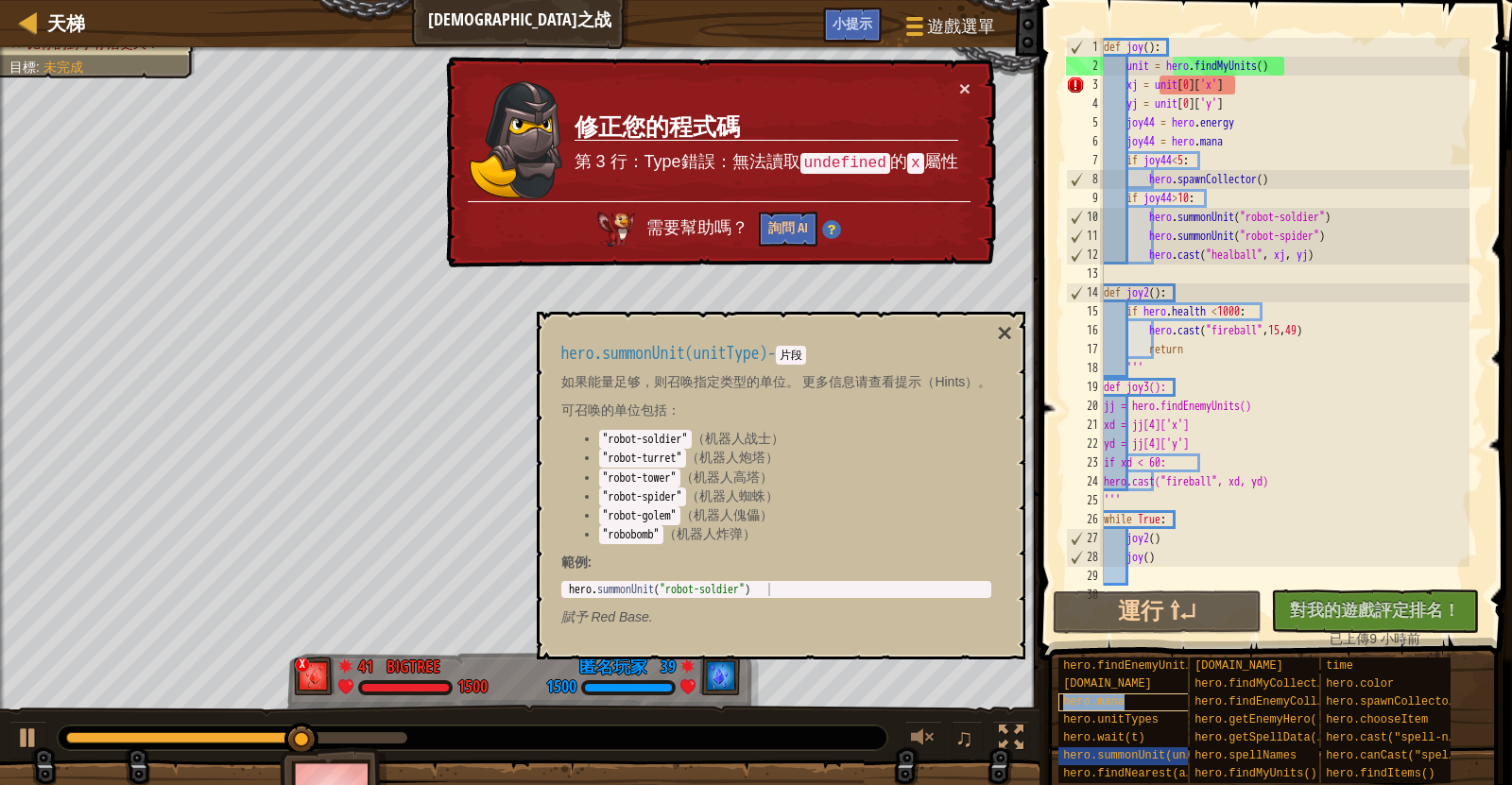 click on "hero.mana" at bounding box center [1134, 702] 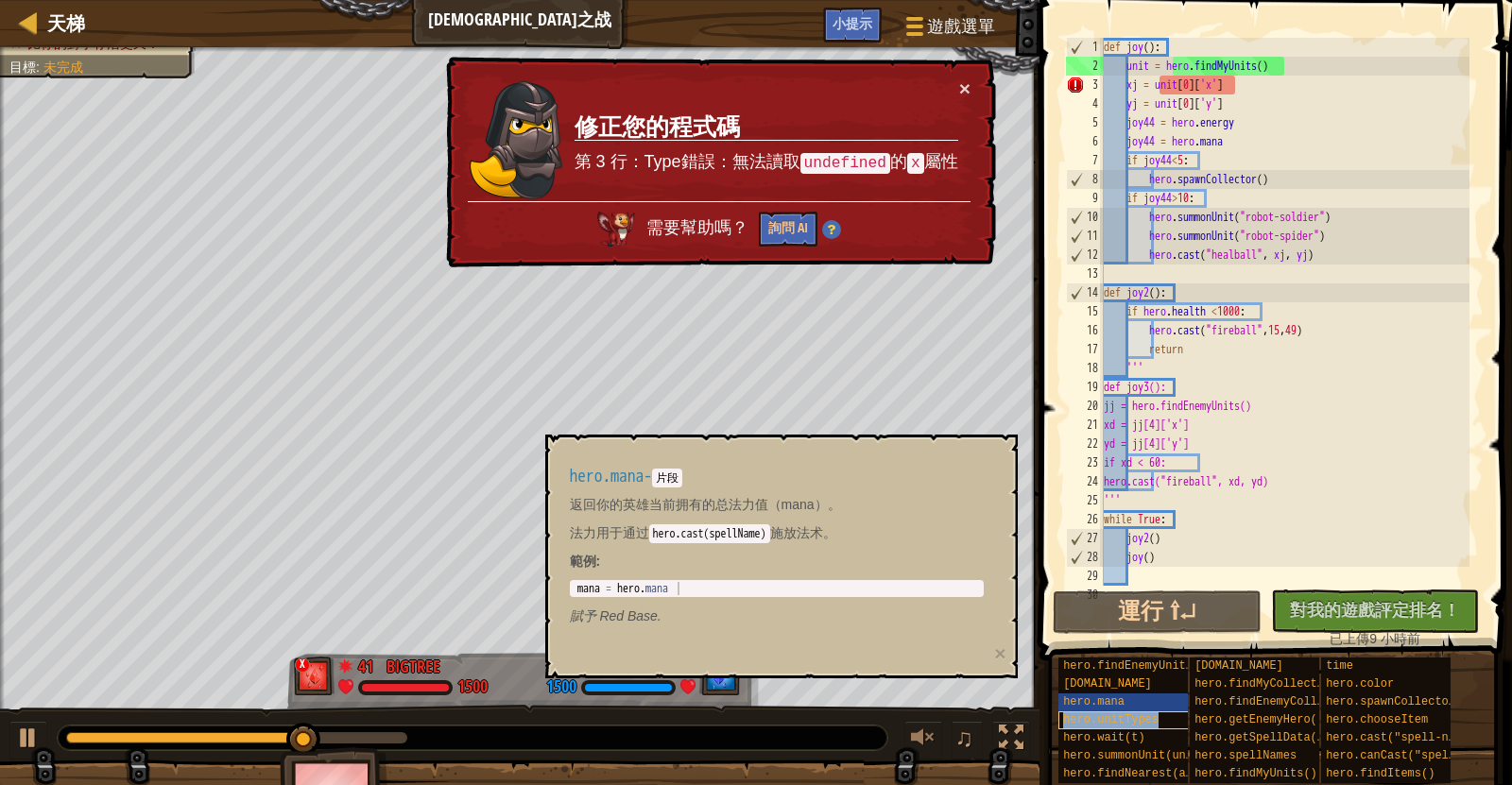 click on "hero.unitTypes" at bounding box center [1110, 720] 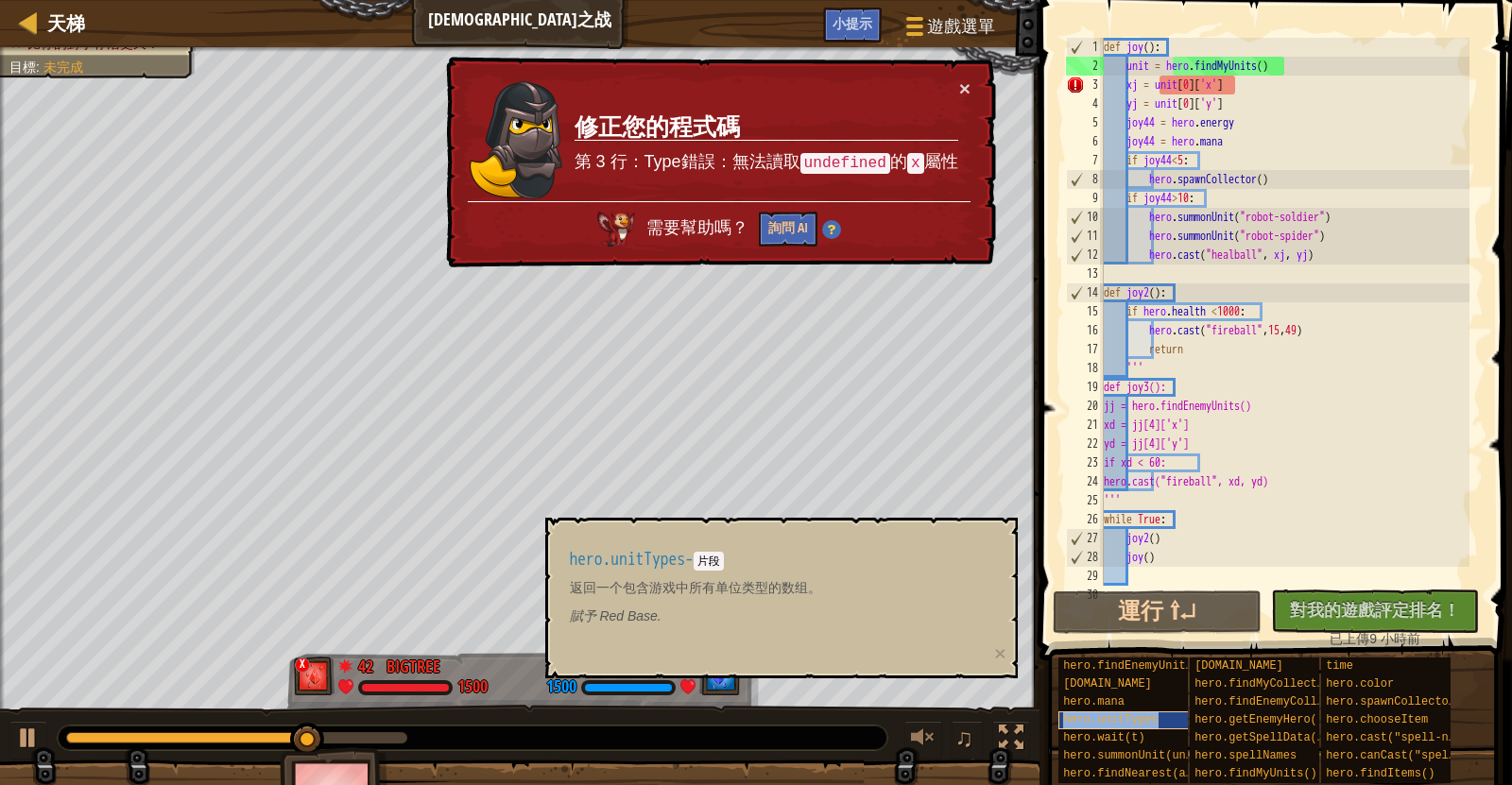 click on "hero.unitTypes" at bounding box center (1110, 720) 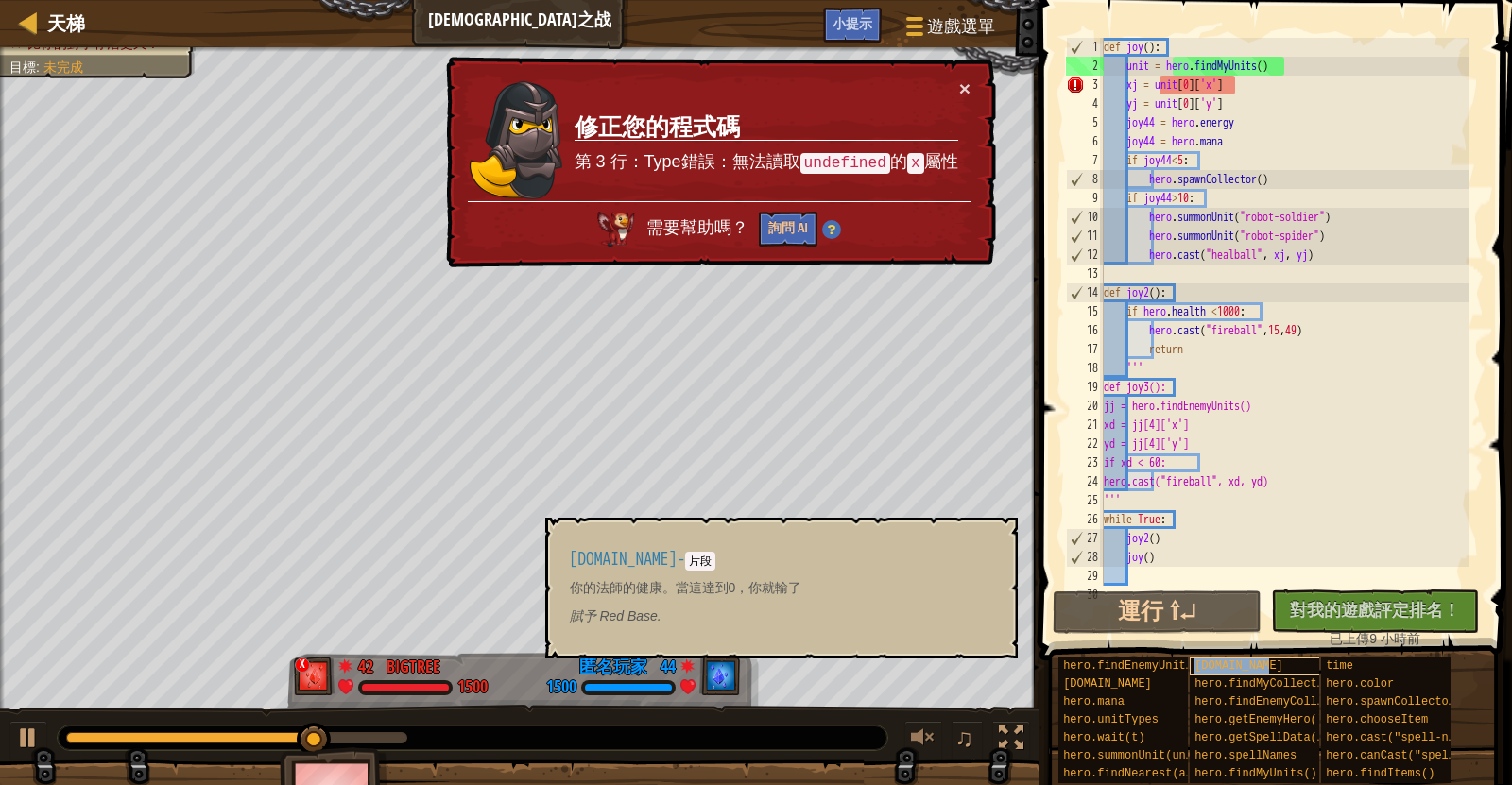 click on "[DOMAIN_NAME]" at bounding box center [1265, 666] 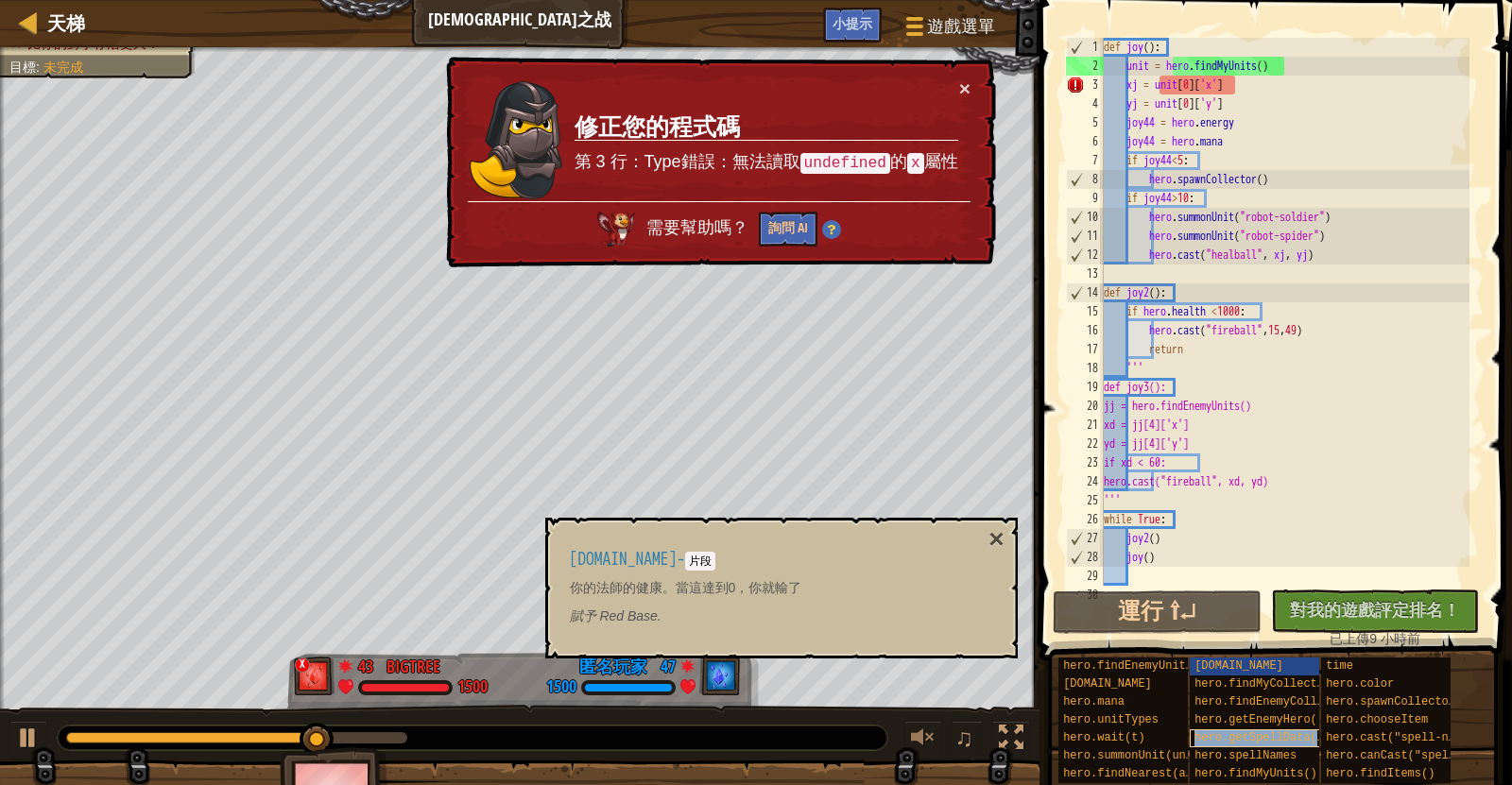 click on "hero.getSpellData("spell-name")" at bounding box center [1299, 738] 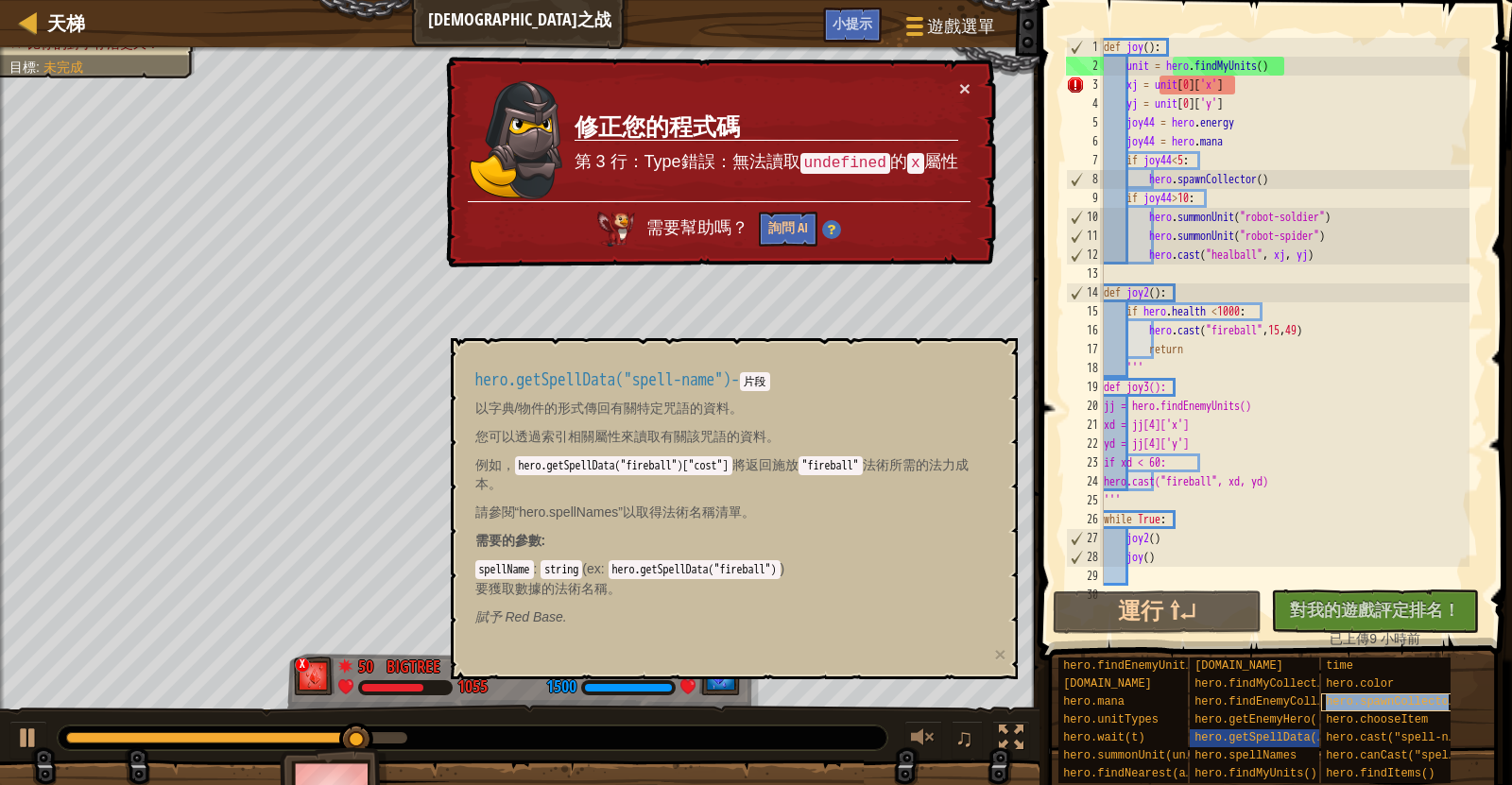 click on "hero.spawnCollector()" at bounding box center [1397, 702] 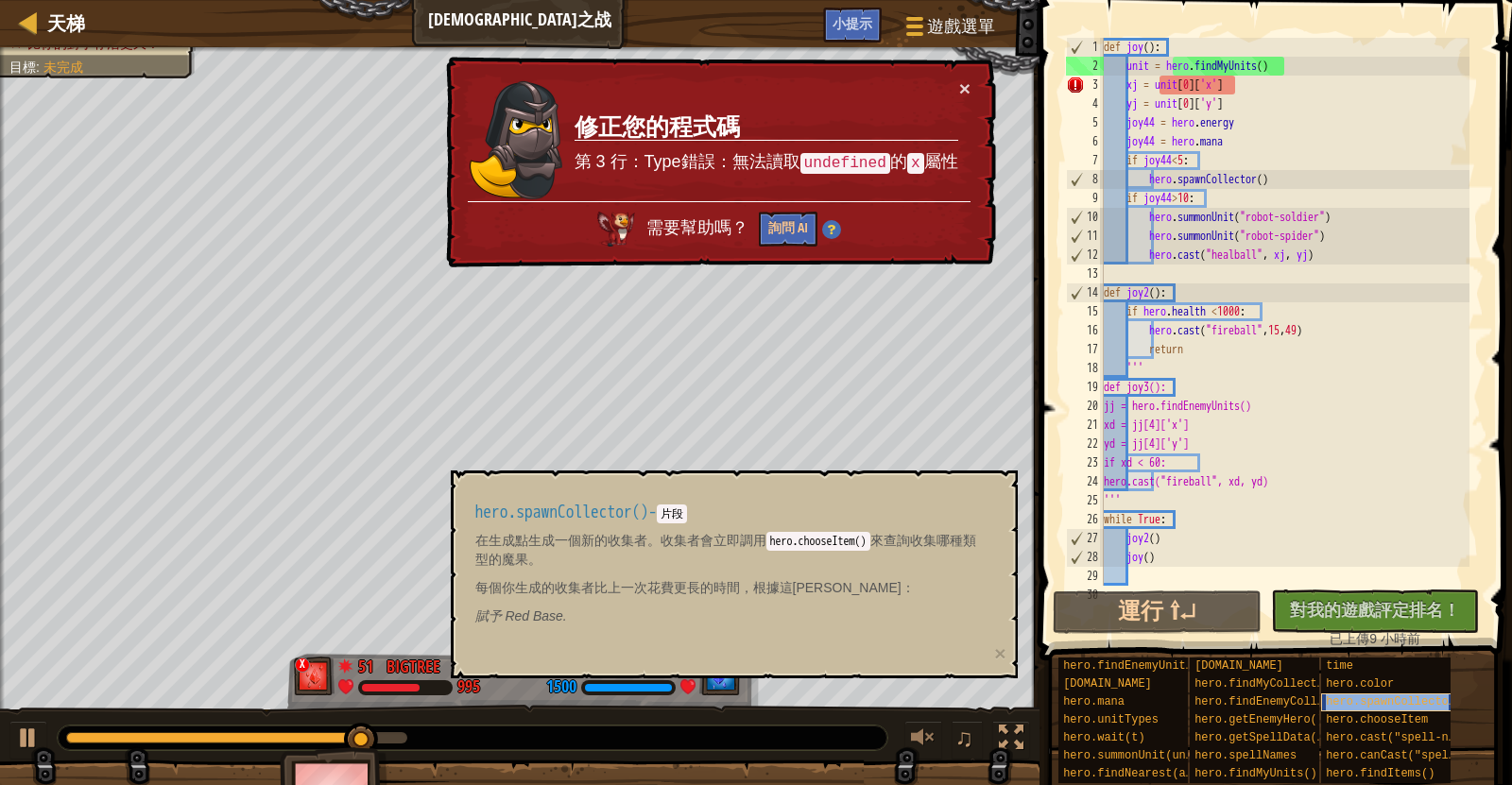 click on "hero.spawnCollector()" at bounding box center [1397, 702] 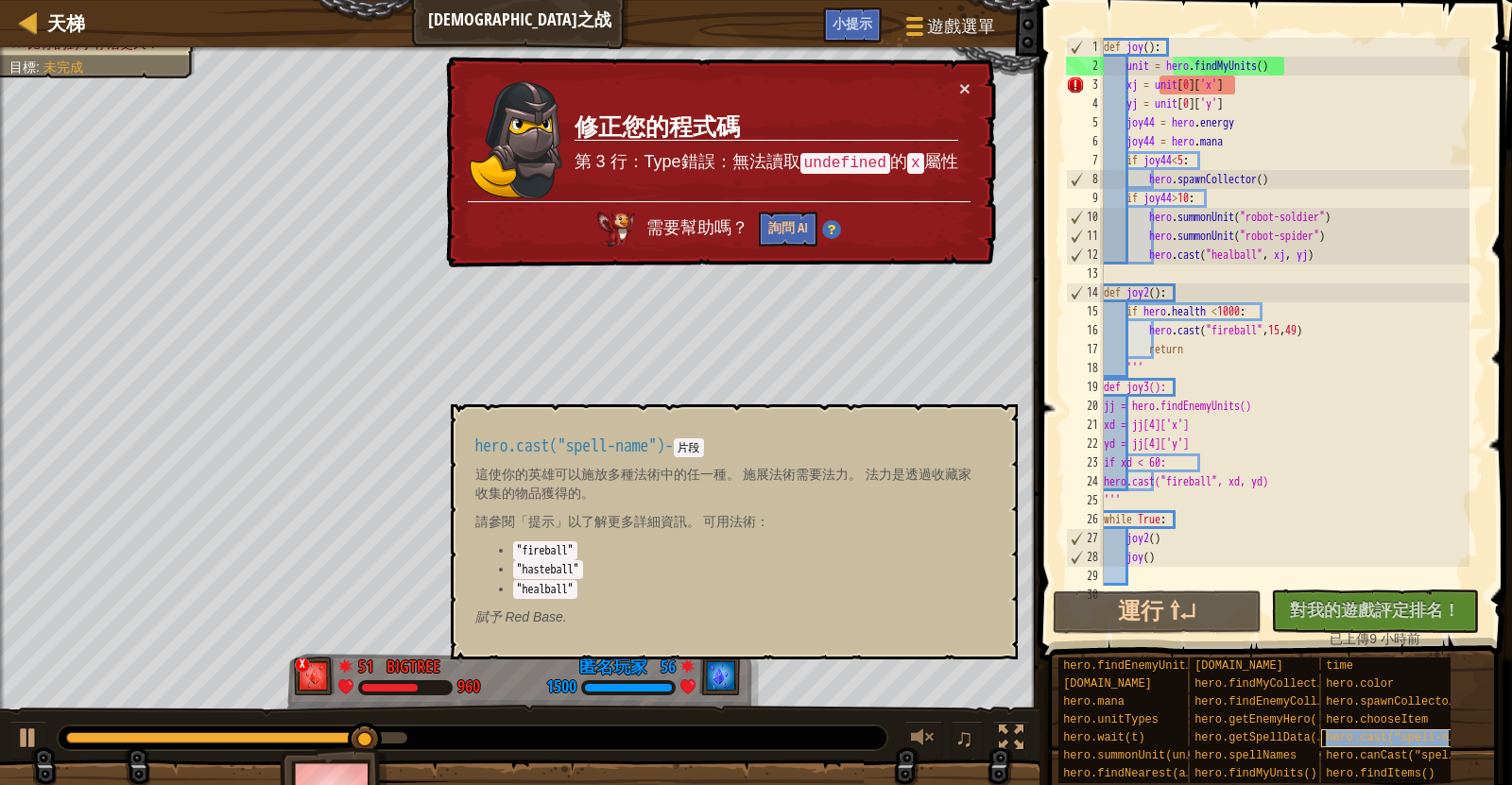 click on "hero.cast("spell-name")" at bounding box center (1404, 738) 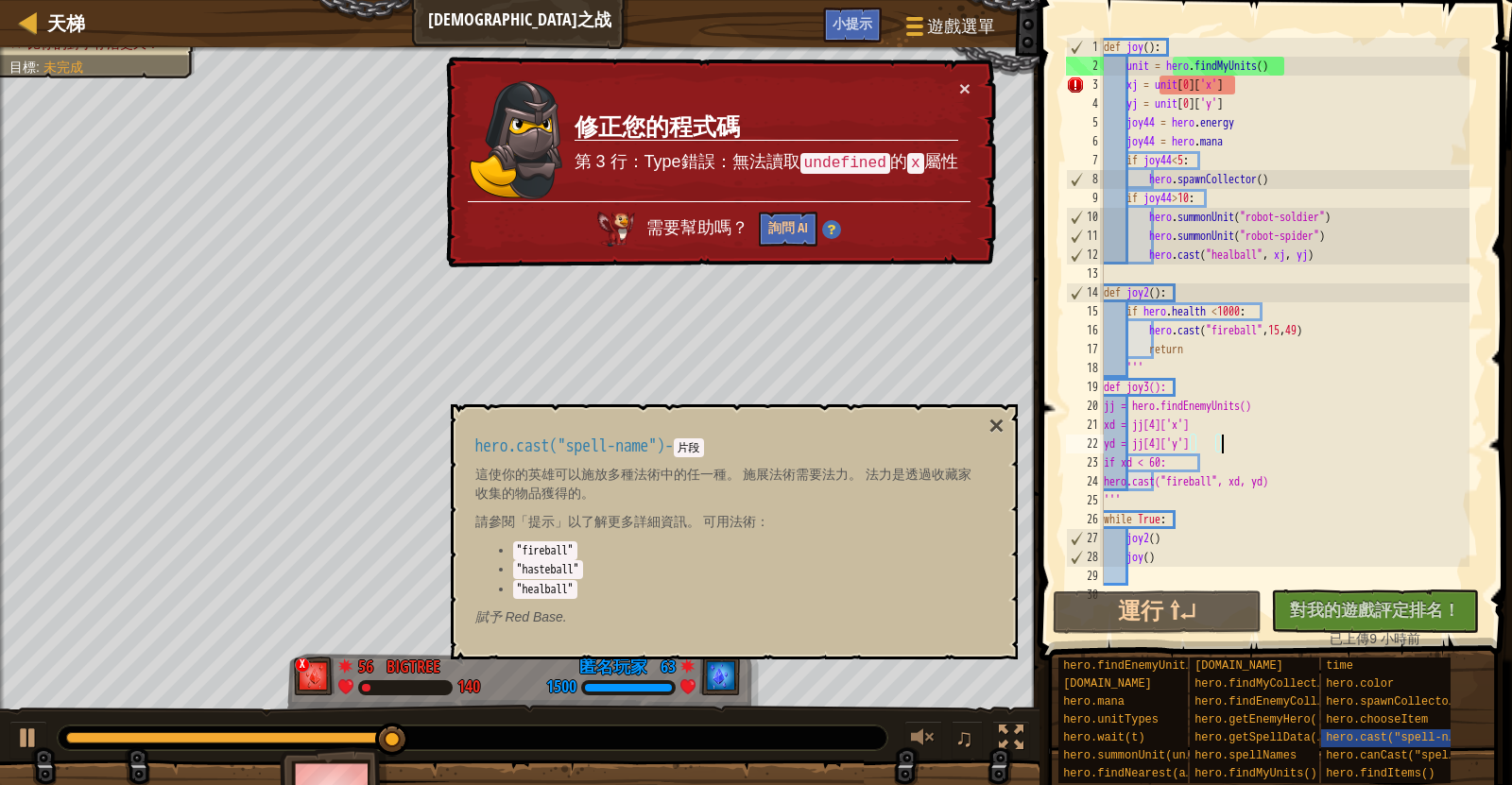 click on "def   joy ( ) :      unit   =   hero . findMyUnits ( )      xj   =   unit [ 0 ] [ 'x' ]      yj   =   unit [ 0 ] [ 'y' ]      joy44   =   hero . energy      joy44   =   hero . mana      if   joy44 < 5 :          hero . spawnCollector ( )      if   joy44 > 10 :          hero . summonUnit ( "robot-soldier" )          hero . summonUnit ( "robot-spider" )          hero . cast ( "healball" ,   xj ,   yj ) def   joy2 ( ) :      if   hero . health   < 1000 :          hero . cast ( "fireball" , 15 , 49 )          return        ''' def joy3():     jj = hero.findEnemyUnits()      xd = jj[4]['x']     yd = jj[4]['y']     if xd < 60:         hero.cast("fireball", xd, yd) ''' while   True :      joy2 ( )      joy ( )" at bounding box center (1284, 331) 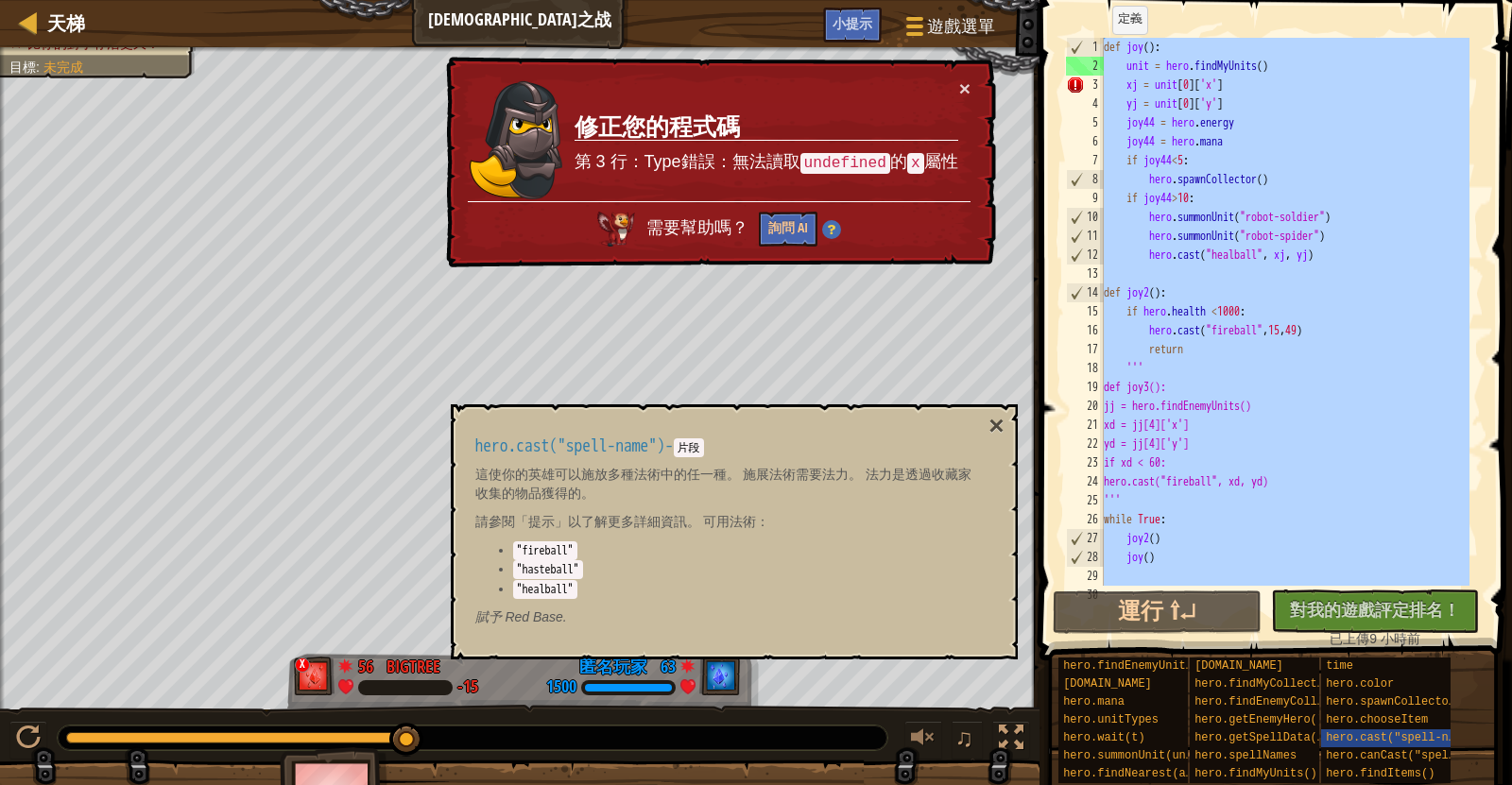 click on "1" at bounding box center (1085, 47) 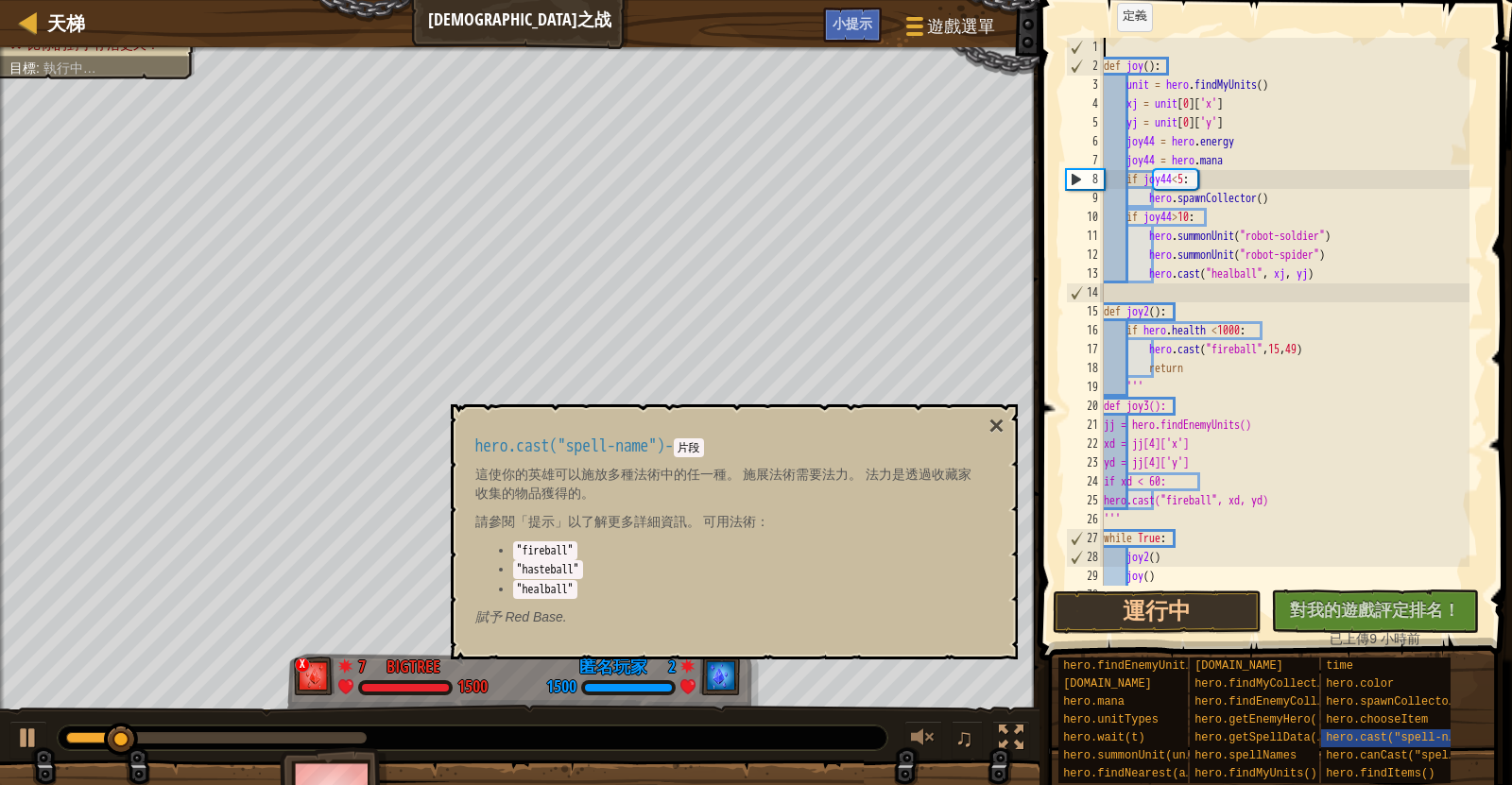 type on "." 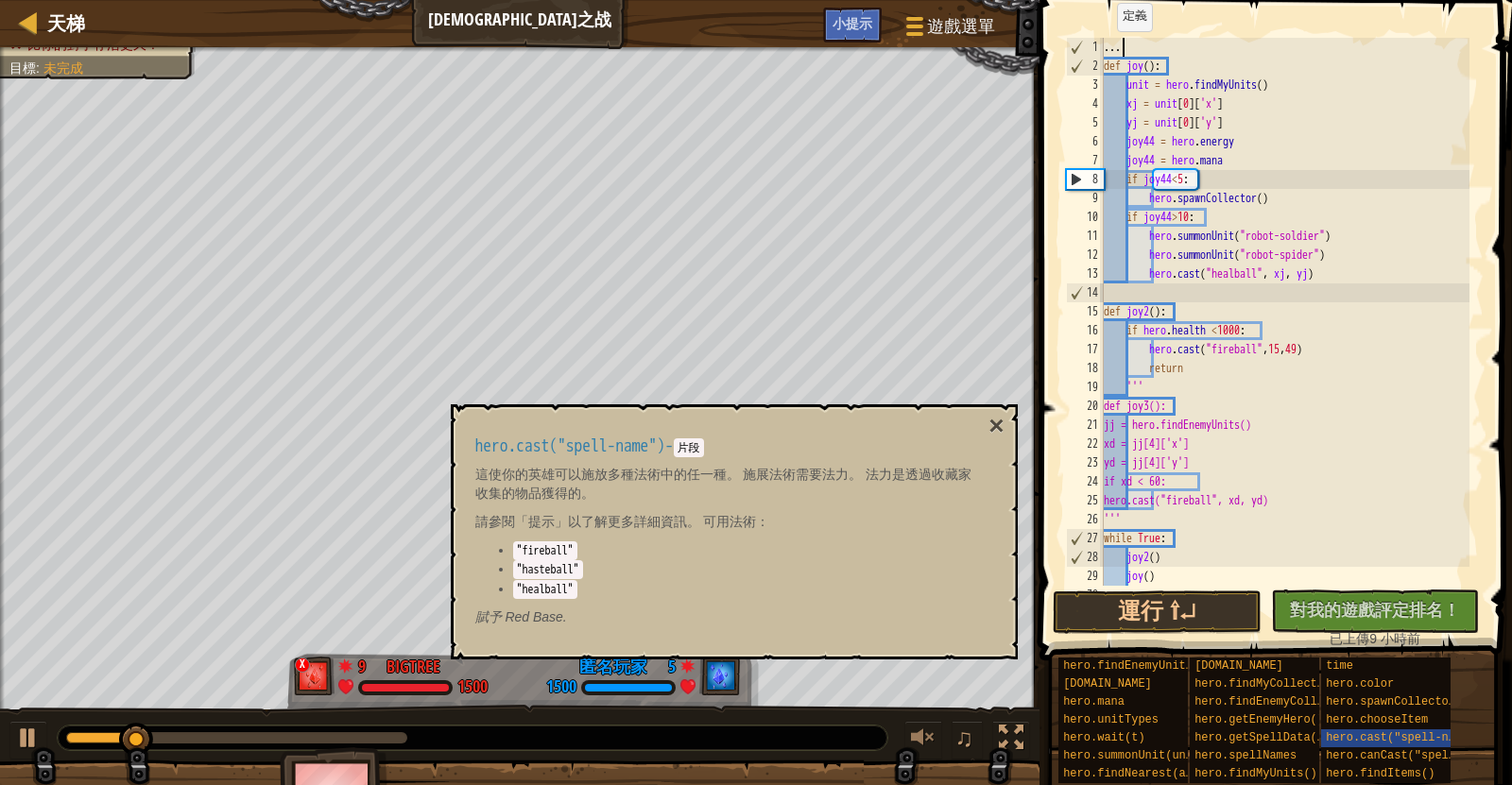 scroll, scrollTop: 0, scrollLeft: 0, axis: both 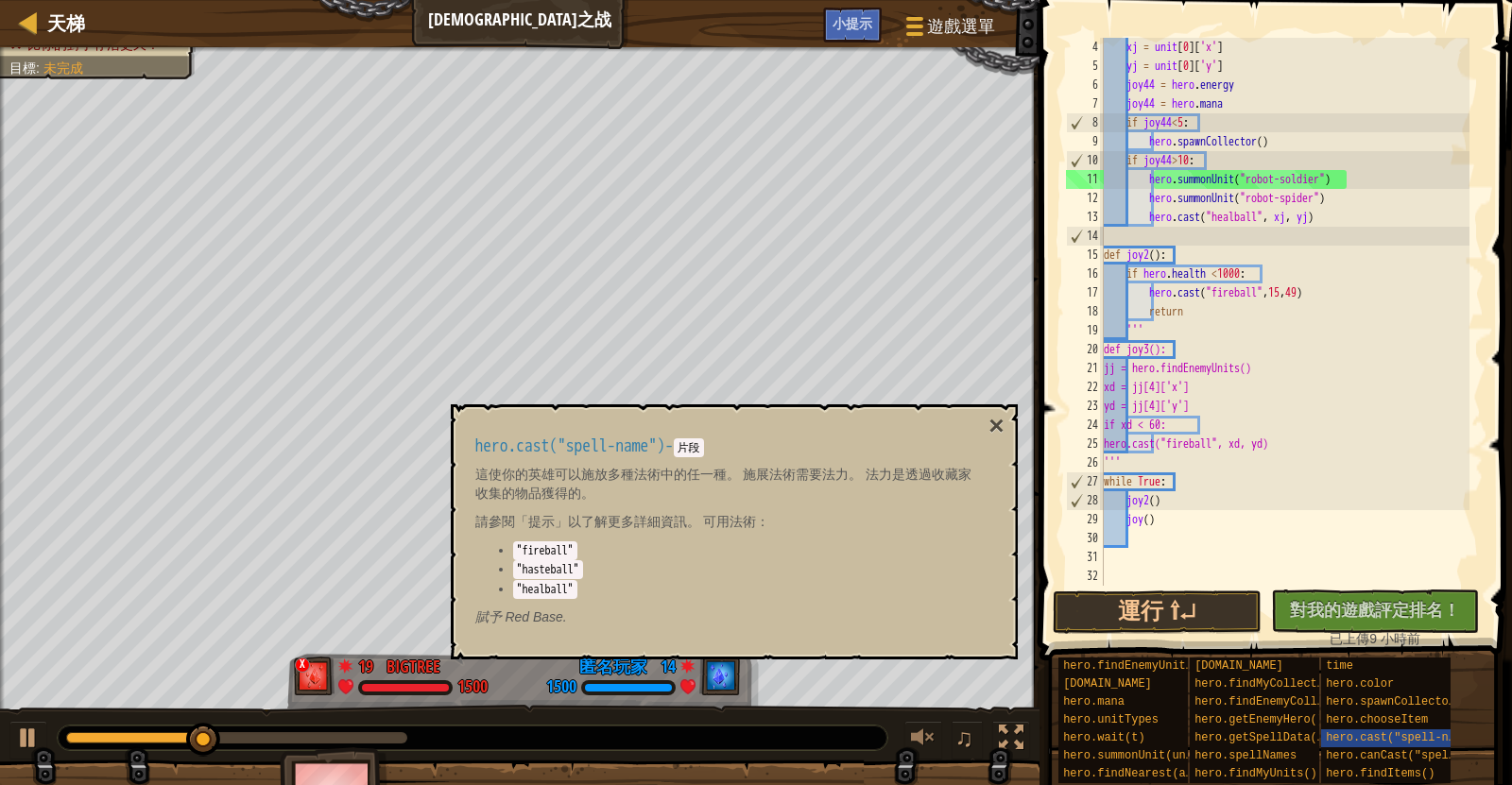 click on "xj   =   unit [ 0 ] [ 'x' ]      yj   =   unit [ 0 ] [ 'y' ]      joy44   =   hero . energy      joy44   =   hero . mana      if   joy44 < 5 :          hero . spawnCollector ( )      if   joy44 > 10 :          hero . summonUnit ( "robot-soldier" )          hero . summonUnit ( "robot-spider" )          hero . cast ( "healball" ,   xj ,   yj ) def   joy2 ( ) :      if   hero . health   < 1000 :          hero . cast ( "fireball" , 15 , 49 )          return        ''' def joy3():     jj = hero.findEnemyUnits()      xd = jj[4]['x']     yd = jj[4]['y']     if xd < 60:         hero.cast("fireball", xd, yd) ''' while   True :      joy2 ( )      joy ( )" at bounding box center (1284, 331) 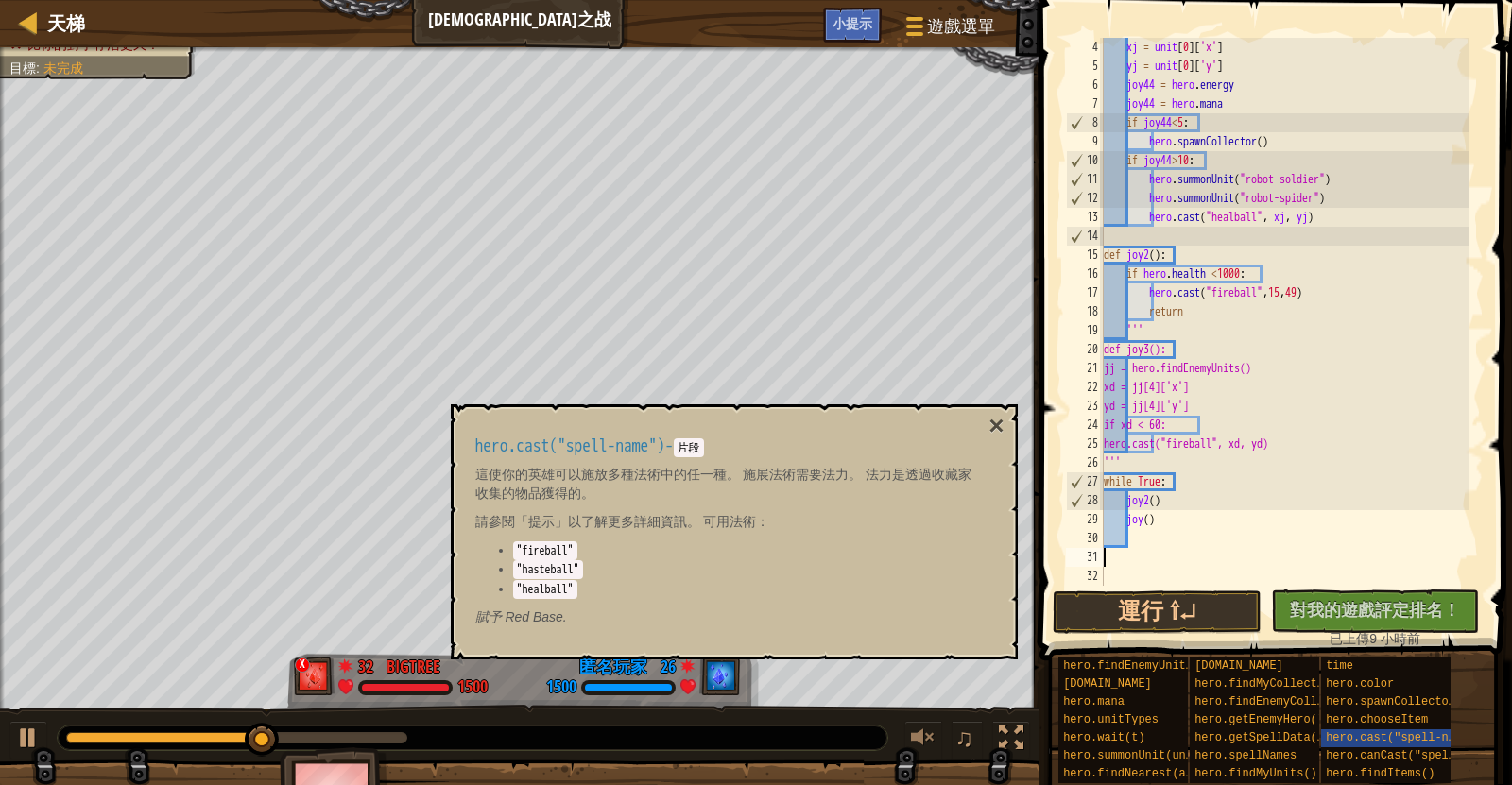 type on "." 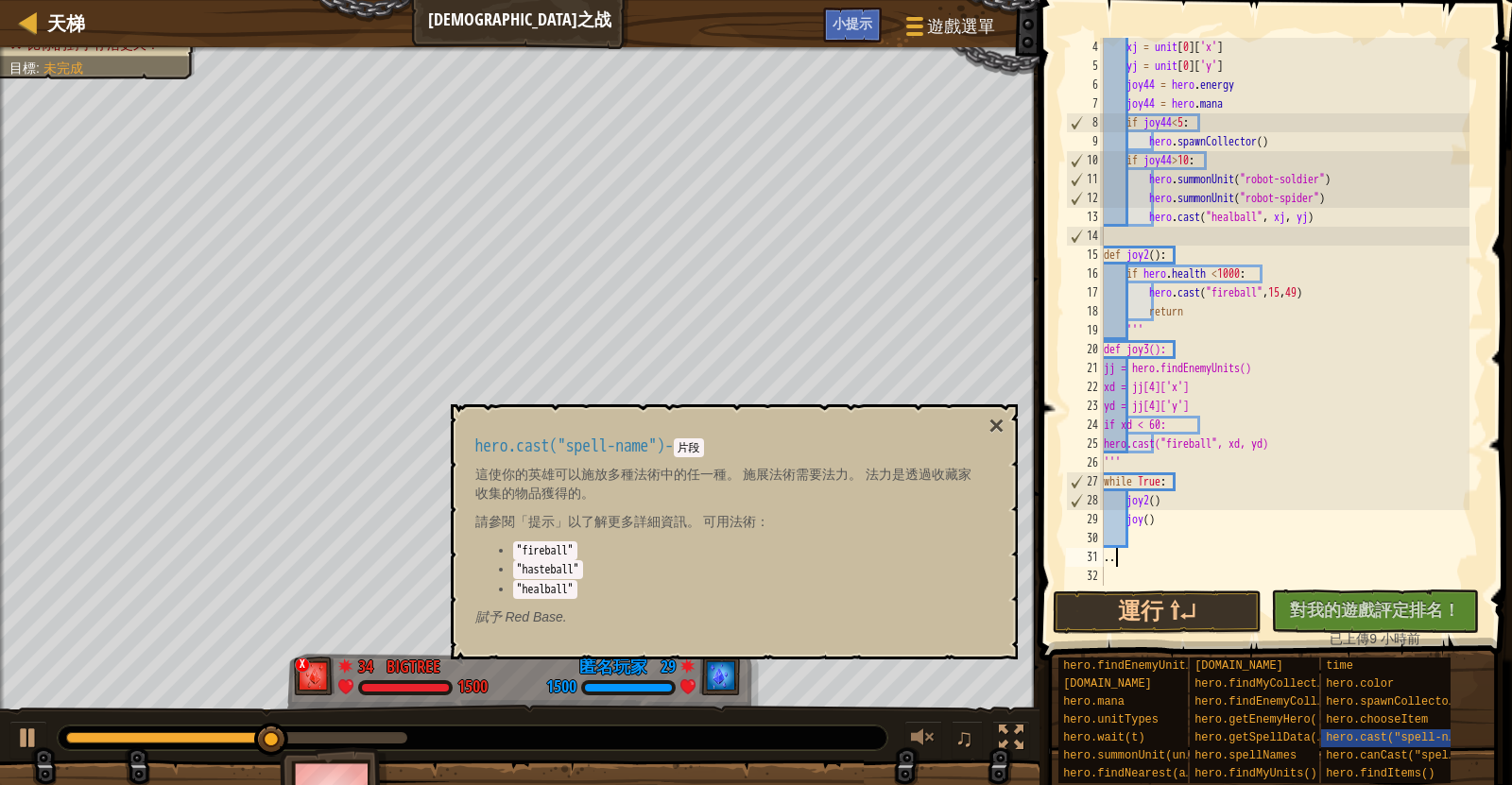 scroll, scrollTop: 0, scrollLeft: 0, axis: both 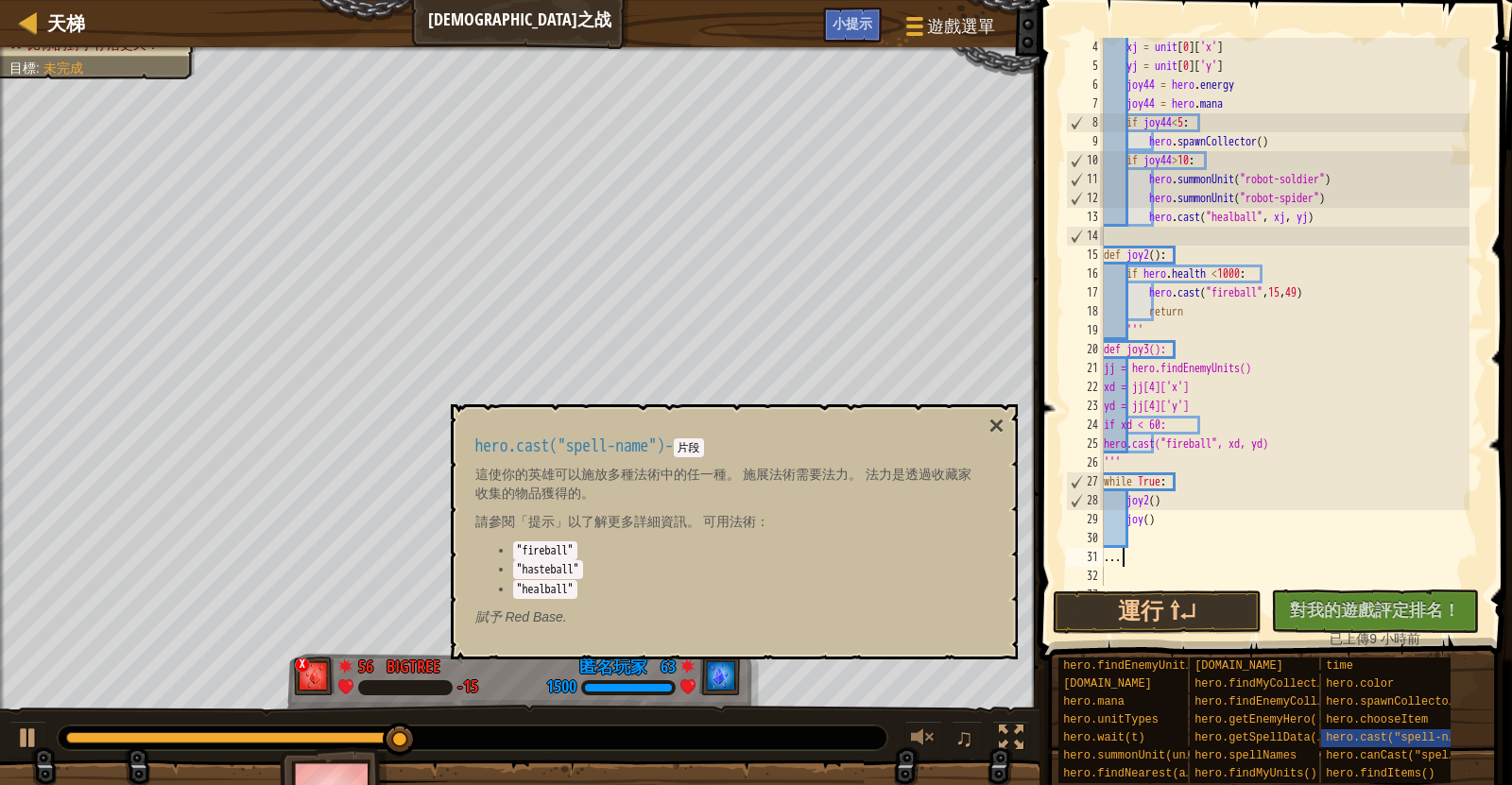 click on "xj   =   unit [ 0 ] [ 'x' ]      yj   =   unit [ 0 ] [ 'y' ]      joy44   =   hero . energy      joy44   =   hero . mana      if   joy44 < 5 :          hero . spawnCollector ( )      if   joy44 > 10 :          hero . summonUnit ( "robot-soldier" )          hero . summonUnit ( "robot-spider" )          hero . cast ( "healball" ,   xj ,   yj ) def   joy2 ( ) :      if   hero . health   < 1000 :          hero . cast ( "fireball" , 15 , 49 )          return        ''' def joy3():     jj = hero.findEnemyUnits()      xd = jj[4]['x']     yd = jj[4]['y']     if xd < 60:         hero.cast("fireball", xd, yd) ''' while   True :      joy2 ( )      joy ( )      ..." at bounding box center (1284, 331) 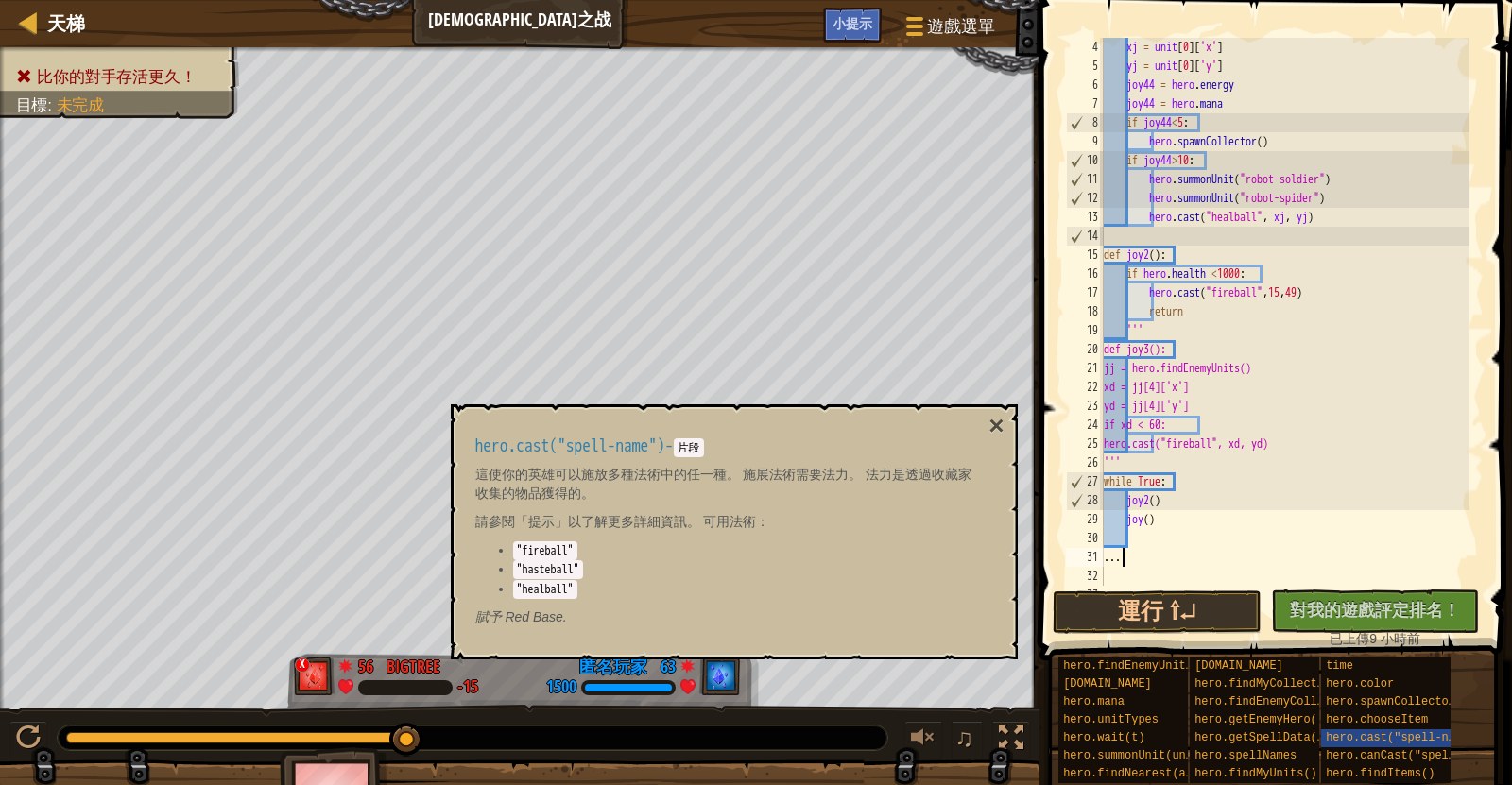type on "." 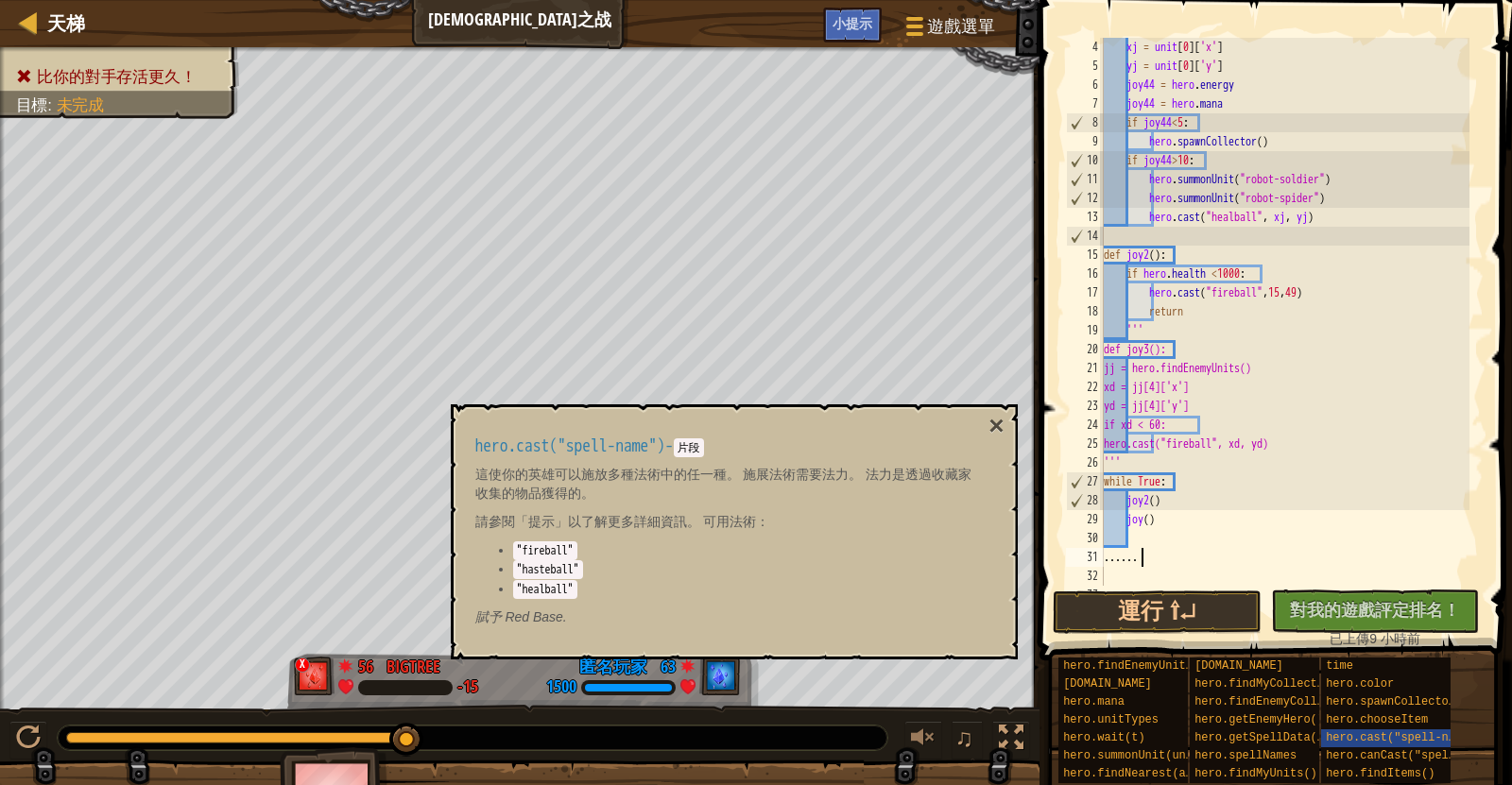 scroll, scrollTop: 0, scrollLeft: 0, axis: both 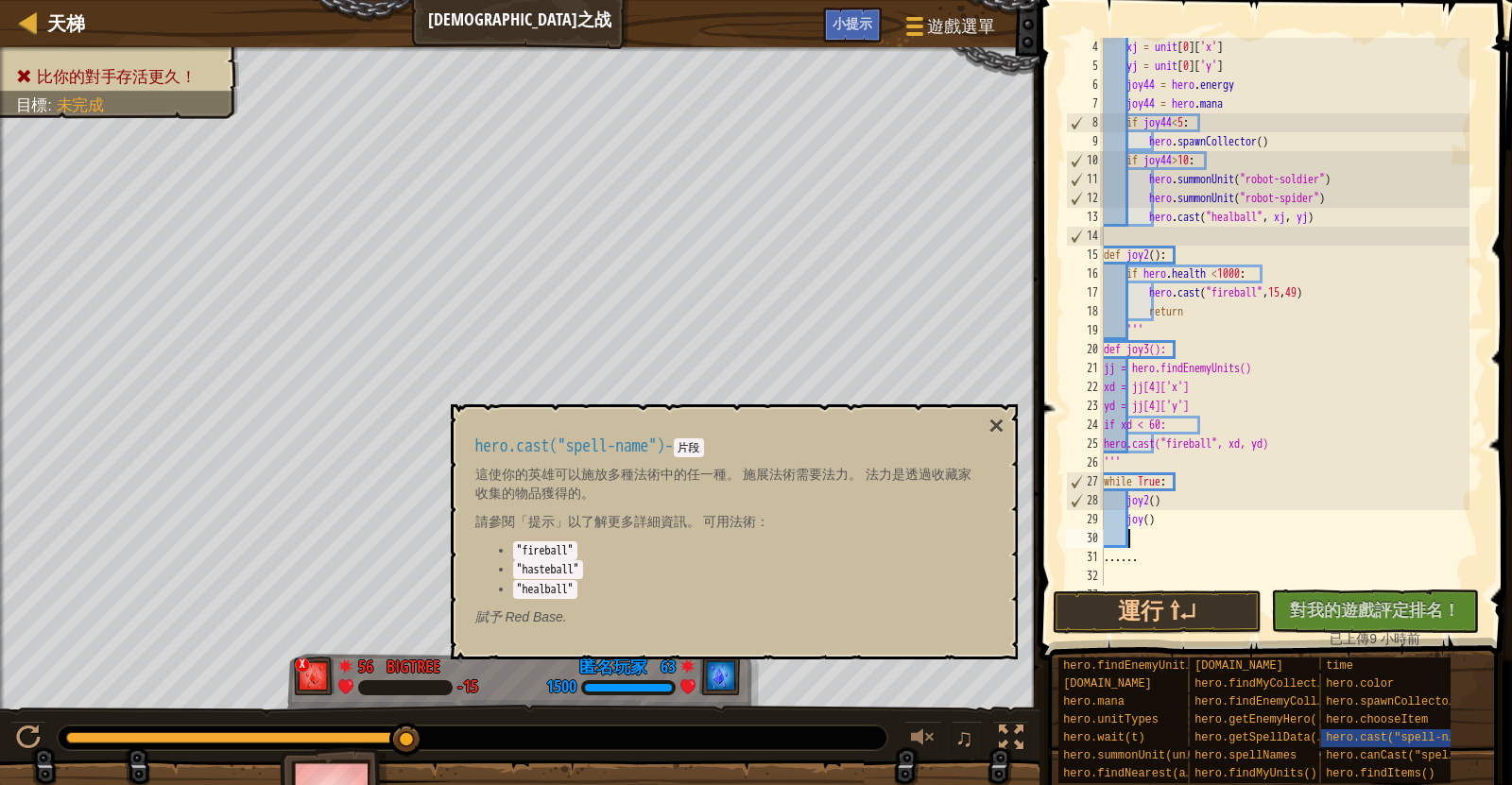 click on "xj   =   unit [ 0 ] [ 'x' ]      yj   =   unit [ 0 ] [ 'y' ]      joy44   =   hero . energy      joy44   =   hero . mana      if   joy44 < 5 :          hero . spawnCollector ( )      if   joy44 > 10 :          hero . summonUnit ( "robot-soldier" )          hero . summonUnit ( "robot-spider" )          hero . cast ( "healball" ,   xj ,   yj ) def   joy2 ( ) :      if   hero . health   < 1000 :          hero . cast ( "fireball" , 15 , 49 )          return        ''' def joy3():     jj = hero.findEnemyUnits()      xd = jj[4]['x']     yd = jj[4]['y']     if xd < 60:         hero.cast("fireball", xd, yd) ''' while   True :      joy2 ( )      joy ( )      ......" at bounding box center [1284, 331] 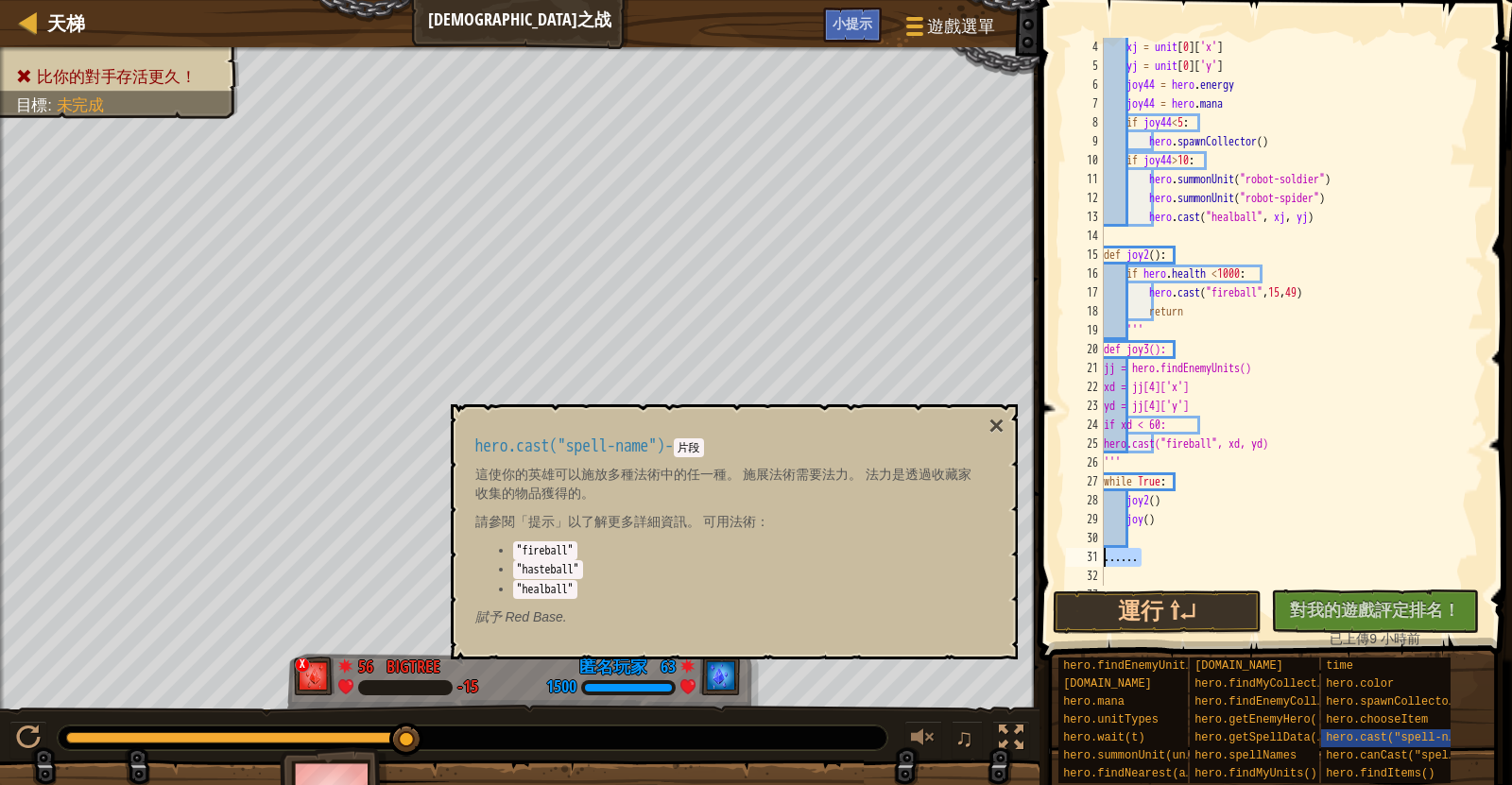 drag, startPoint x: 1183, startPoint y: 554, endPoint x: 1083, endPoint y: 555, distance: 100.005 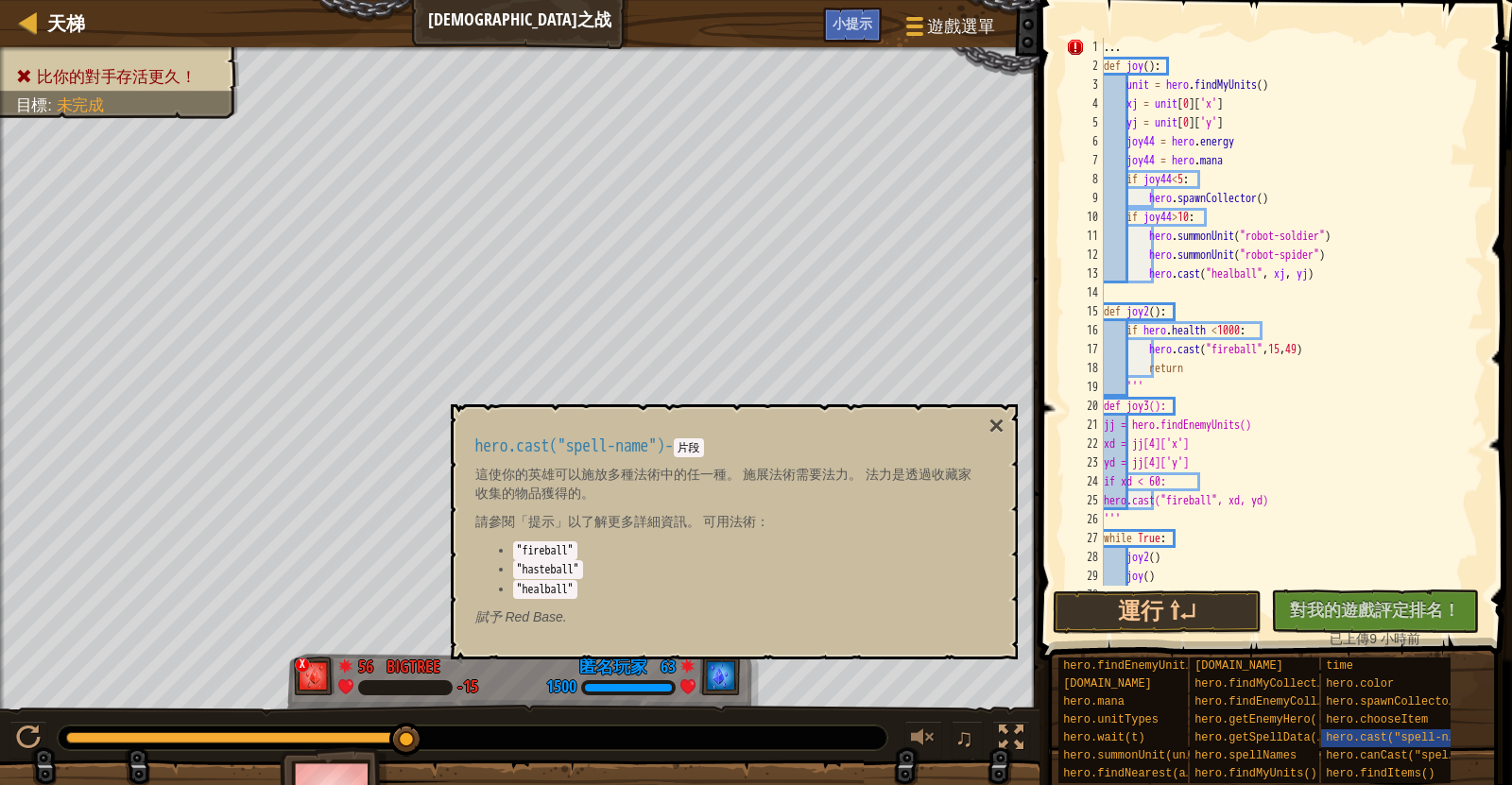 scroll, scrollTop: 0, scrollLeft: 0, axis: both 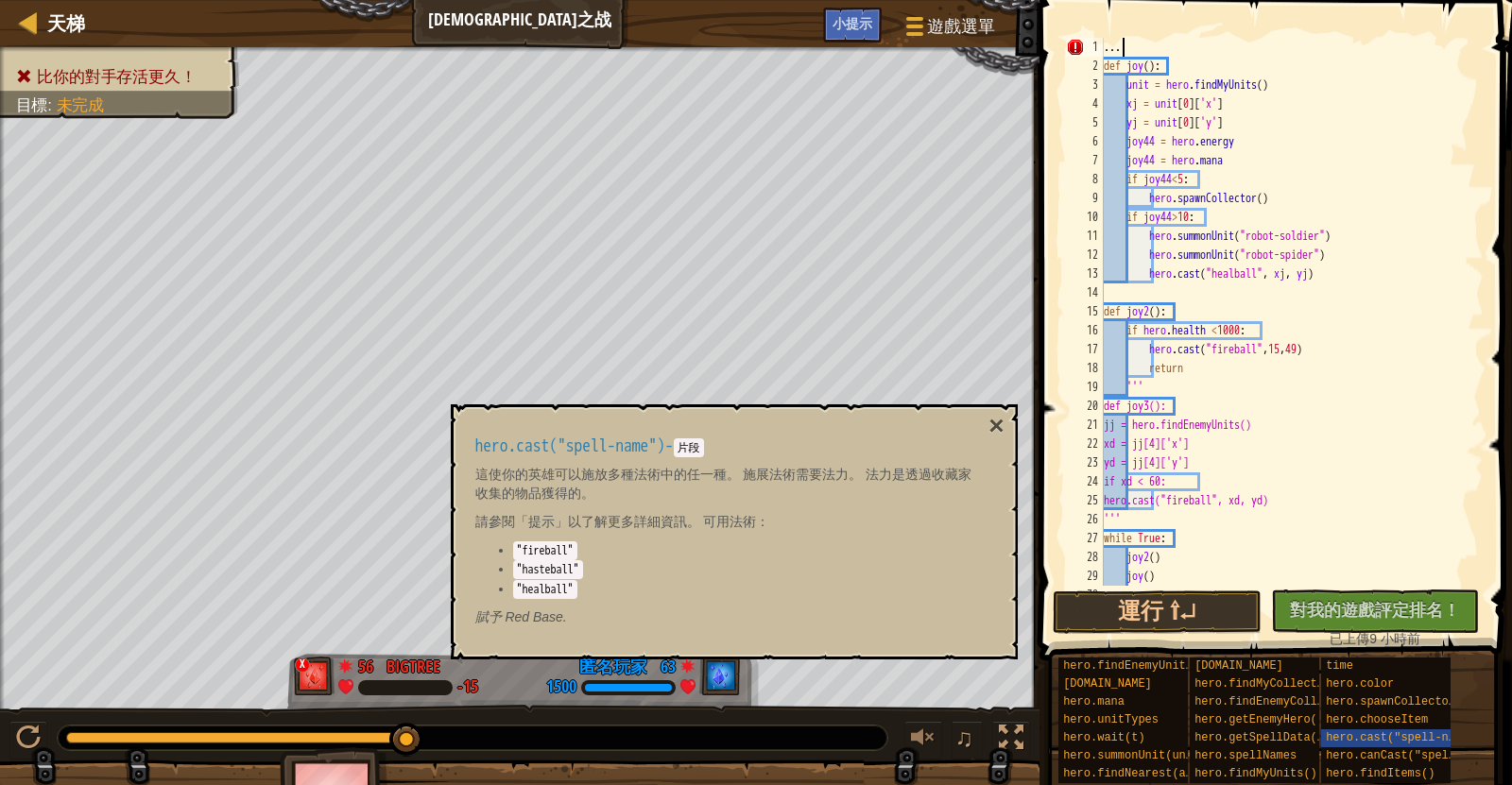 drag, startPoint x: 1127, startPoint y: 55, endPoint x: 1045, endPoint y: 54, distance: 82.006097 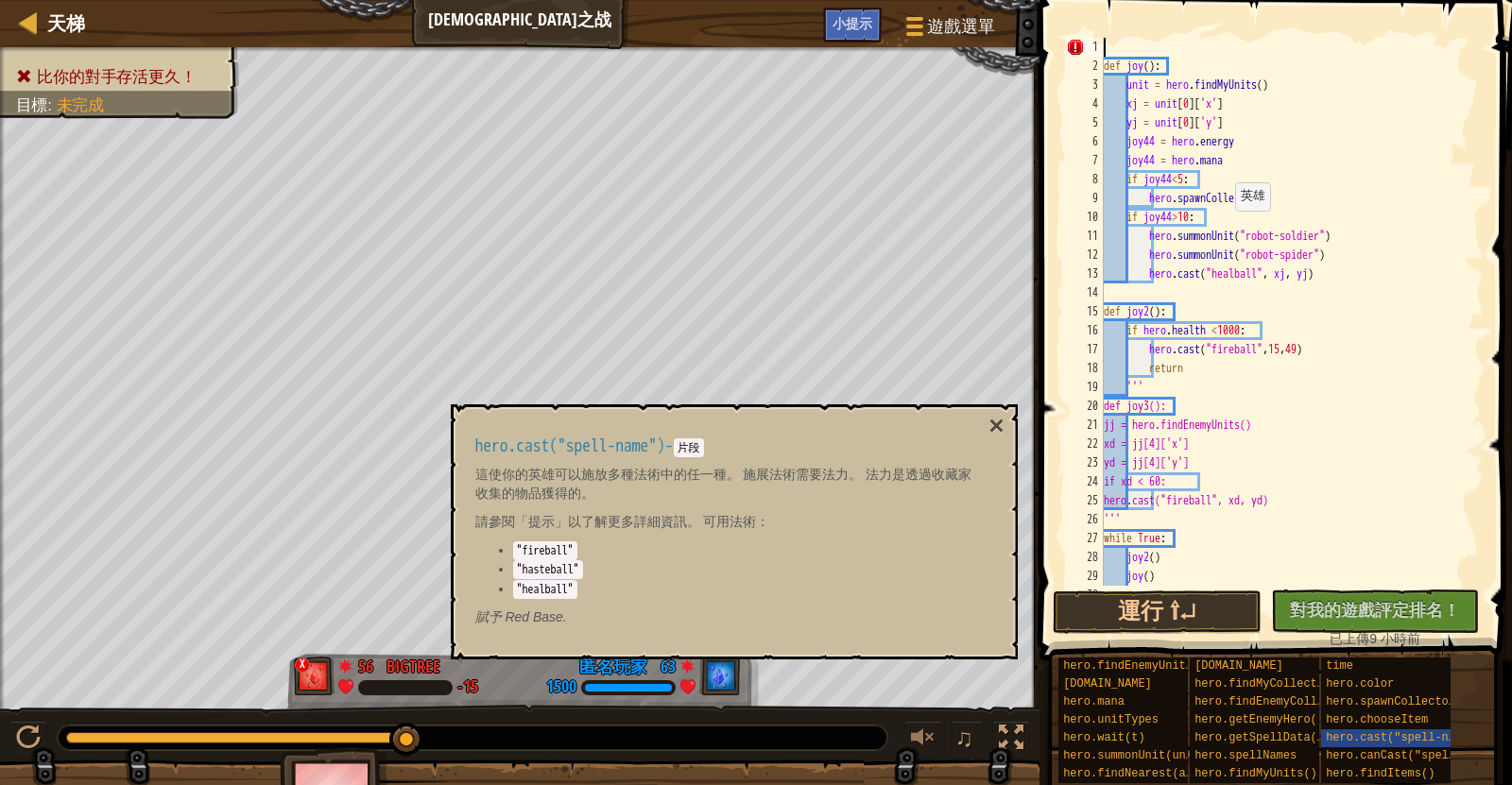 scroll, scrollTop: 76, scrollLeft: 0, axis: vertical 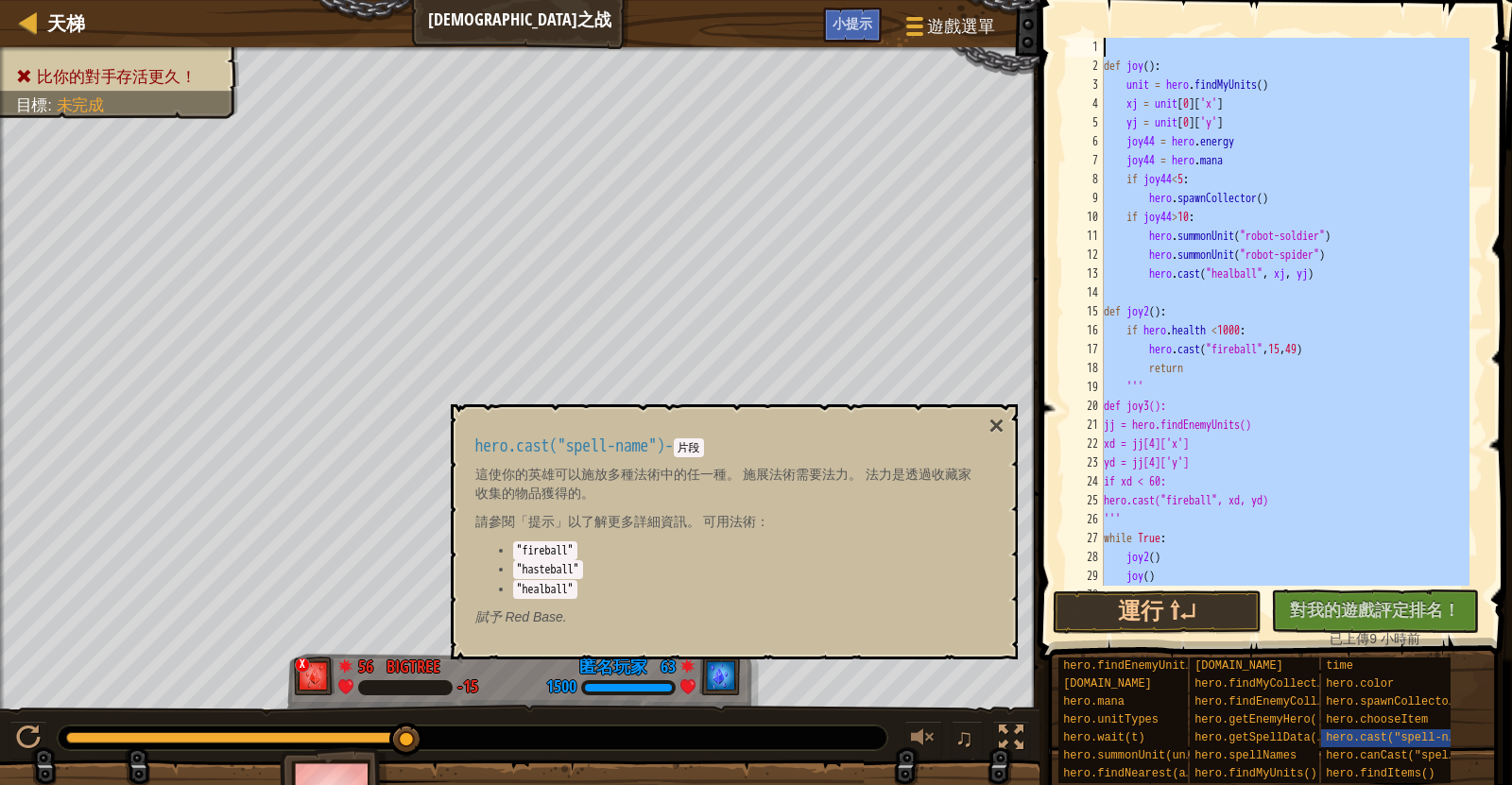 drag, startPoint x: 1186, startPoint y: 522, endPoint x: 898, endPoint y: -103, distance: 688.163 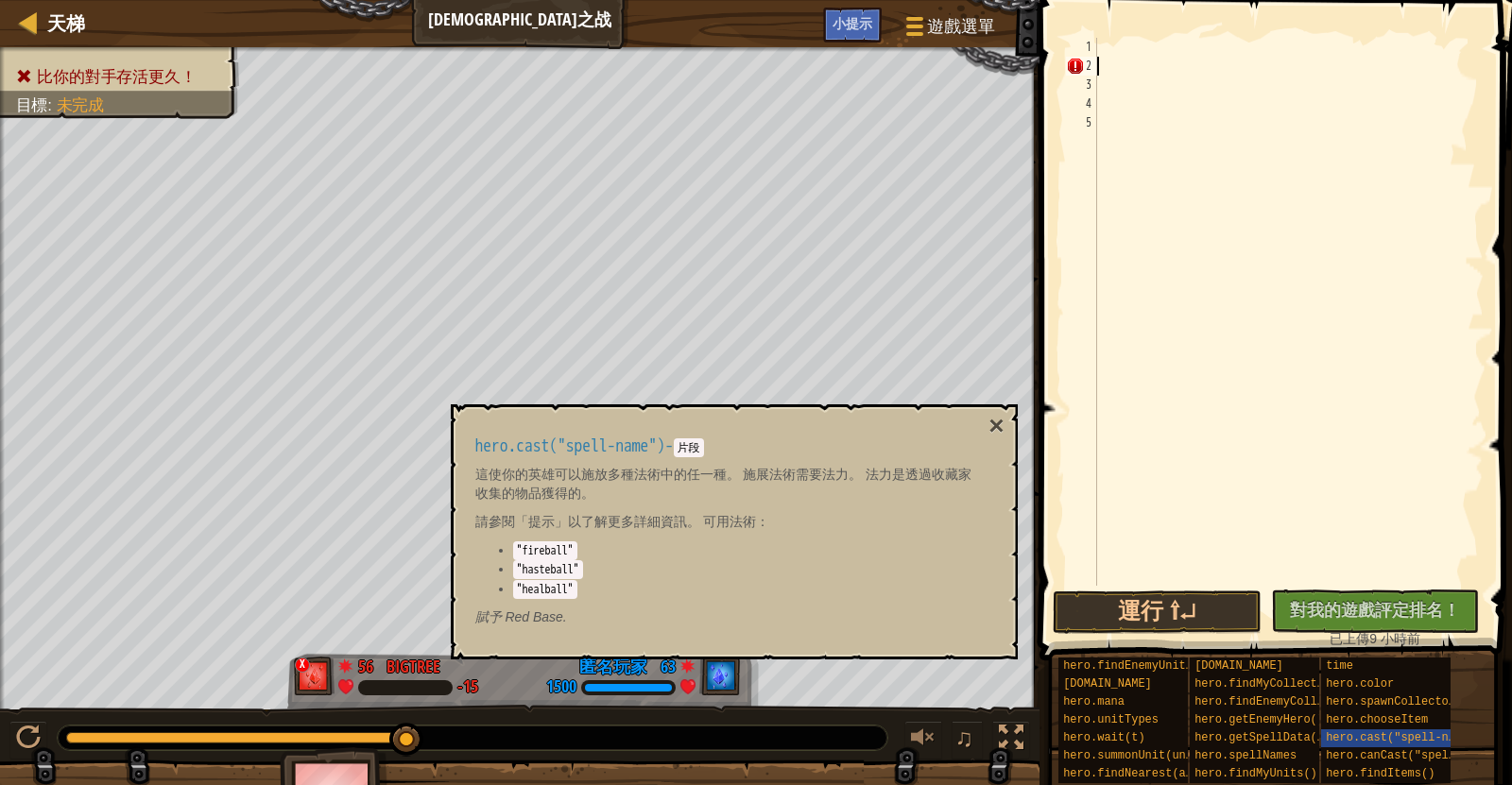 scroll, scrollTop: 8, scrollLeft: 0, axis: vertical 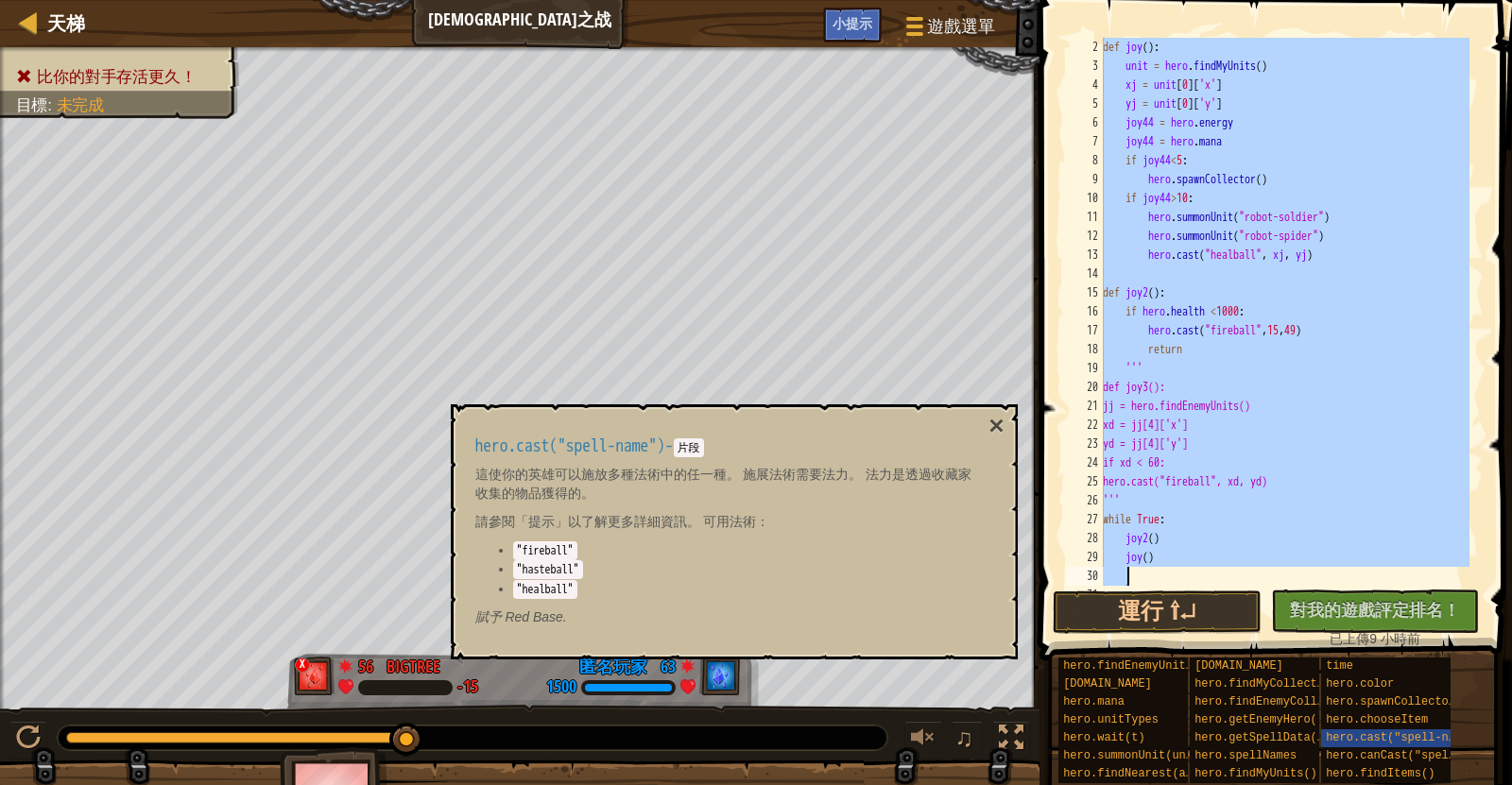 type on "..." 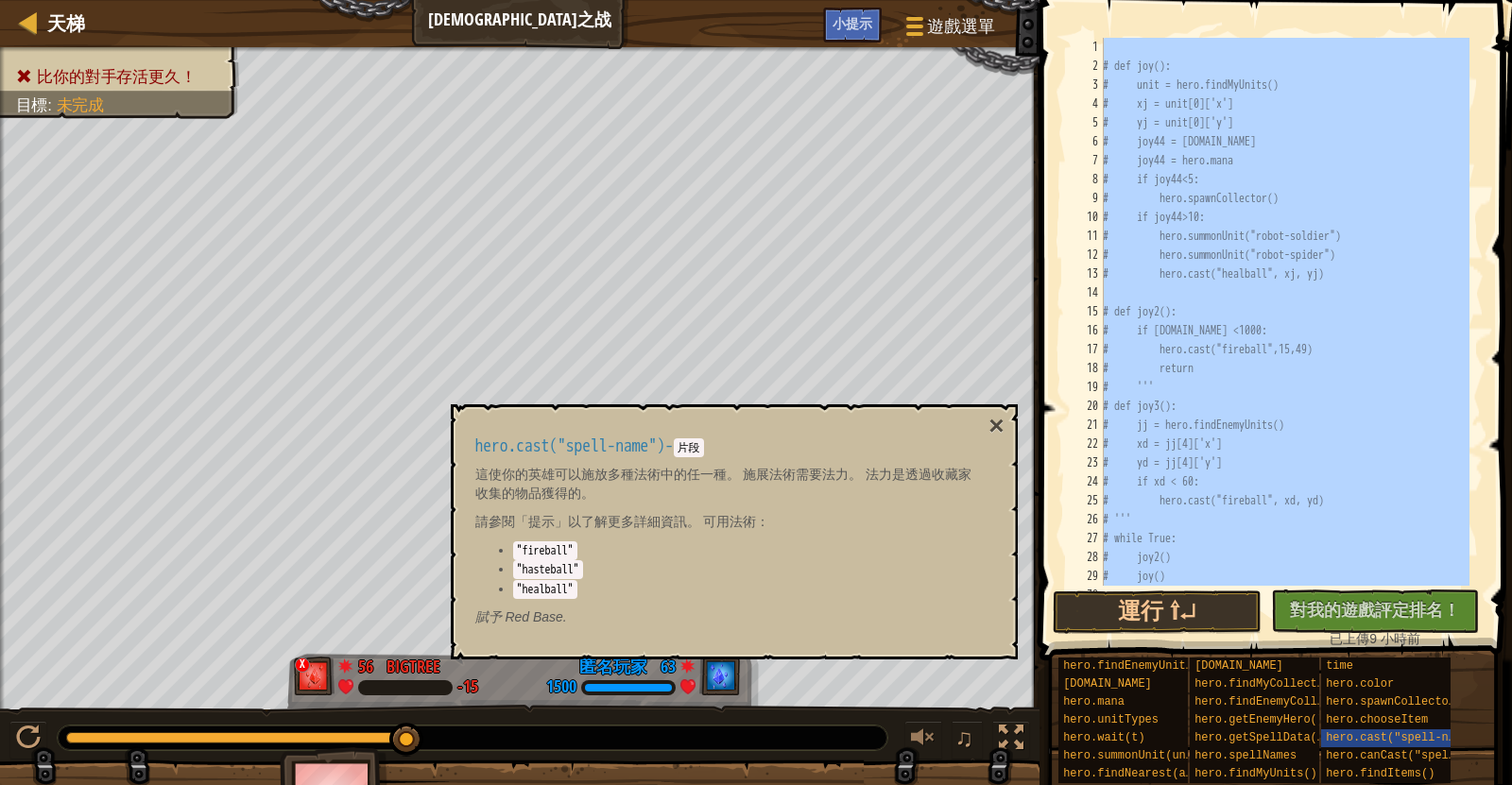 scroll, scrollTop: 76, scrollLeft: 0, axis: vertical 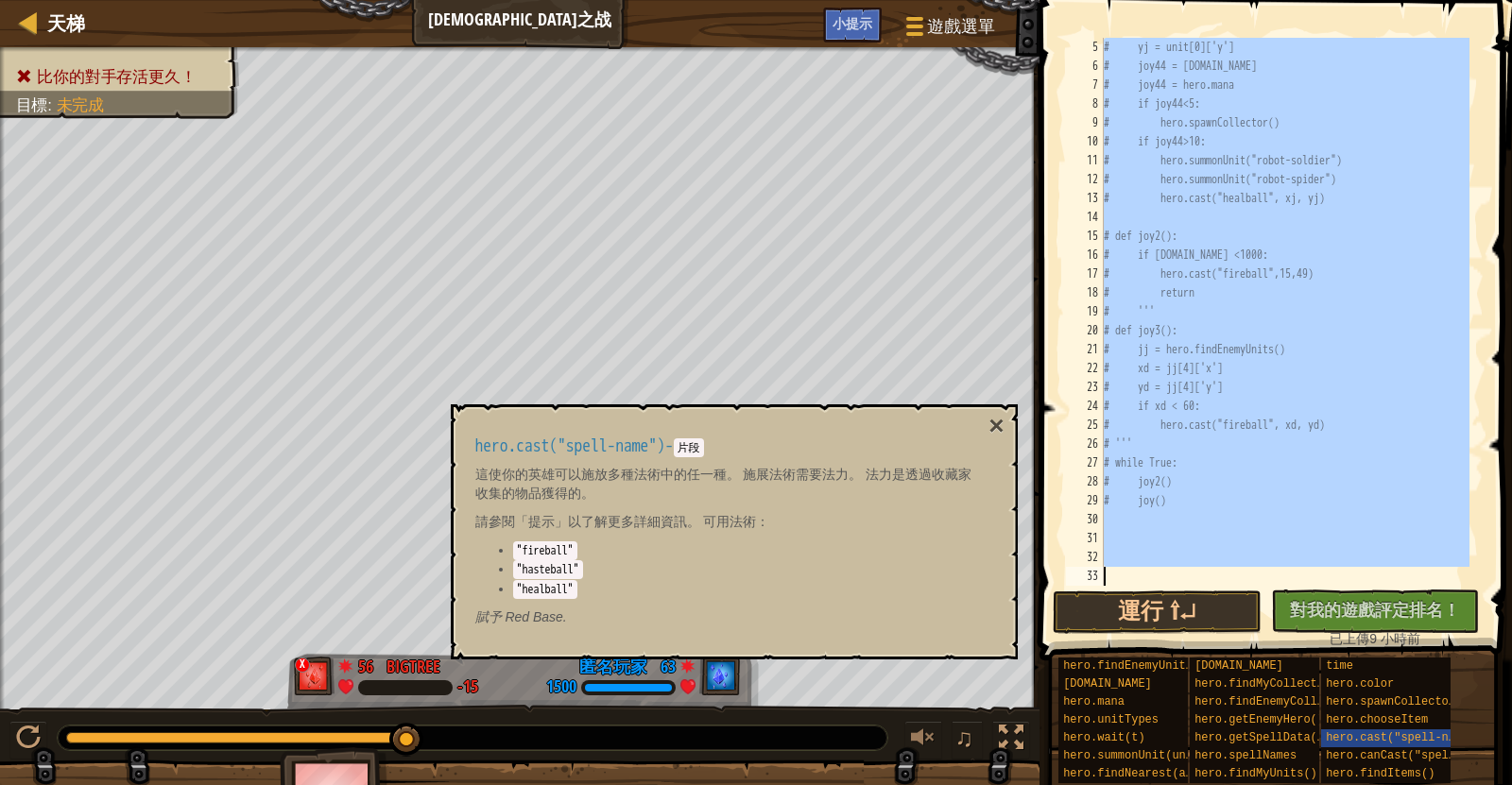 click on "#     yj = unit[0]['y'] #     joy44 = [DOMAIN_NAME] #     joy44 = hero.mana #     if joy44<5: #         hero.spawnCollector() #     if joy44>10: #         hero.summonUnit("robot-soldier") #         hero.summonUnit("robot-spider") #         hero.cast("healball", xj, yj) # def joy2(): #     if [DOMAIN_NAME] <1000: #         hero.cast("fireball",15,49) #         return  #     ''' # def joy3(): #     jj = hero.findEnemyUnits()  #     xd = jj[4]['x'] #     yd = jj[4]['y'] #     if xd < 60: #         hero.cast("fireball", xd, yd) # ''' # while True: #     joy2() #     joy()" at bounding box center (1284, 312) 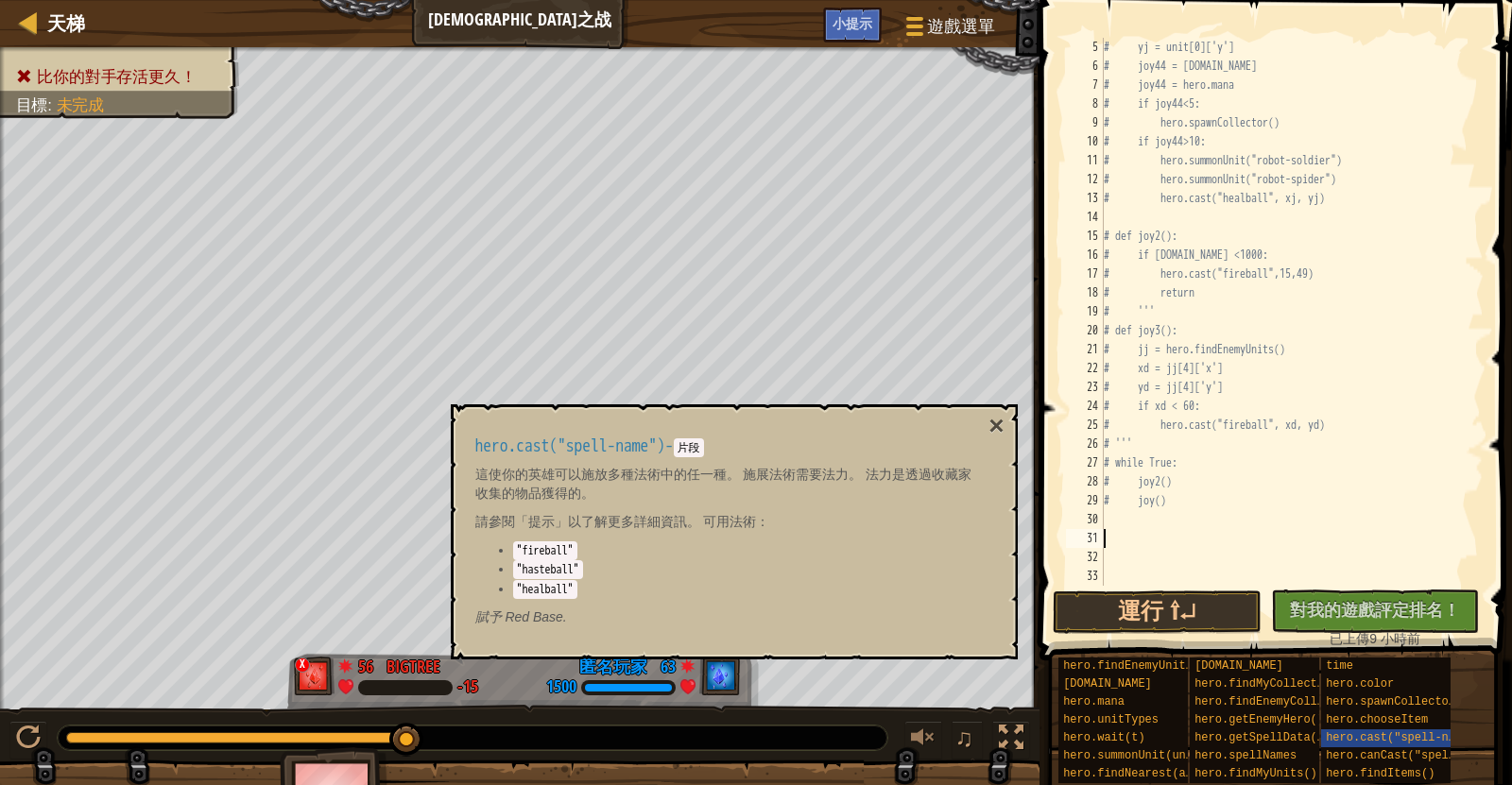 click on "#     yj = unit[0]['y'] #     joy44 = [DOMAIN_NAME] #     joy44 = hero.mana #     if joy44<5: #         hero.spawnCollector() #     if joy44>10: #         hero.summonUnit("robot-soldier") #         hero.summonUnit("robot-spider") #         hero.cast("healball", xj, yj) # def joy2(): #     if [DOMAIN_NAME] <1000: #         hero.cast("fireball",15,49) #         return  #     ''' # def joy3(): #     jj = hero.findEnemyUnits()  #     xd = jj[4]['x'] #     yd = jj[4]['y'] #     if xd < 60: #         hero.cast("fireball", xd, yd) # ''' # while True: #     joy2() #     joy()" at bounding box center (1284, 331) 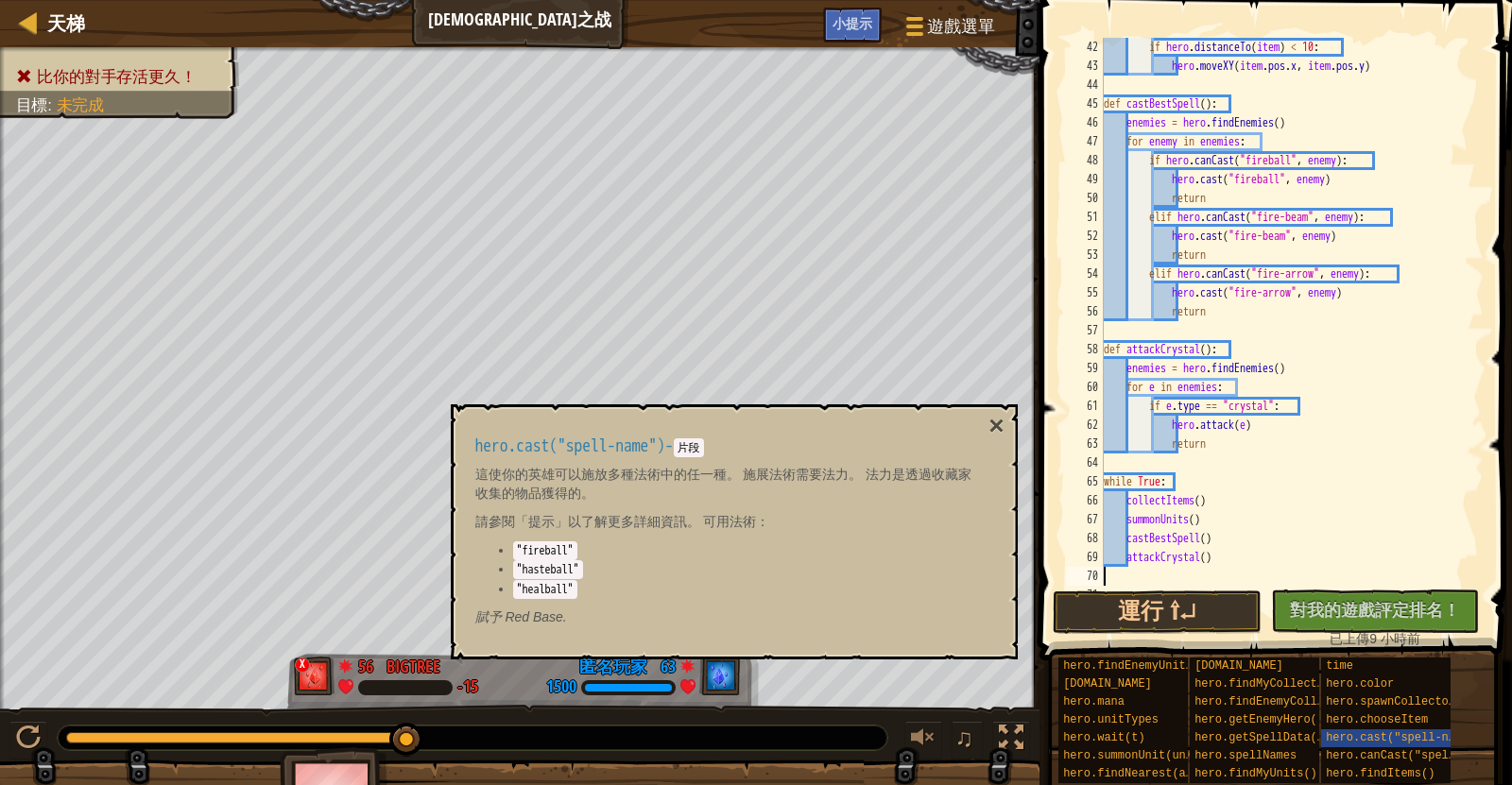 scroll, scrollTop: 775, scrollLeft: 0, axis: vertical 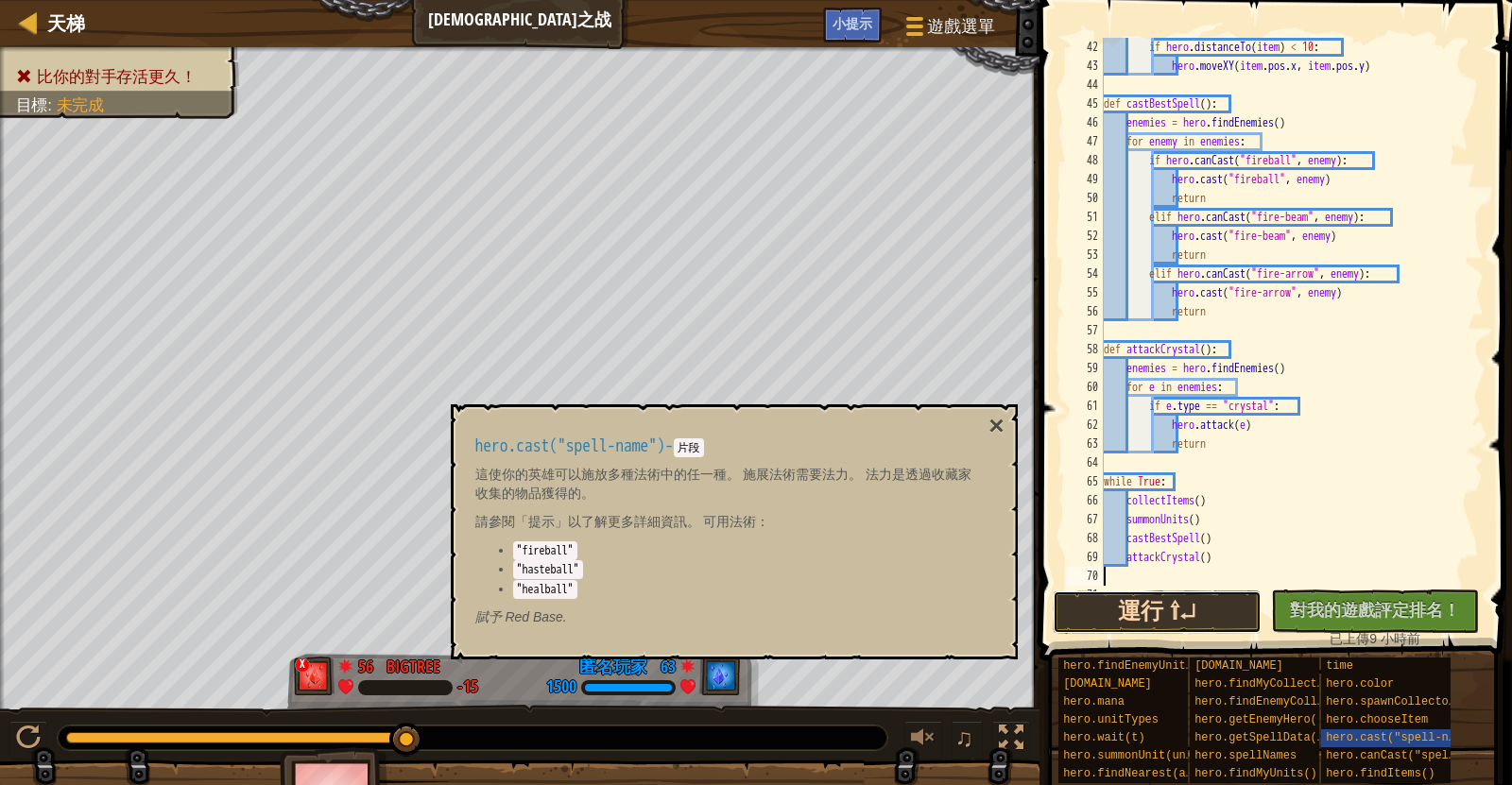 click on "運行 ⇧↵" at bounding box center (1157, 612) 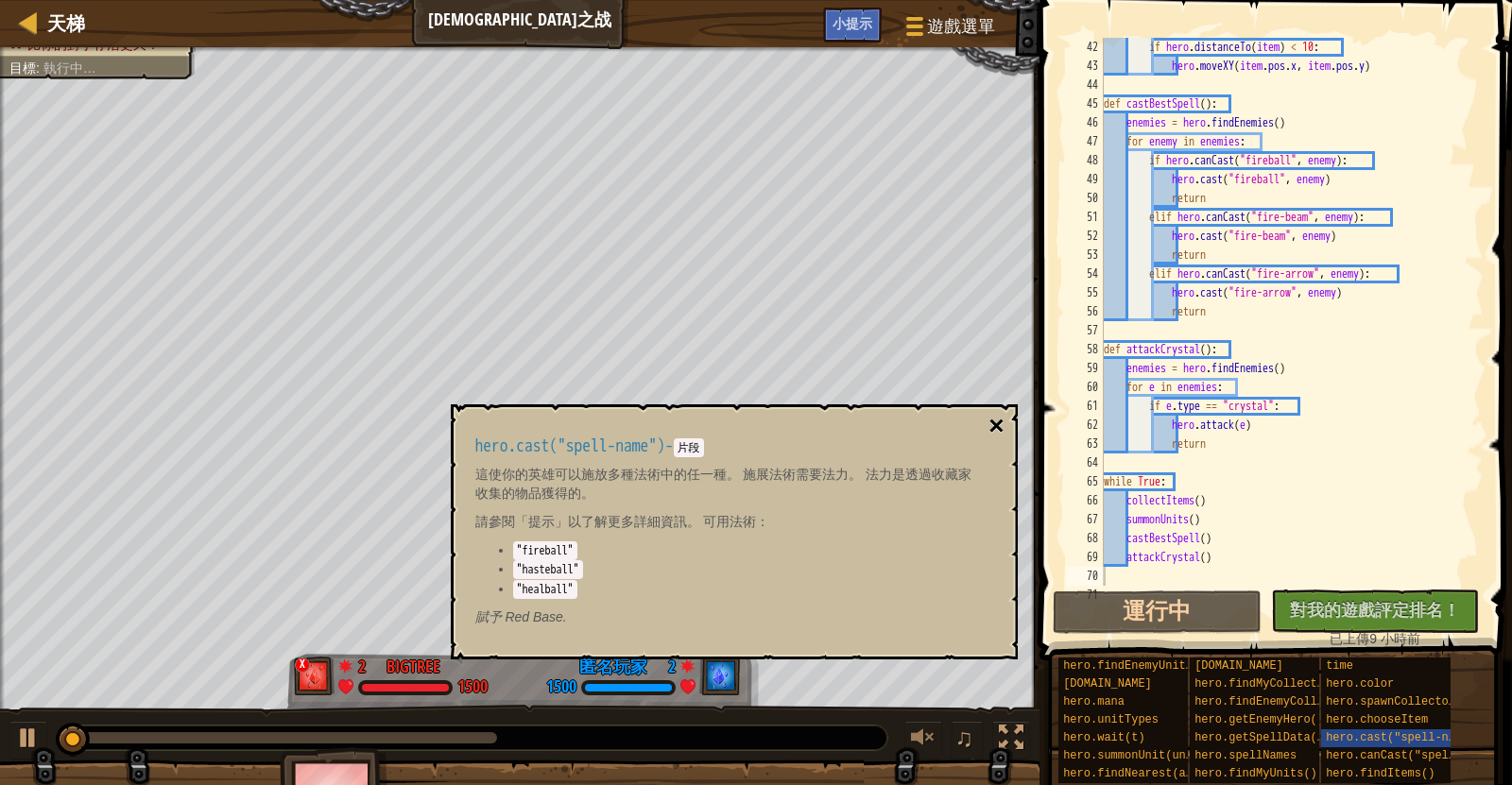 click on "×" at bounding box center [996, 426] 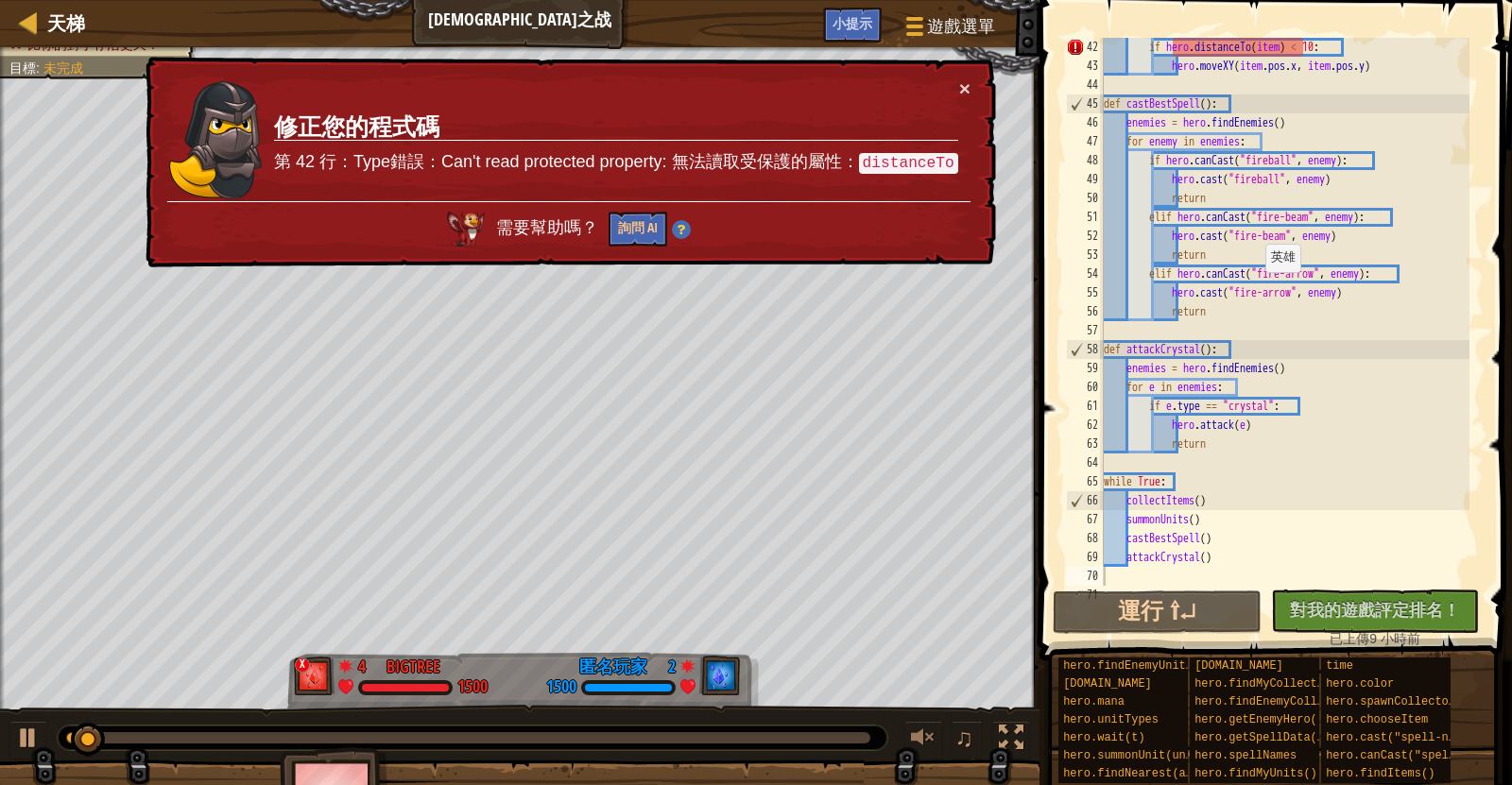 scroll, scrollTop: 634, scrollLeft: 0, axis: vertical 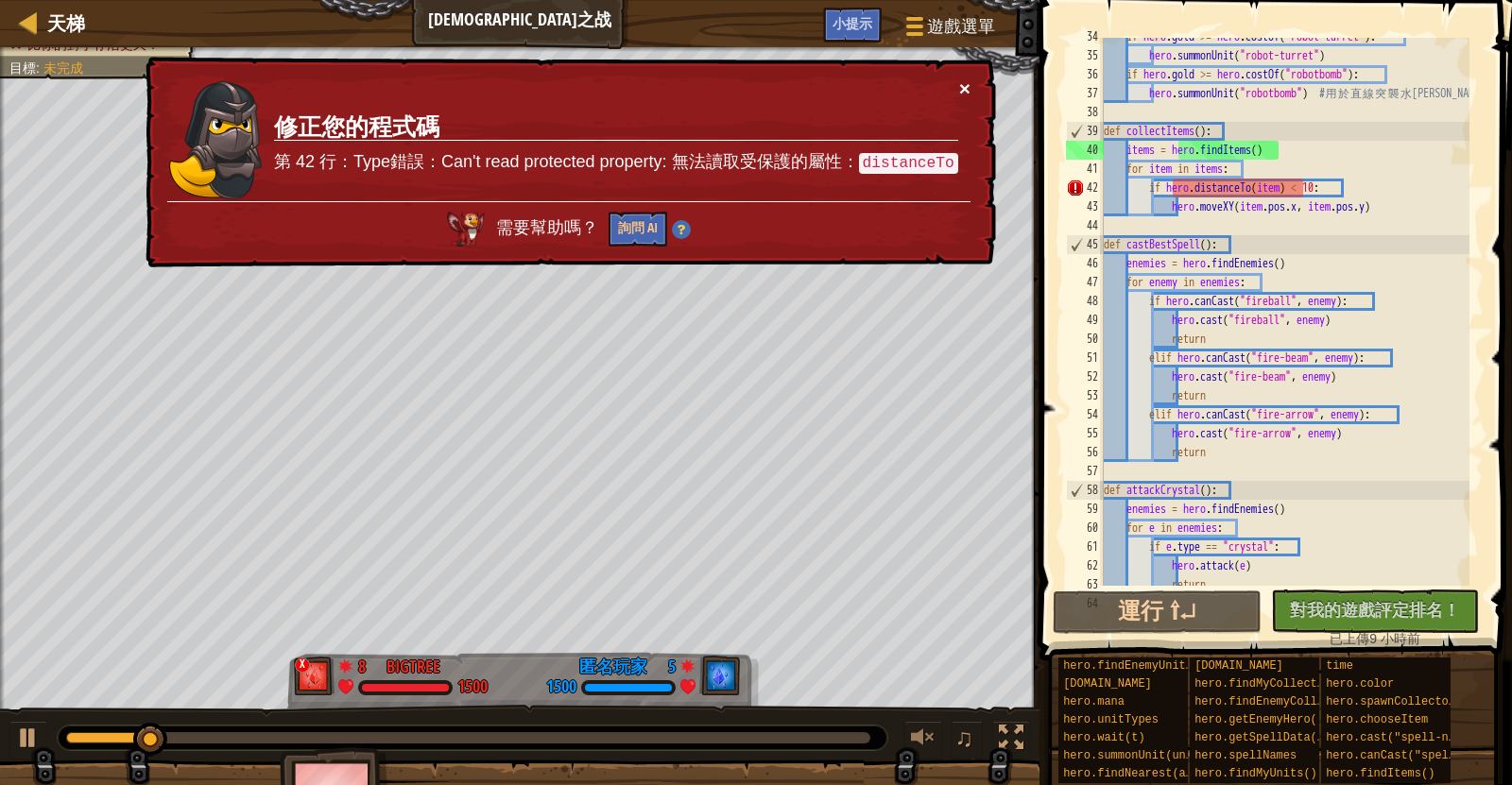 click on "×" at bounding box center [965, 88] 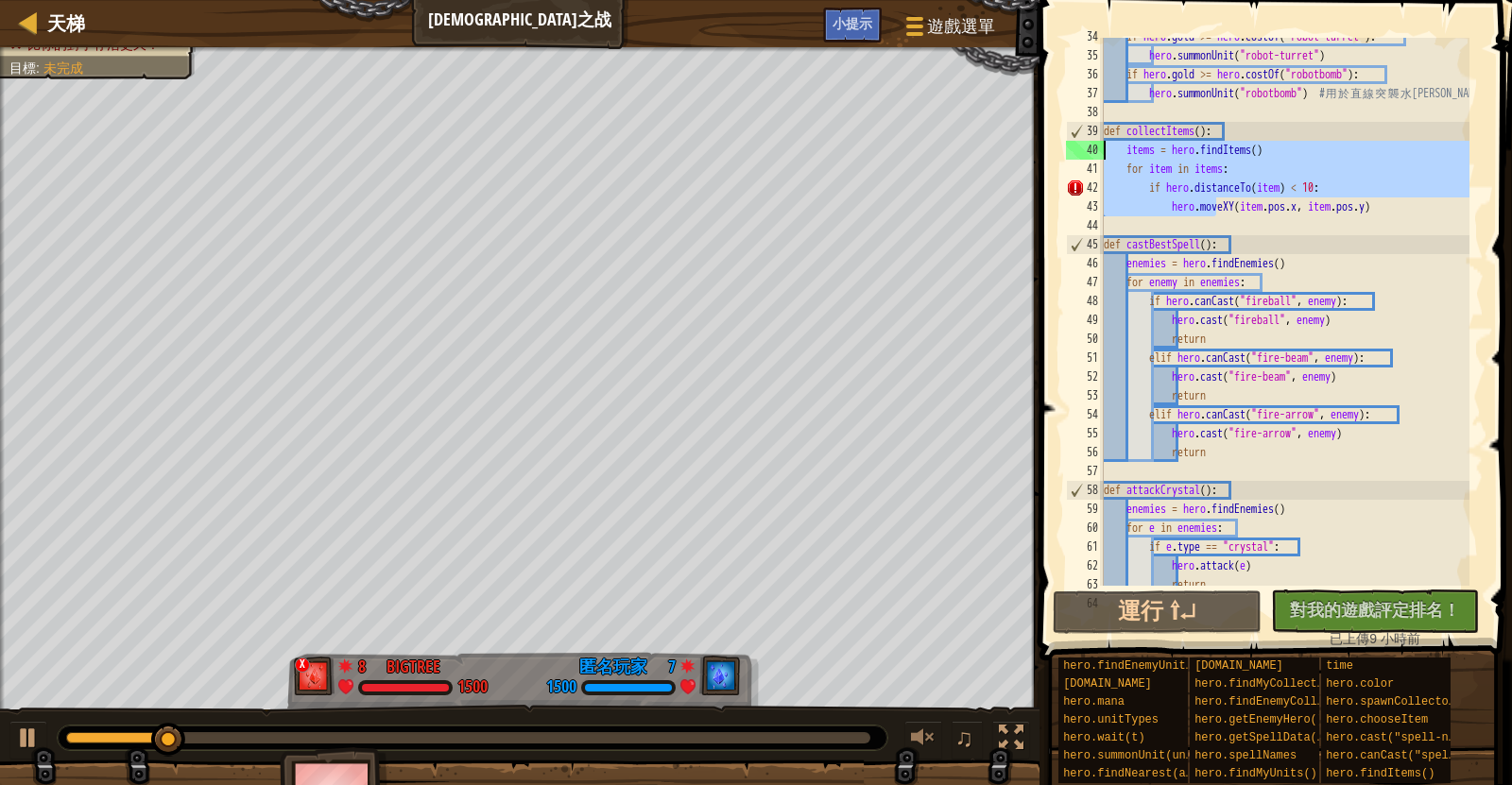 drag, startPoint x: 1219, startPoint y: 214, endPoint x: 1092, endPoint y: 154, distance: 140.45996 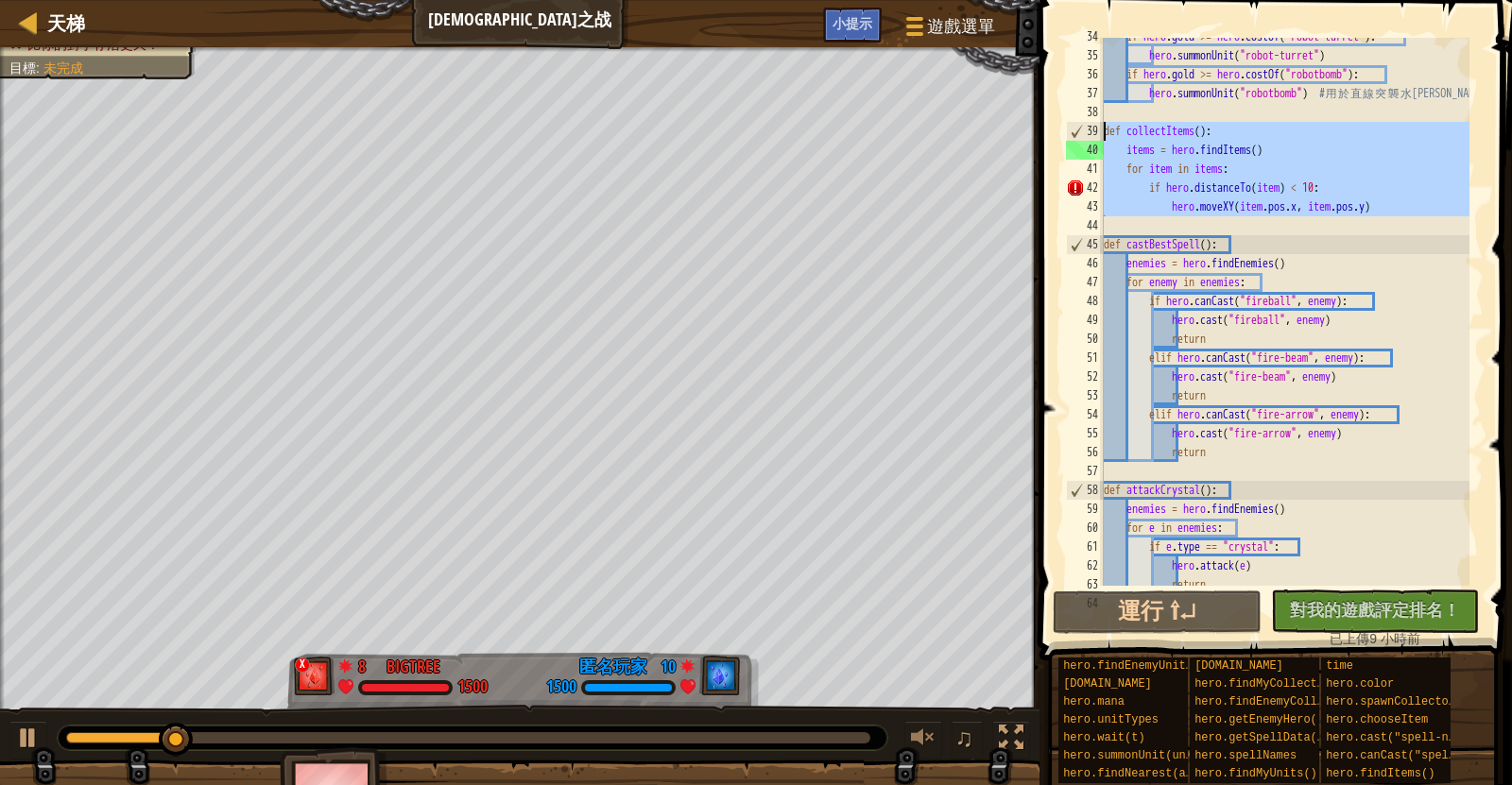 drag, startPoint x: 1423, startPoint y: 218, endPoint x: 1087, endPoint y: 129, distance: 347.5874 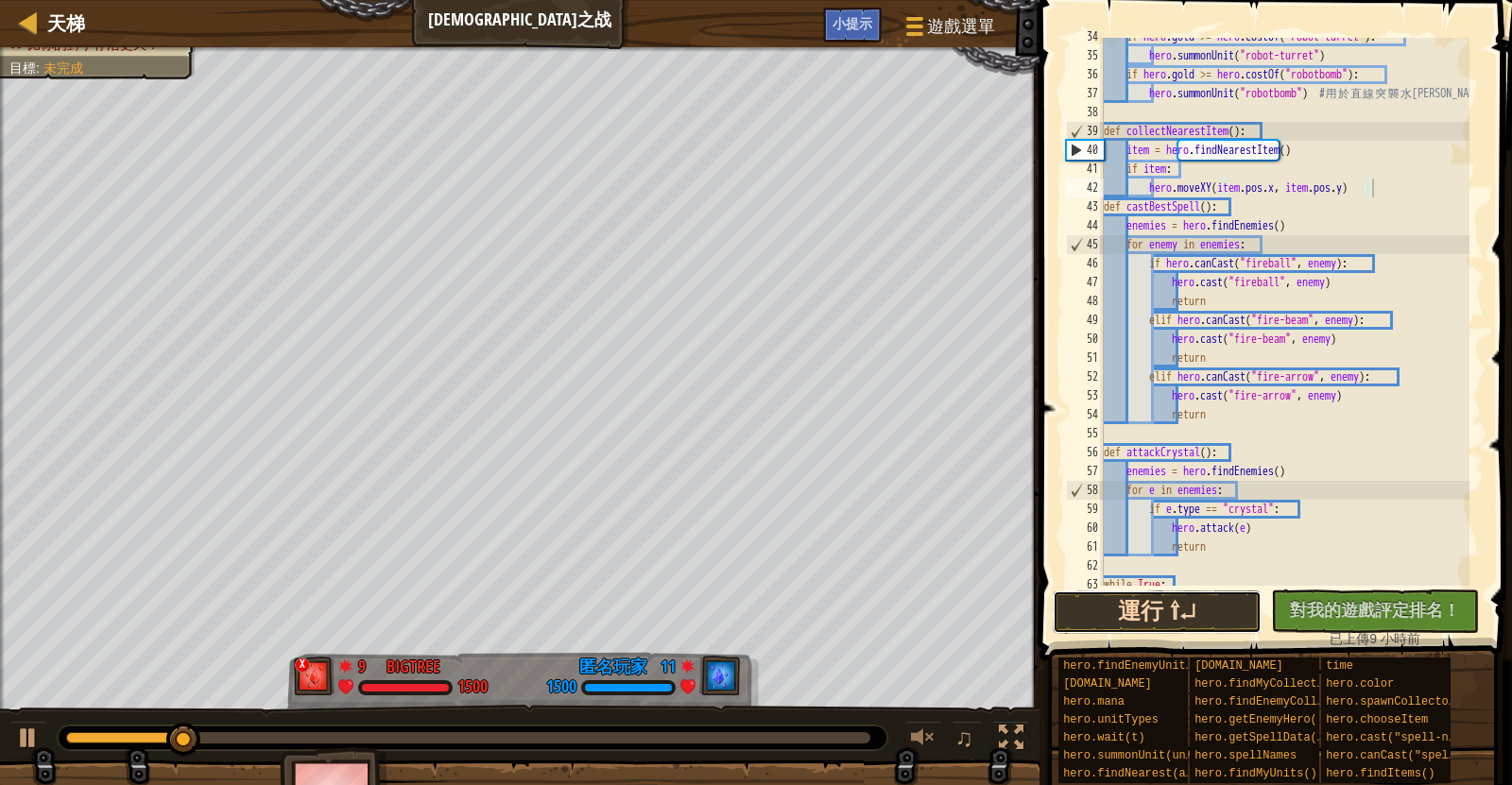 click on "運行 ⇧↵" at bounding box center (1157, 612) 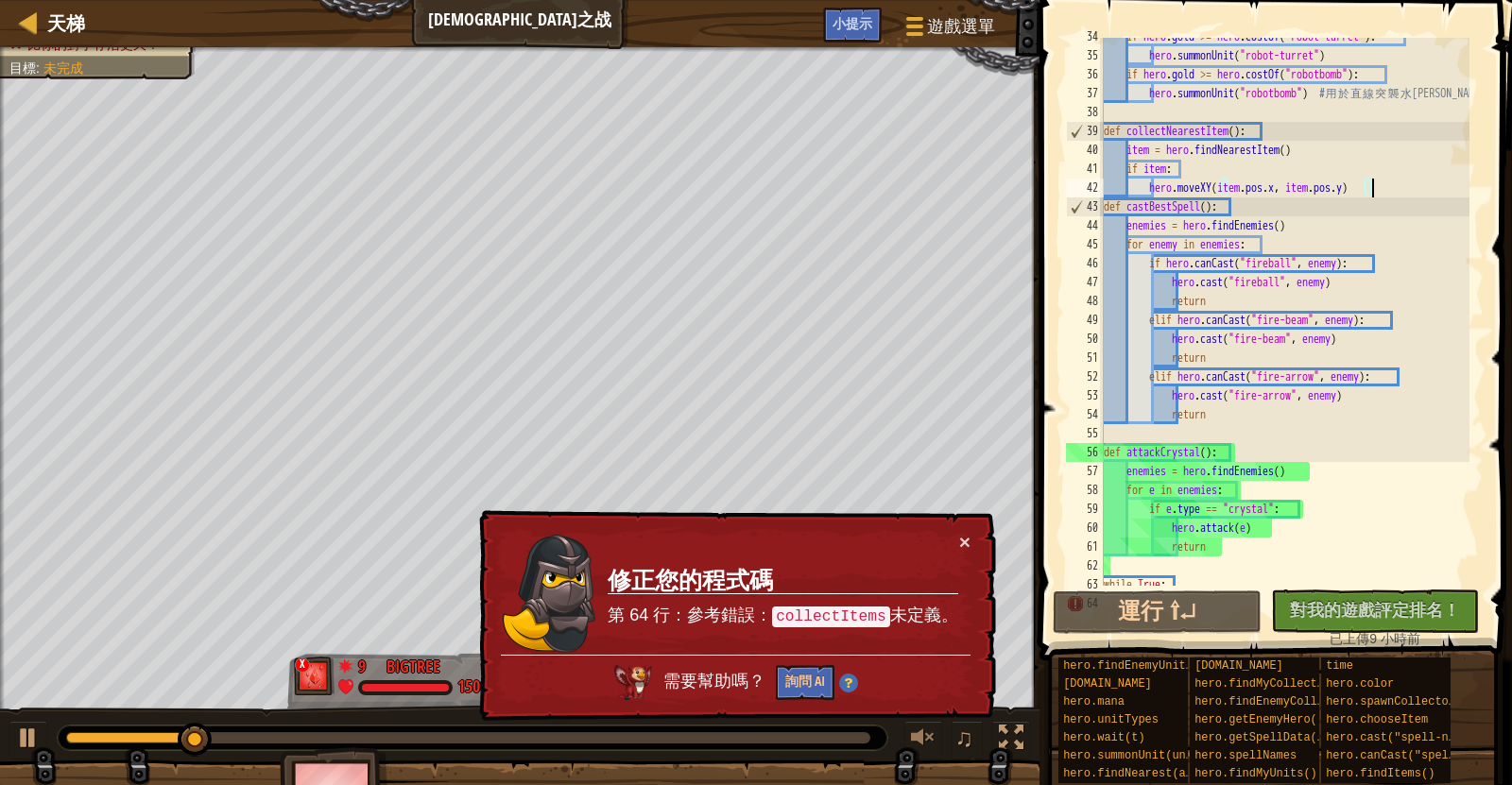 scroll, scrollTop: 775, scrollLeft: 0, axis: vertical 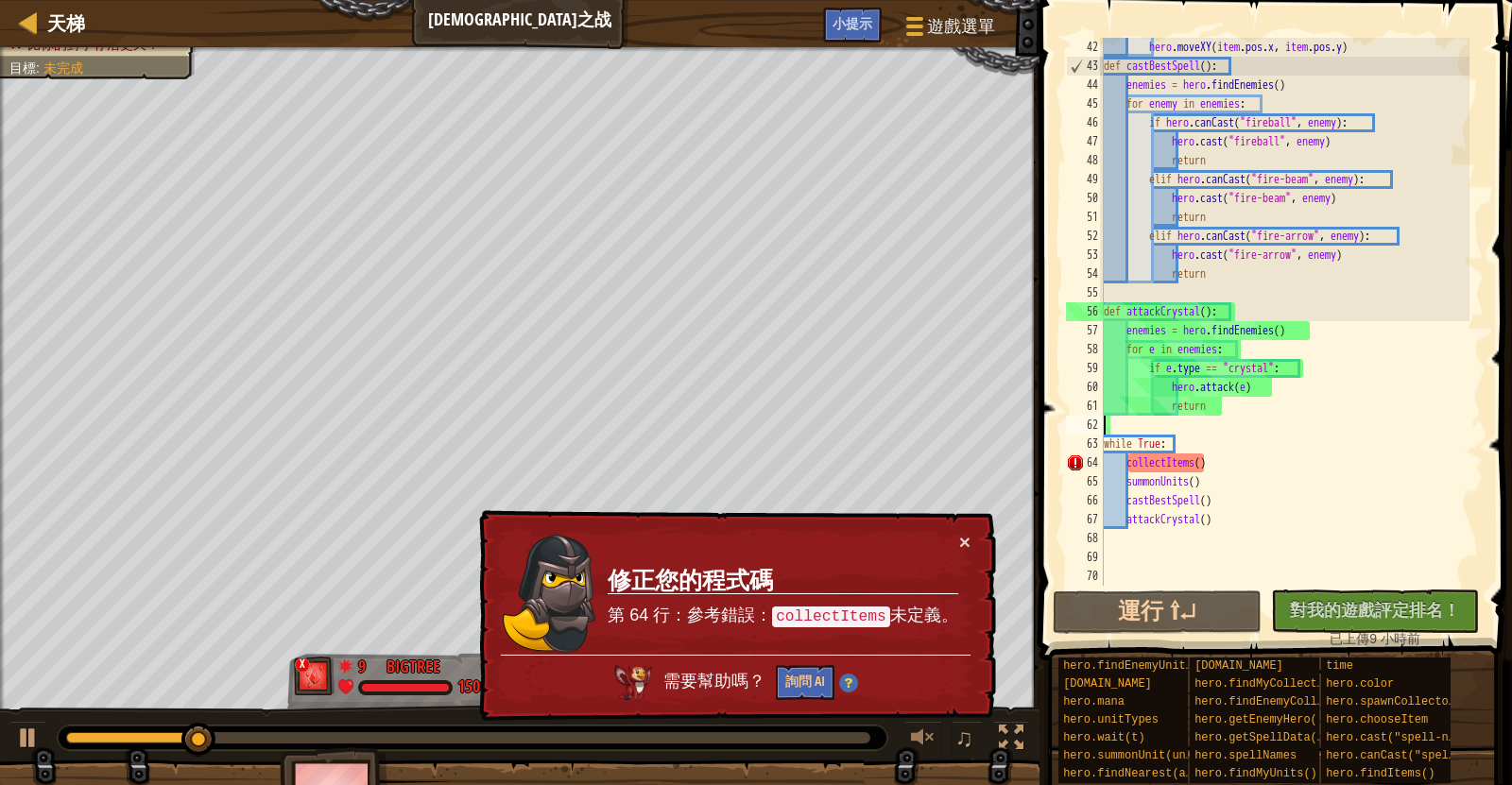 click on "hero . moveXY ( item . pos . x ,   item . pos . y ) def   castBestSpell ( ) :      enemies   =   hero . findEnemies ( )      for   enemy   in   enemies :          if   hero . canCast ( "fireball" ,   enemy ) :              hero . cast ( "fireball" ,   enemy )              return          elif   hero . canCast ( "fire-beam" ,   enemy ) :              hero . cast ( "fire-beam" ,   enemy )              return          [PERSON_NAME] . canCast ( "fire-arrow" ,   enemy ) :              hero . cast ( "fire-arrow" ,   enemy )              return def   attackCrystal ( ) :      enemies   =   hero . findEnemies ( )      for   e   in   enemies :          if   e . type   ==   "crystal" :              hero . attack ( e )              return while   True :      collectItems ( )      summonUnits ( )      castBestSpell ( )      attackCrystal ( )" at bounding box center (1284, 331) 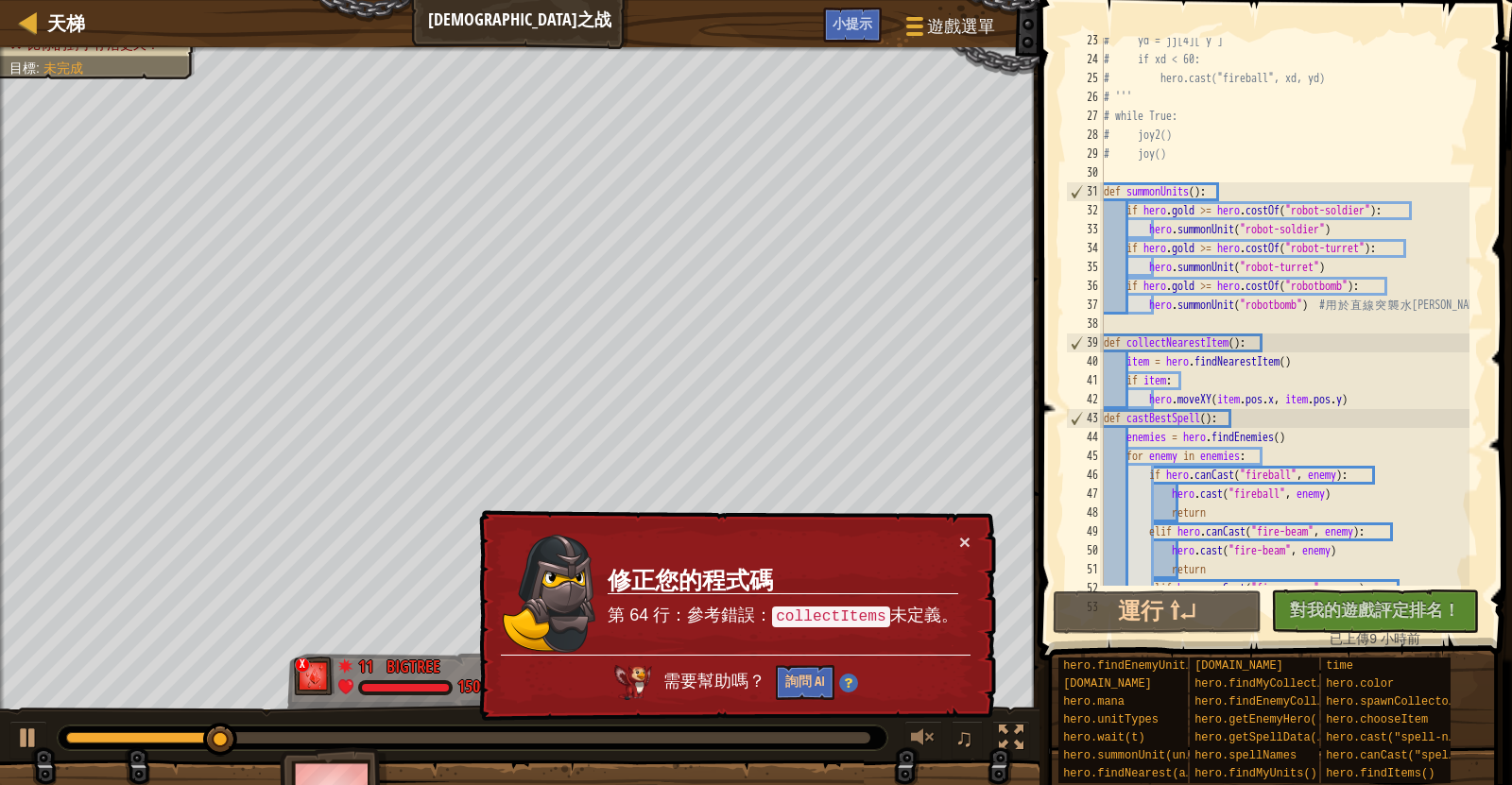 scroll, scrollTop: 493, scrollLeft: 0, axis: vertical 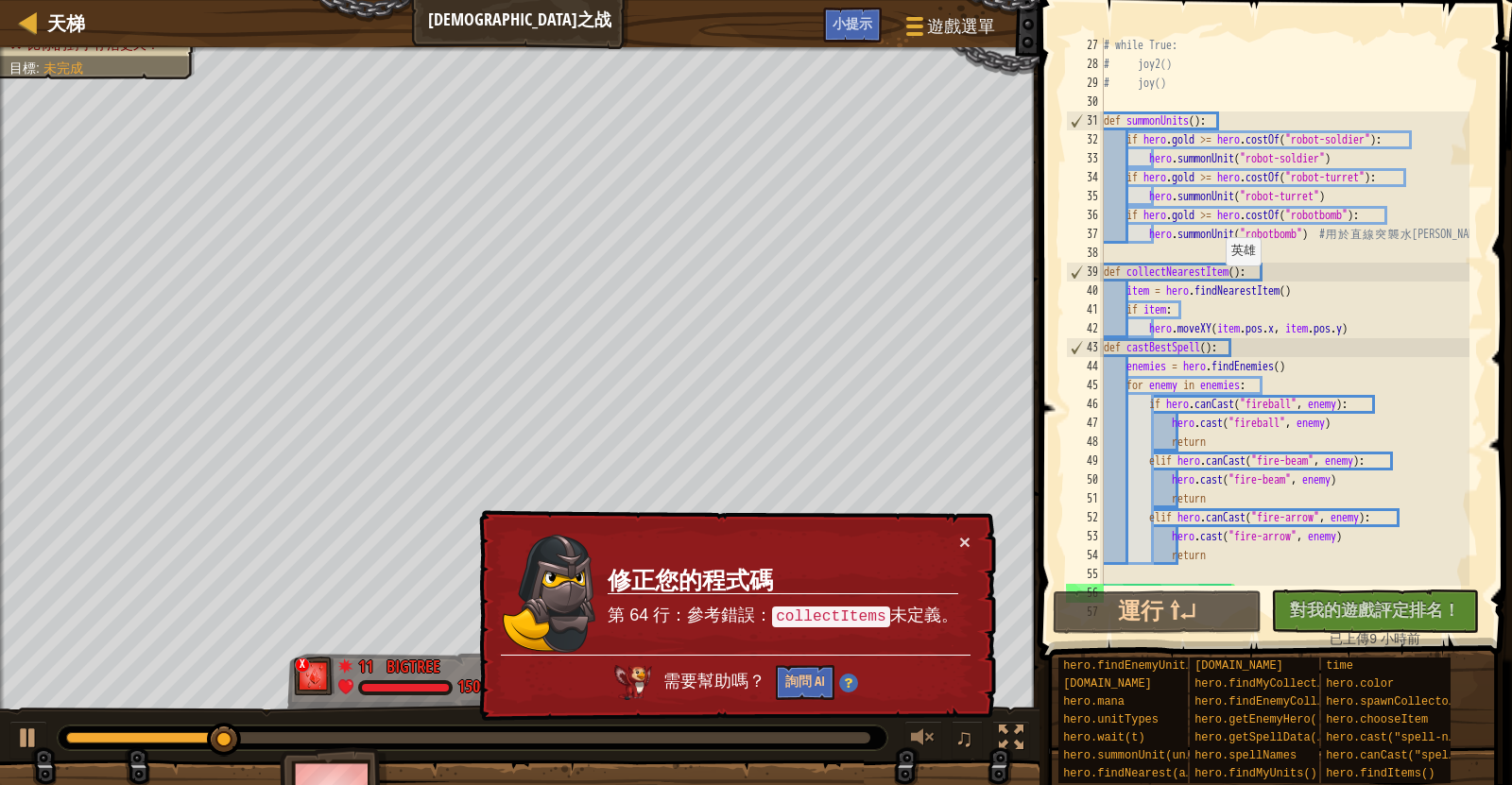 click on "# while True: #     joy2() #     joy()      def   summonUnits ( ) :      if   hero . gold   >=   hero . costOf ( "robot-soldier" ) :          hero . summonUnit ( "robot-soldier" )      if   hero . gold   >=   hero . costOf ( "robot-turret" ) :          hero . summonUnit ( "robot-turret" )      if   hero . gold   >=   hero . costOf ( "robotbomb" ) :          hero . summonUnit ( "robotbomb" )    #  用 於 直 線 突 襲 水 晶 def   collectNearestItem ( ) :      item   =   hero . findNearestItem ( )      if   item :          hero . moveXY ( item . pos . x ,   item . pos . y ) def   castBestSpell ( ) :      enemies   =   hero . findEnemies ( )      for   enemy   in   enemies :          if   hero . canCast ( "fireball" ,   enemy ) :              hero . cast ( "fireball" ,   enemy )              return          elif   hero . canCast ( "fire-beam" ,   enemy ) :              hero . cast ( "fire-beam" ,   enemy )              return          [PERSON_NAME] . canCast ( "fire-arrow" ,   enemy ) :              hero . (" at bounding box center (1284, 329) 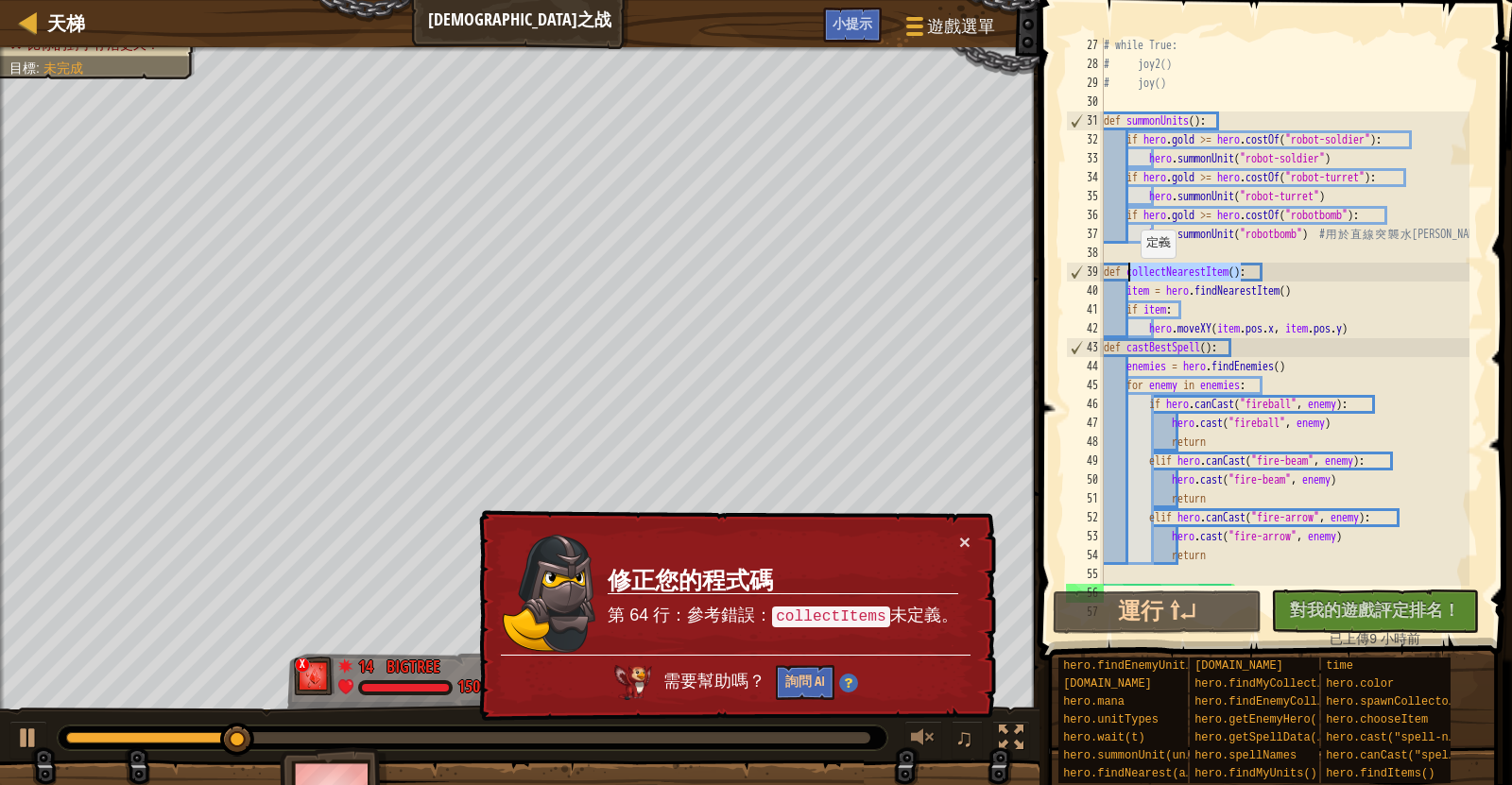 drag, startPoint x: 1241, startPoint y: 274, endPoint x: 1131, endPoint y: 275, distance: 110.00455 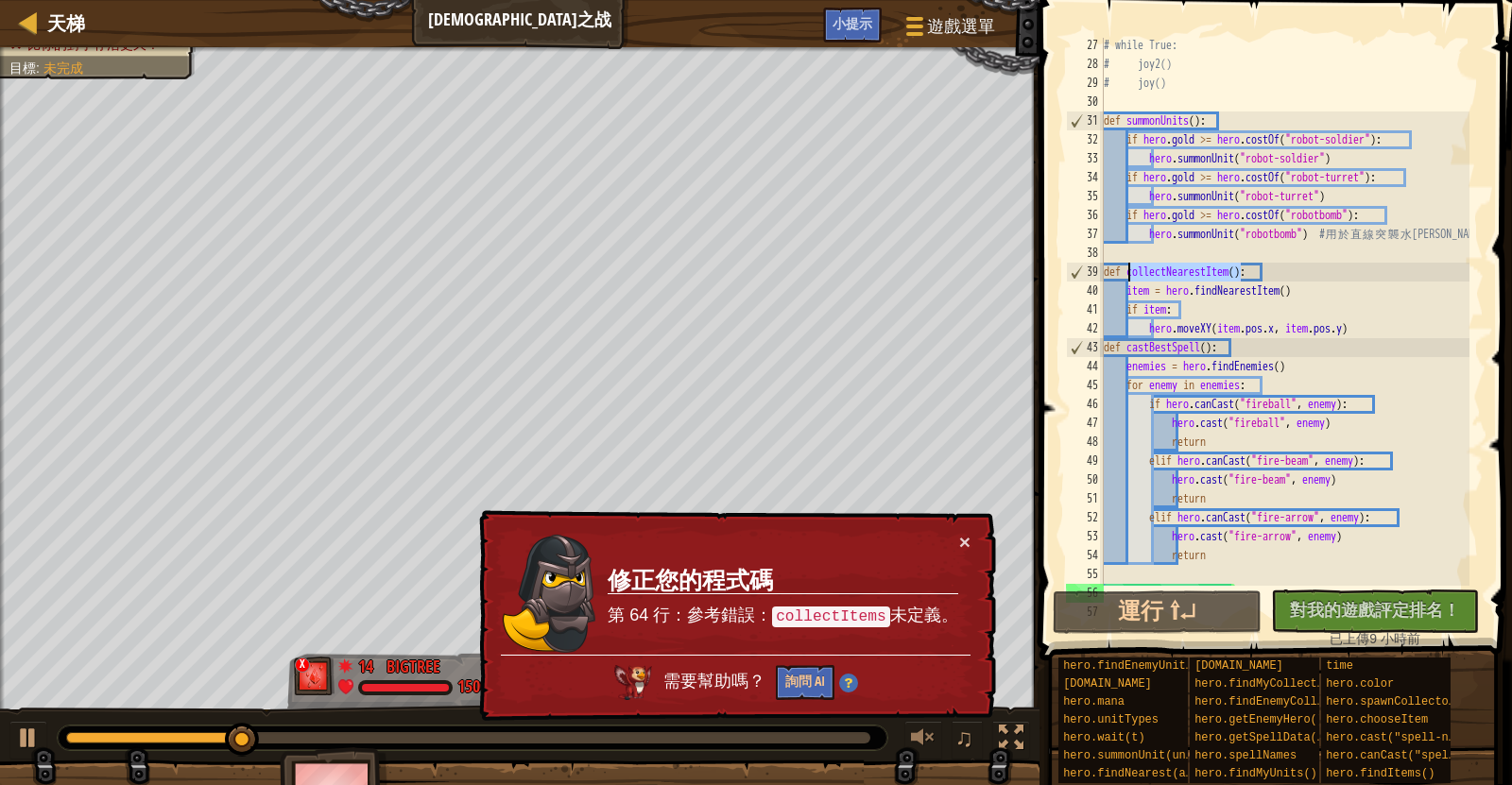 scroll, scrollTop: 775, scrollLeft: 0, axis: vertical 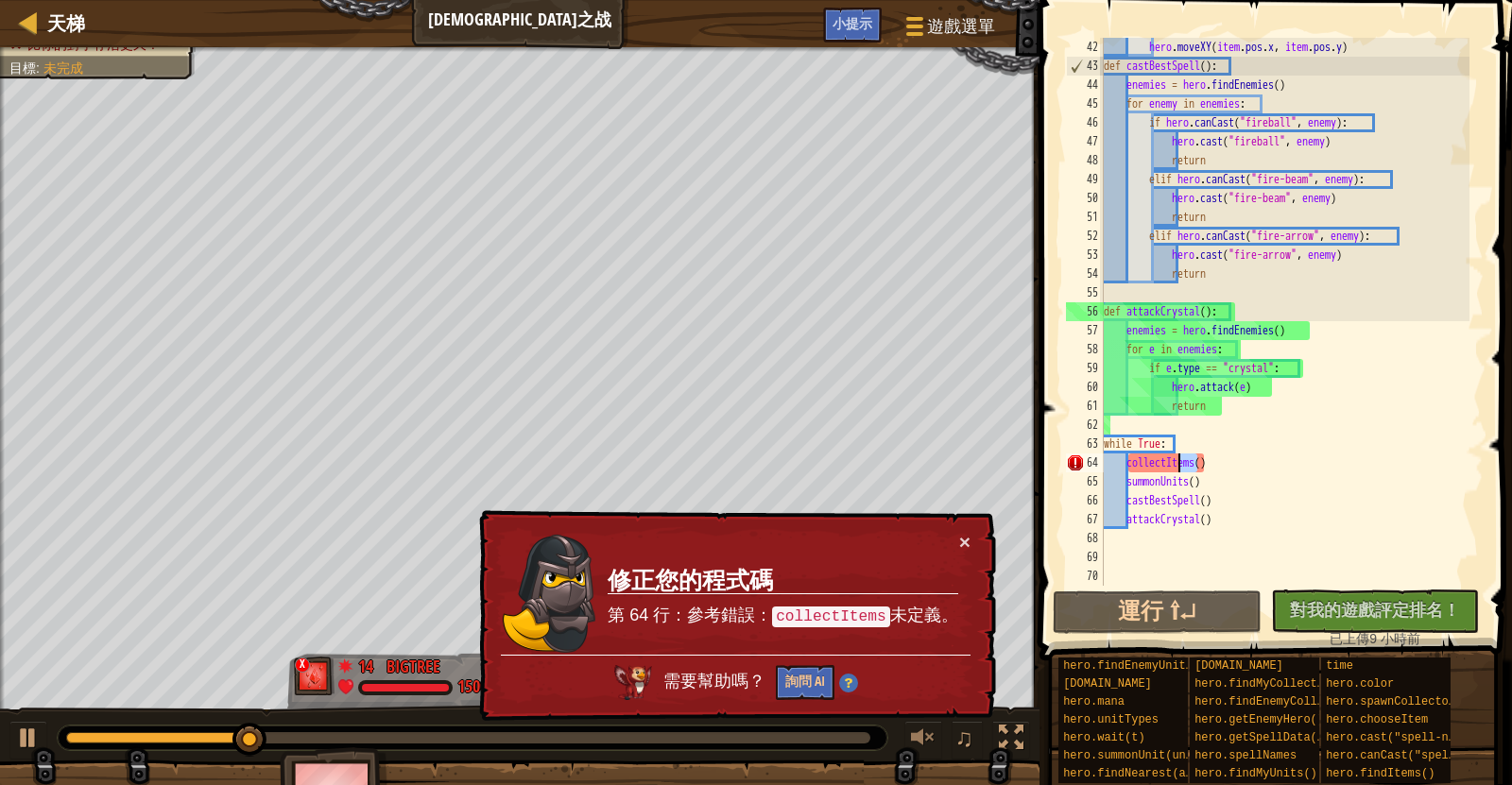 drag, startPoint x: 1200, startPoint y: 459, endPoint x: 1156, endPoint y: 466, distance: 44.553339 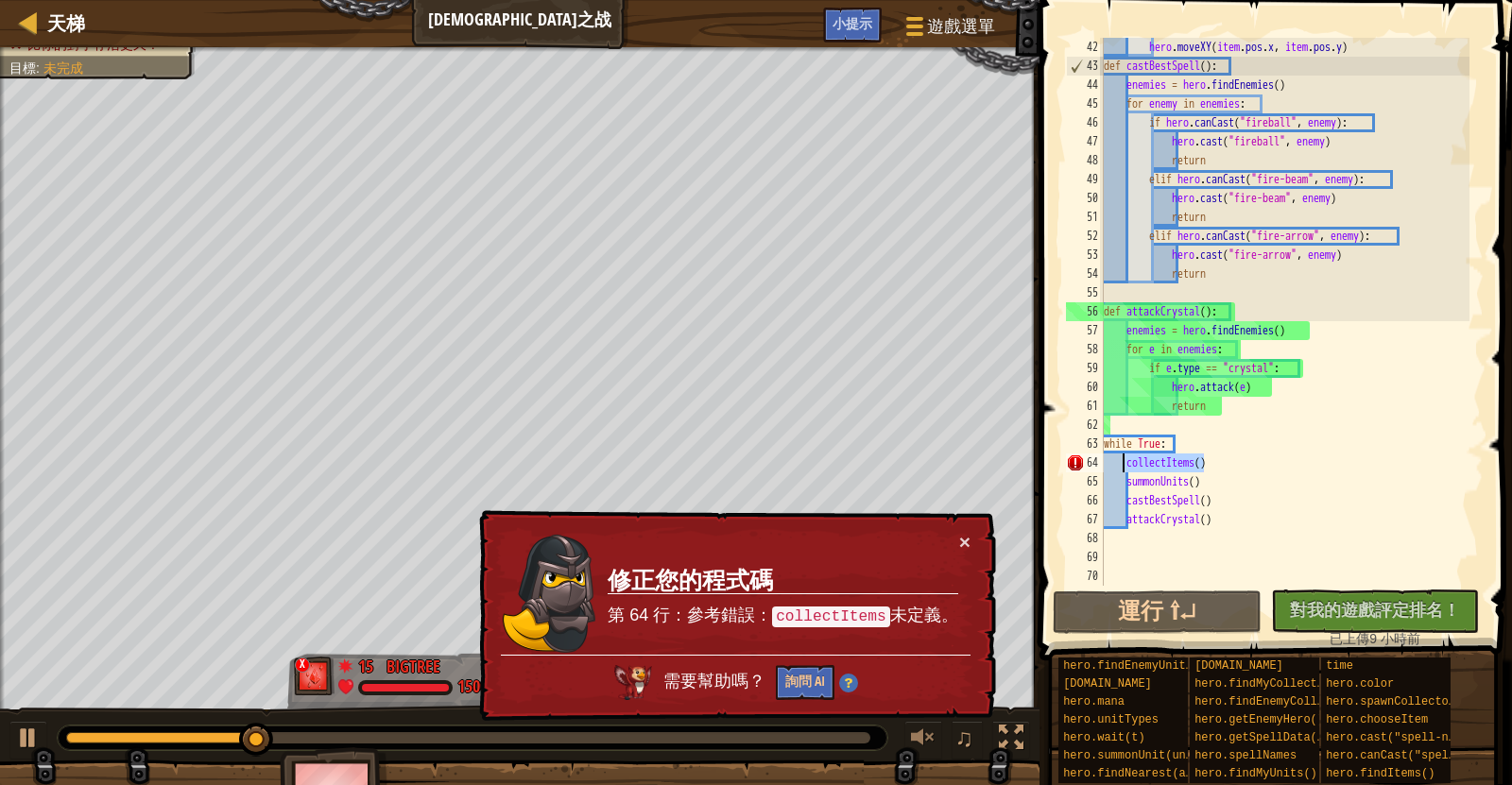 drag, startPoint x: 1202, startPoint y: 460, endPoint x: 1125, endPoint y: 460, distance: 77 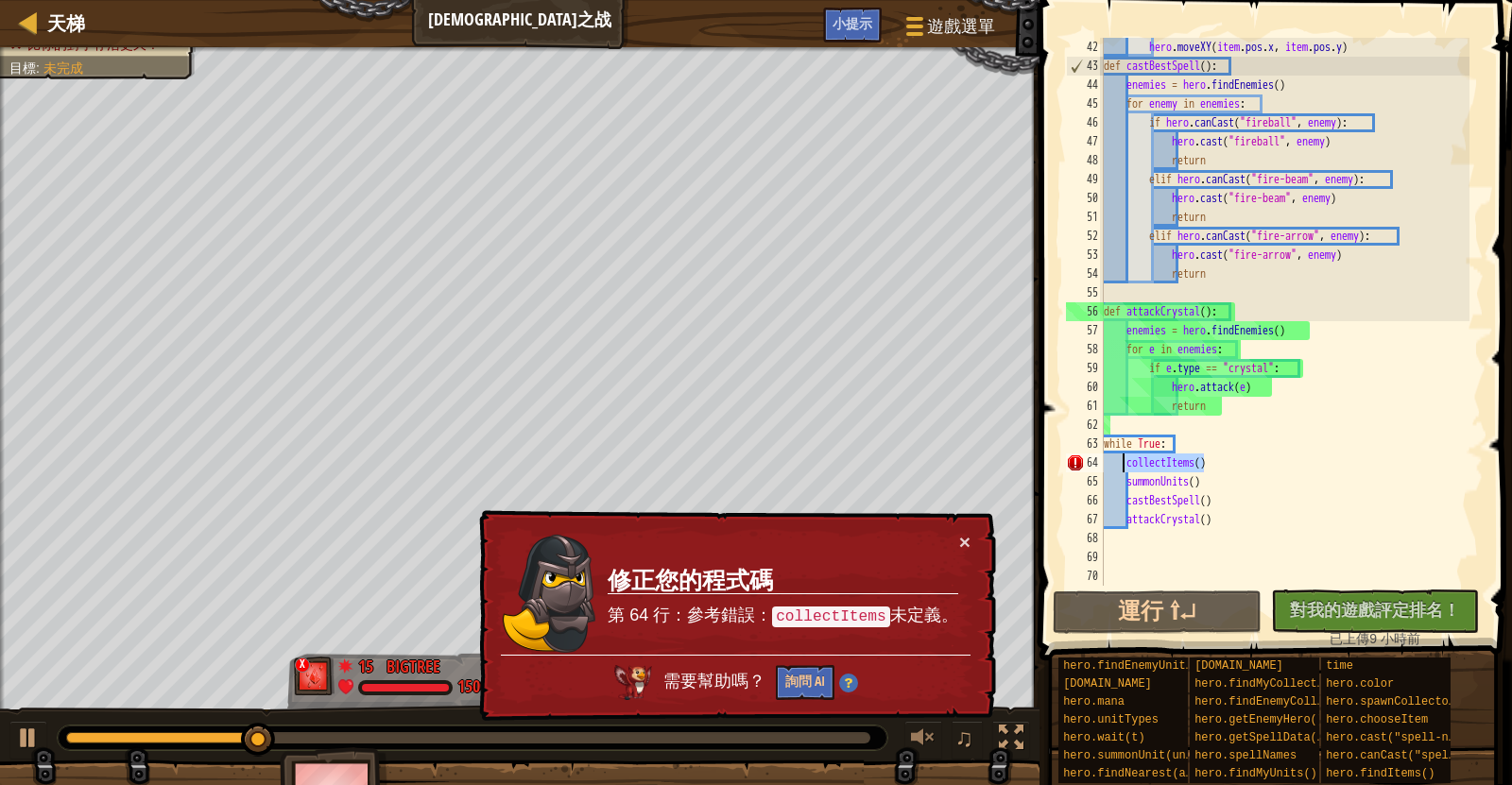 paste on "collectNearestItem" 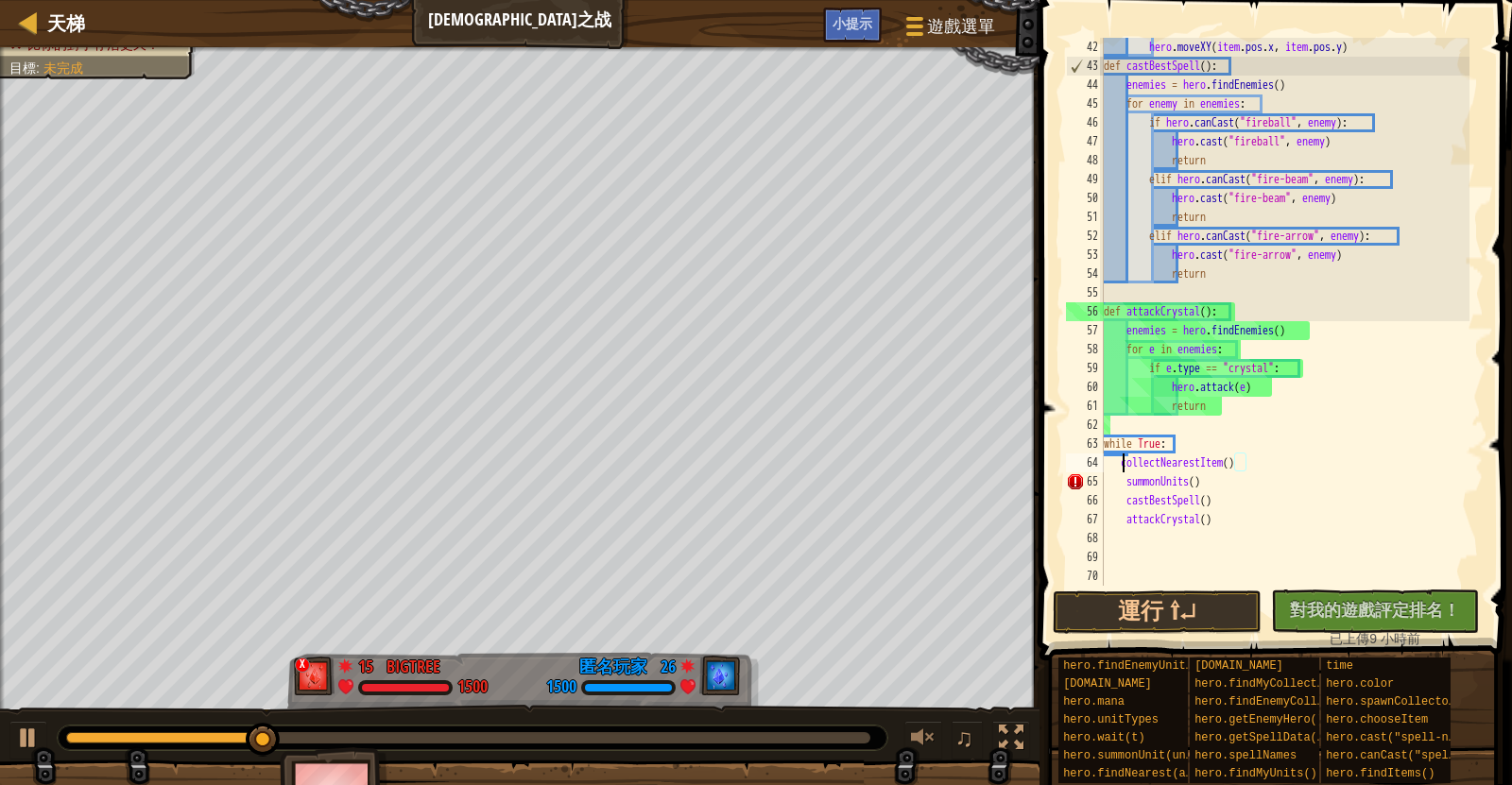 click on "hero . moveXY ( item . pos . x ,   item . pos . y ) def   castBestSpell ( ) :      enemies   =   hero . findEnemies ( )      for   enemy   in   enemies :          if   hero . canCast ( "fireball" ,   enemy ) :              hero . cast ( "fireball" ,   enemy )              return          elif   hero . canCast ( "fire-beam" ,   enemy ) :              hero . cast ( "fire-beam" ,   enemy )              return          [PERSON_NAME] . canCast ( "fire-arrow" ,   enemy ) :              hero . cast ( "fire-arrow" ,   enemy )              return def   attackCrystal ( ) :      enemies   =   hero . findEnemies ( )      for   e   in   enemies :          if   e . type   ==   "crystal" :              hero . attack ( e )              return while   True :     collectNearestItem ( )      summonUnits ( )      castBestSpell ( )      attackCrystal ( )" at bounding box center (1284, 331) 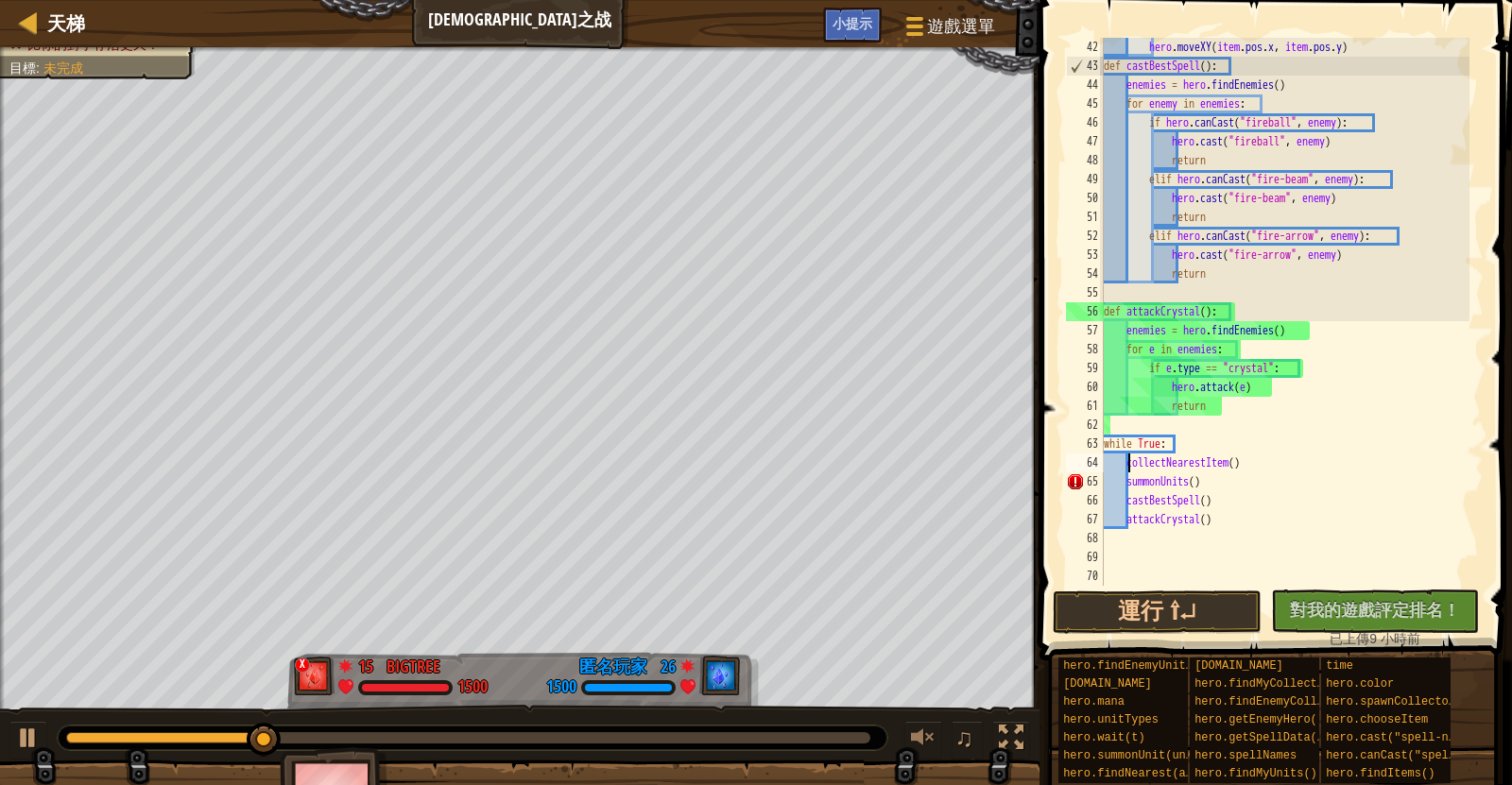 scroll, scrollTop: 0, scrollLeft: 0, axis: both 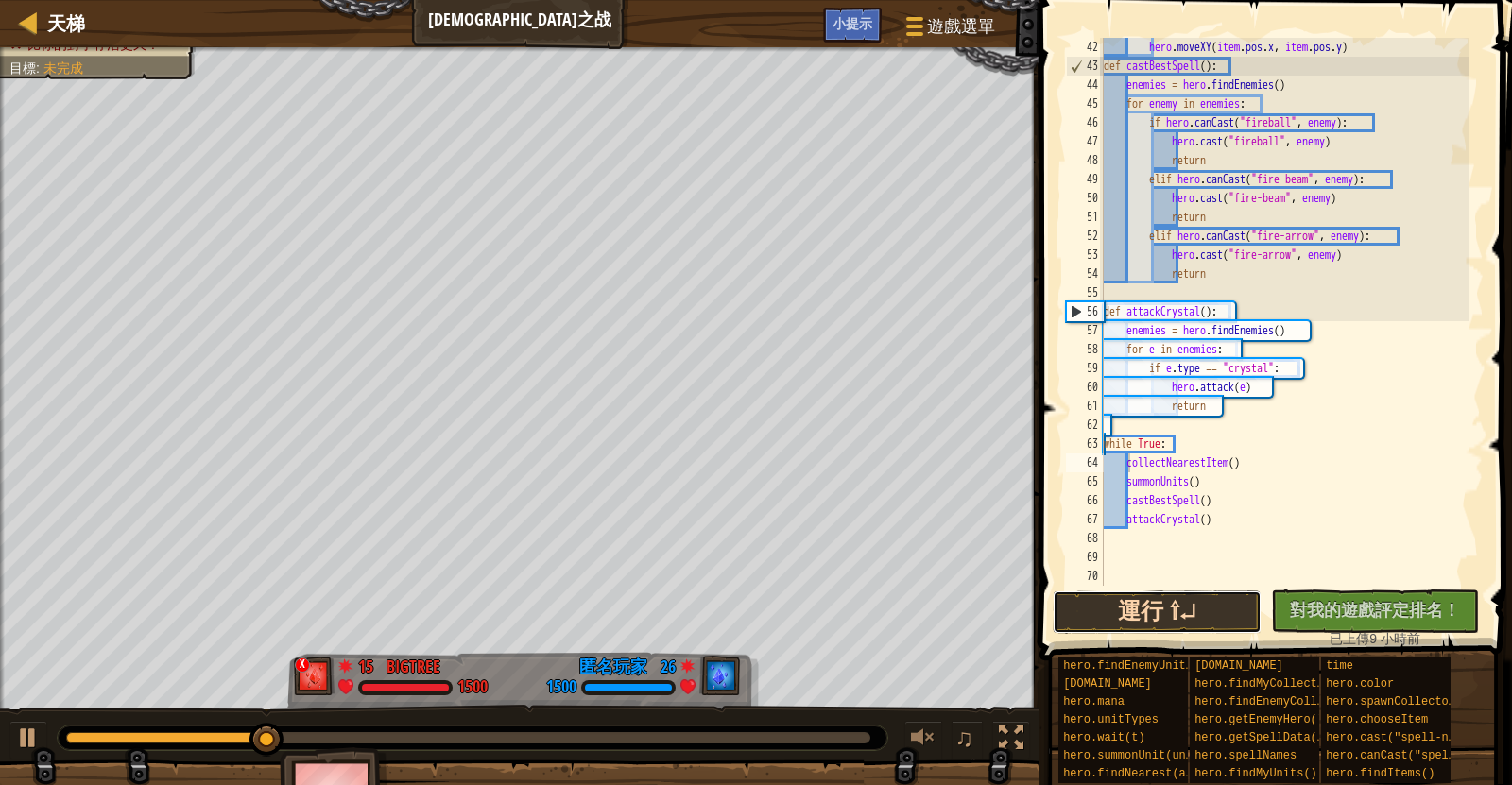 click on "運行 ⇧↵" at bounding box center [1157, 612] 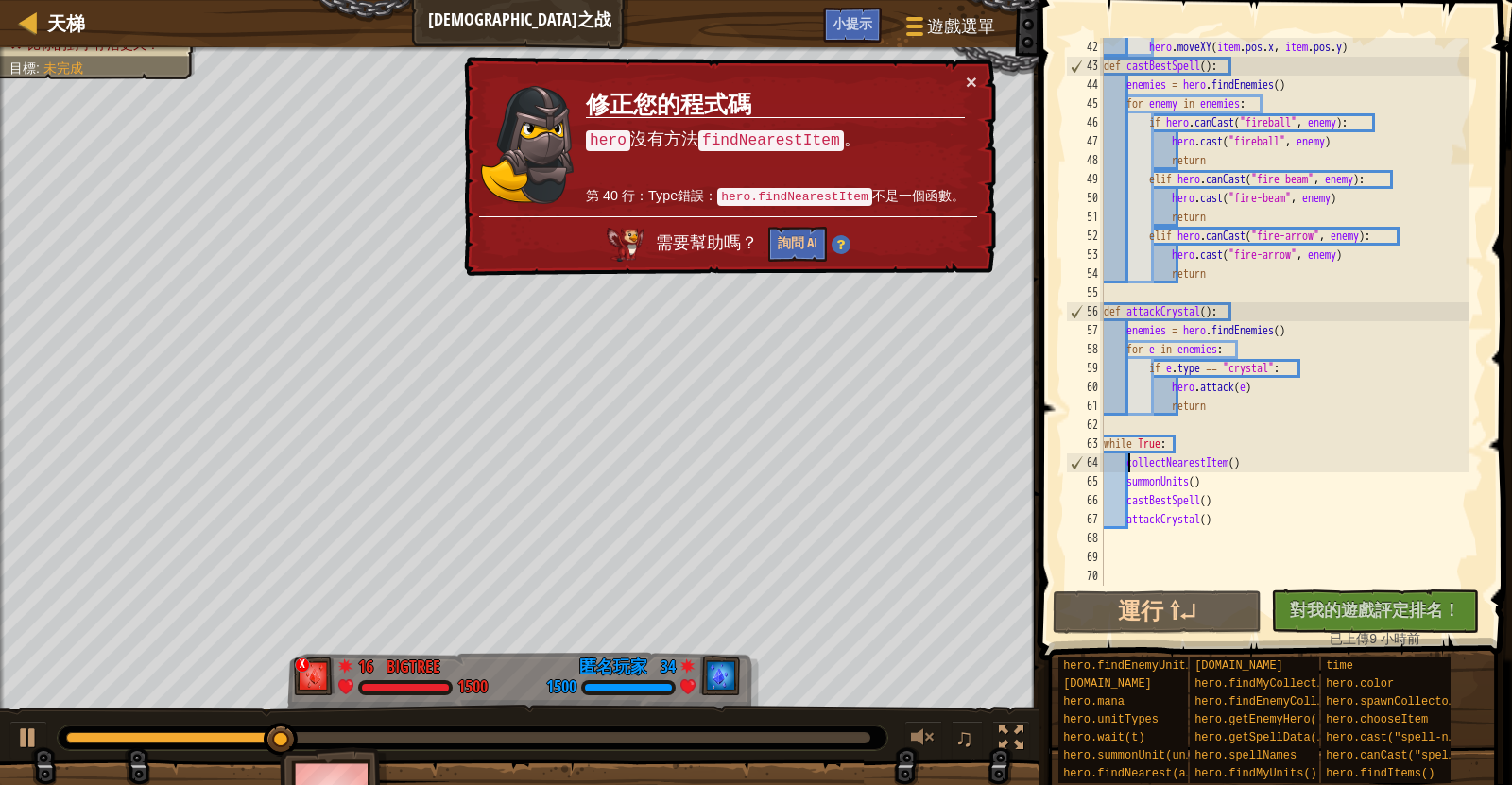 scroll, scrollTop: 563, scrollLeft: 0, axis: vertical 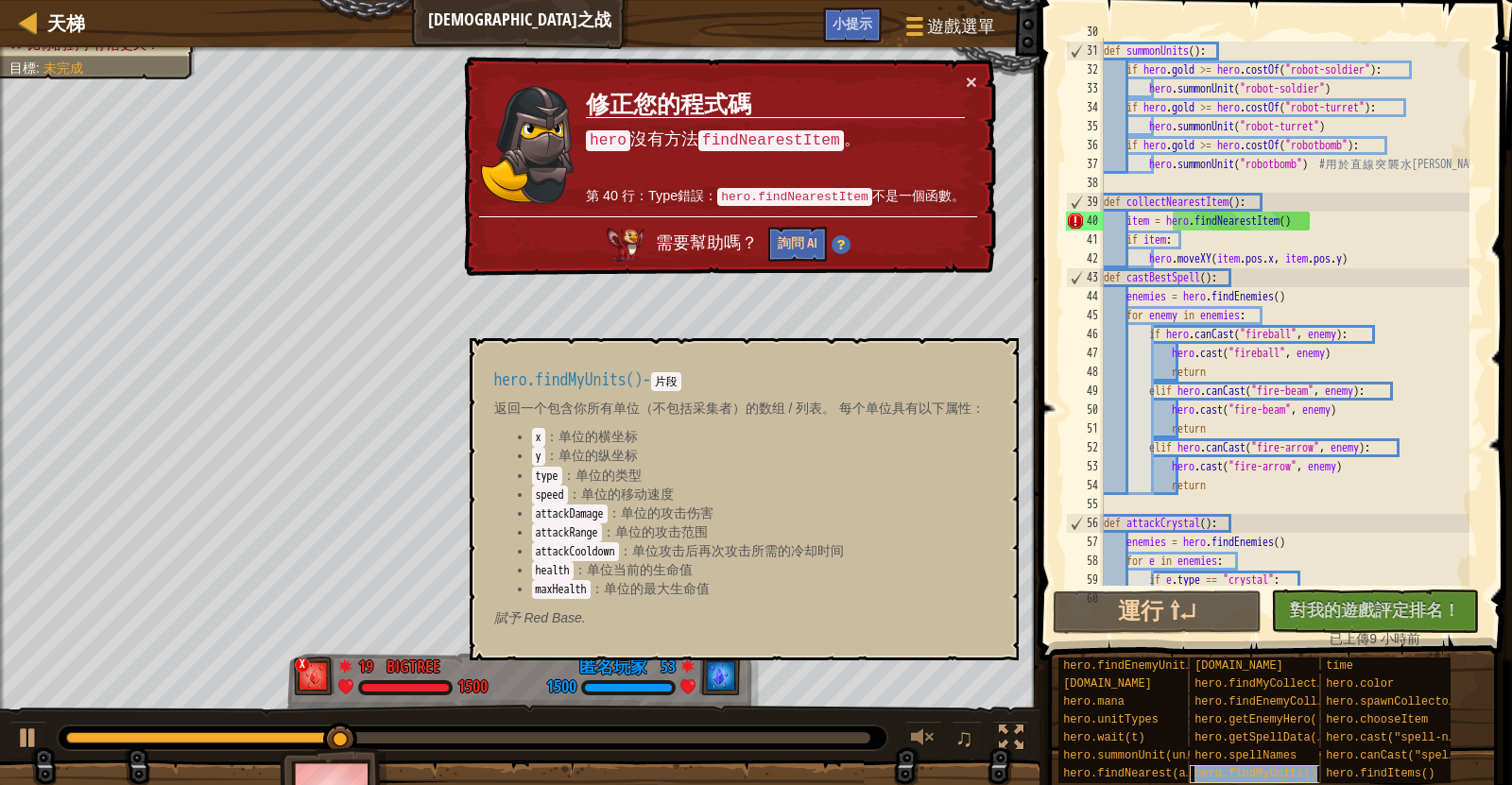 click on "hero.findMyUnits()" at bounding box center [1256, 774] 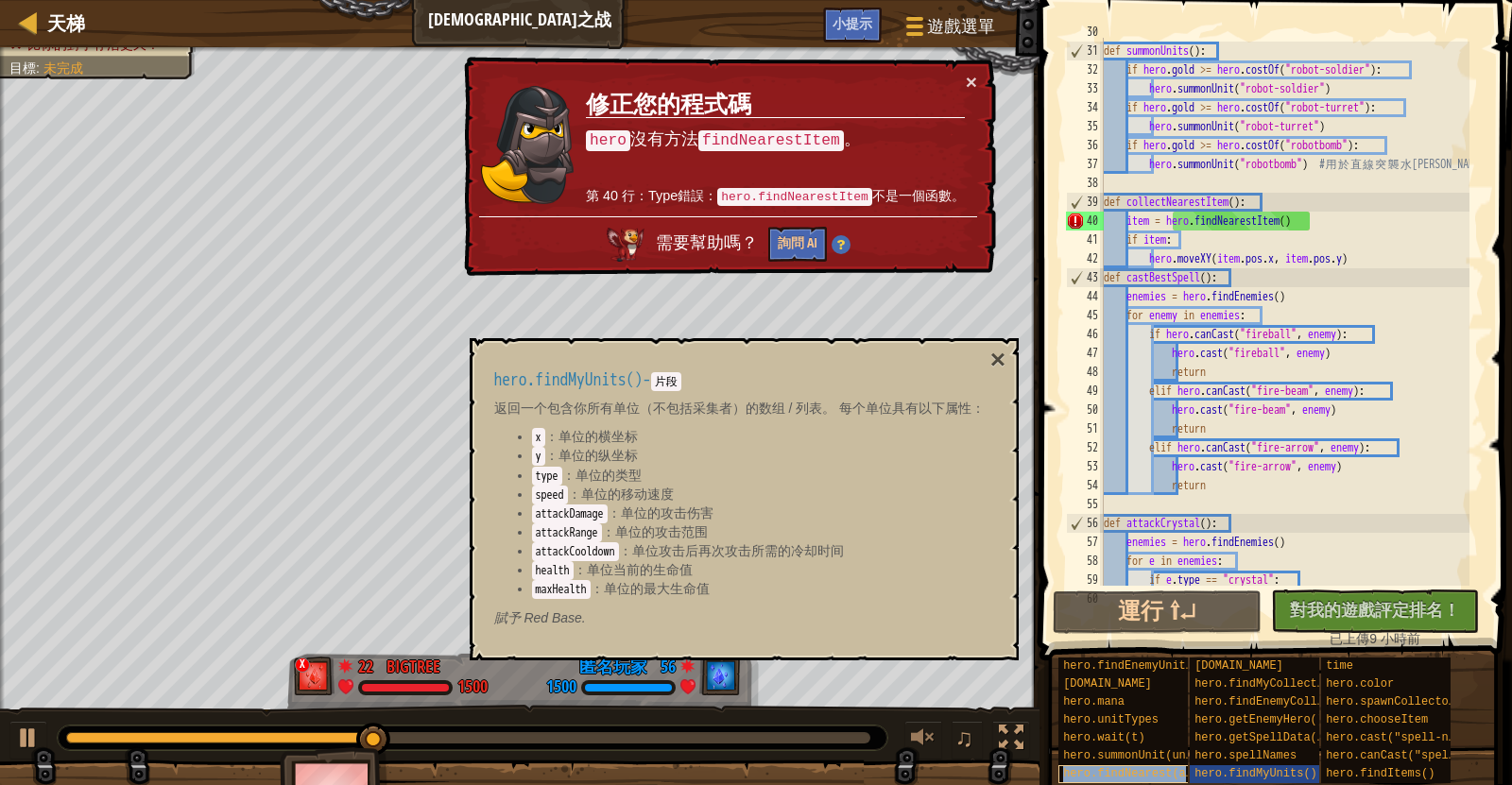 click on "hero.findNearest(array)" at bounding box center [1142, 774] 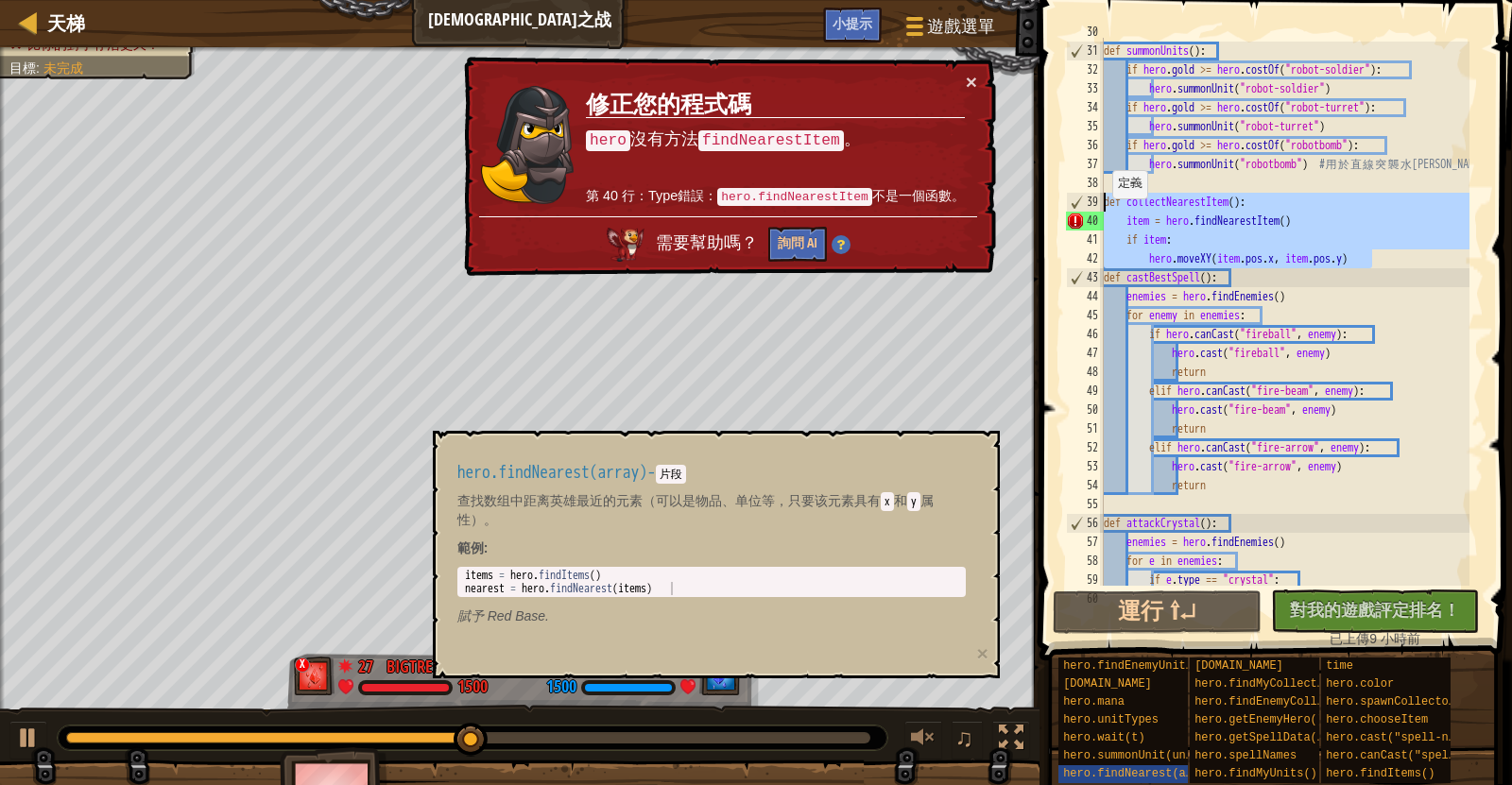 drag, startPoint x: 1389, startPoint y: 252, endPoint x: 1101, endPoint y: 200, distance: 292.6568 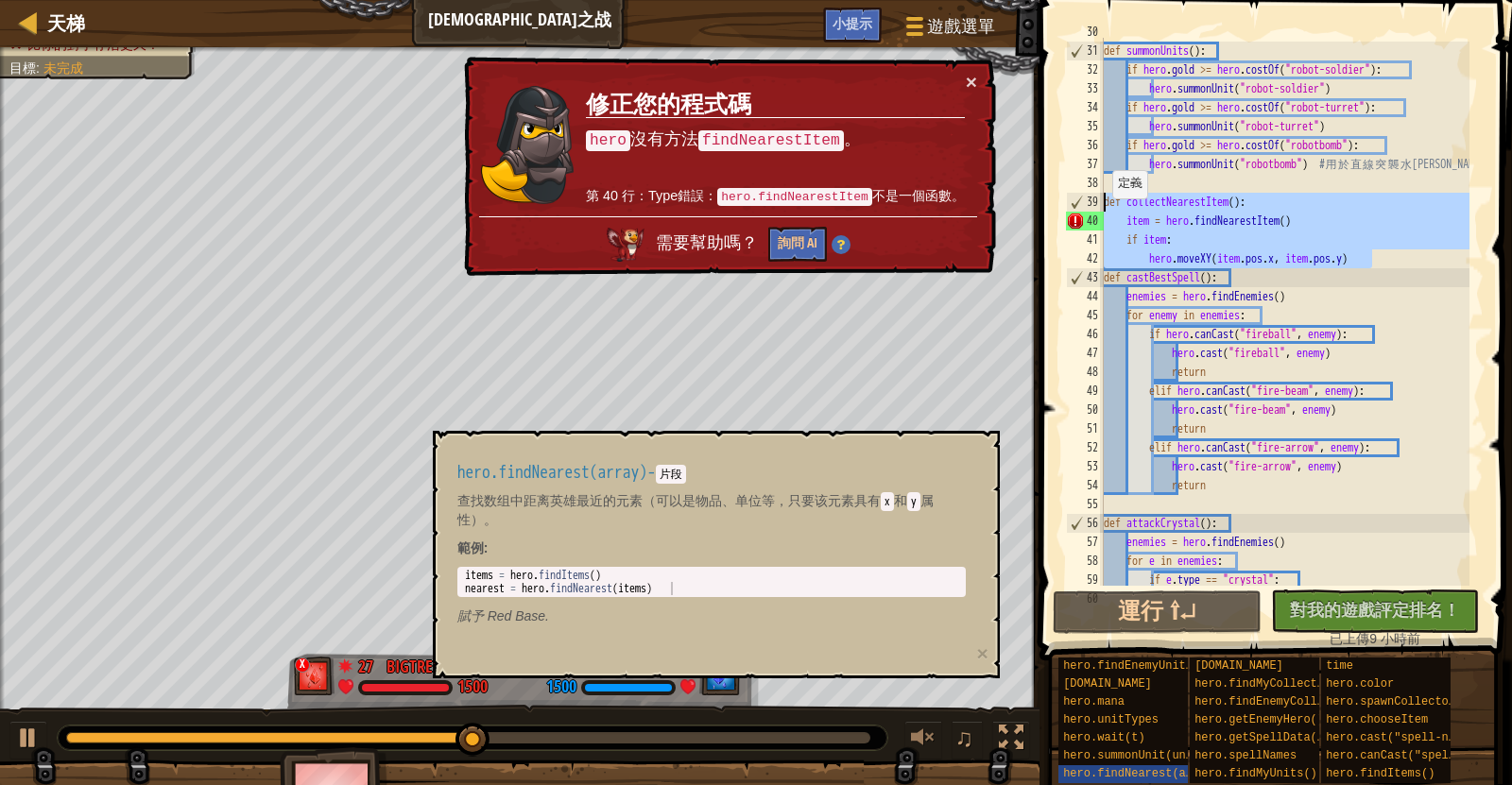 paste on "hero.moveXY(nearest.pos.x, nearest.pos.y" 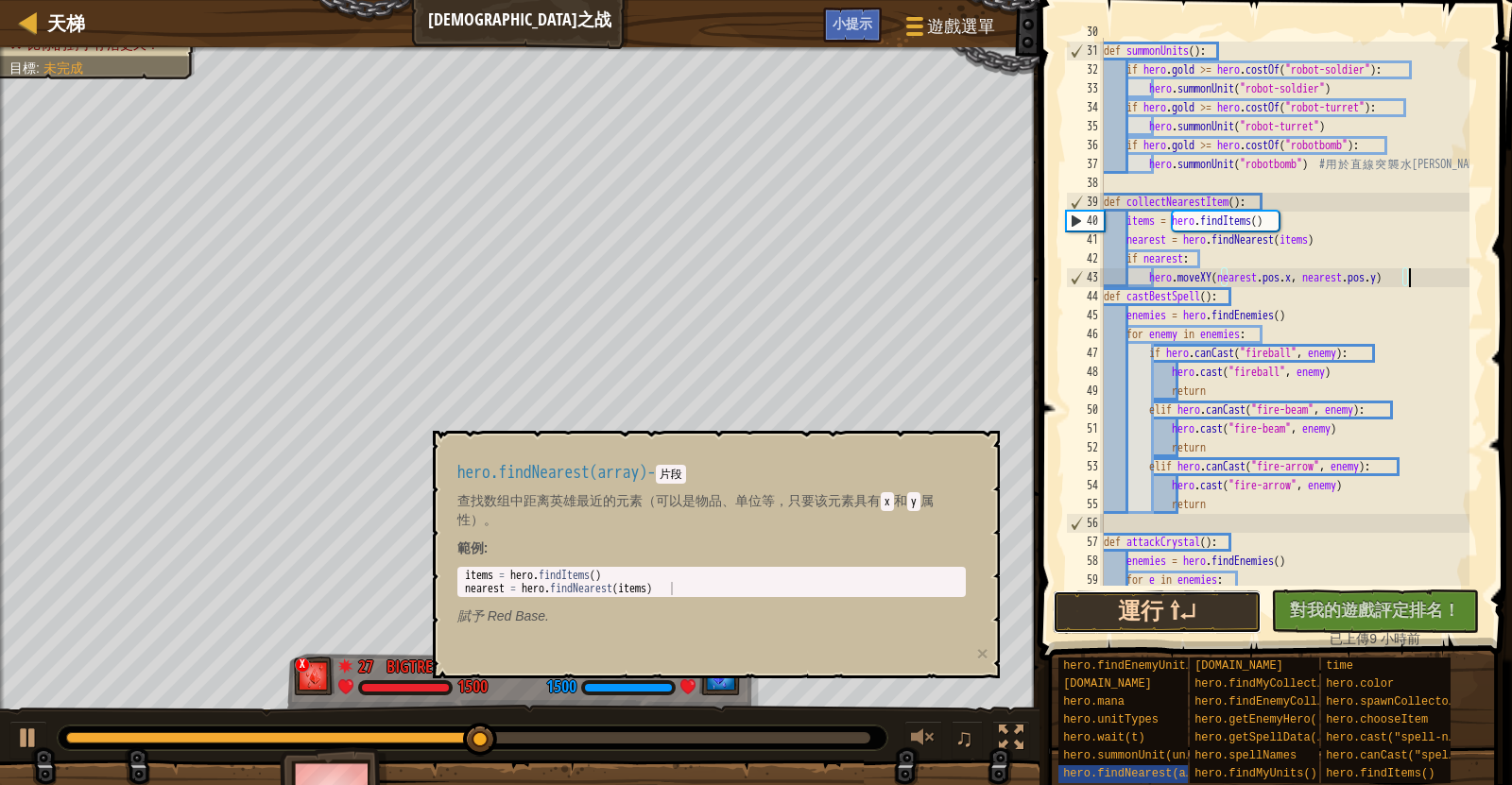 click on "運行 ⇧↵" at bounding box center (1157, 612) 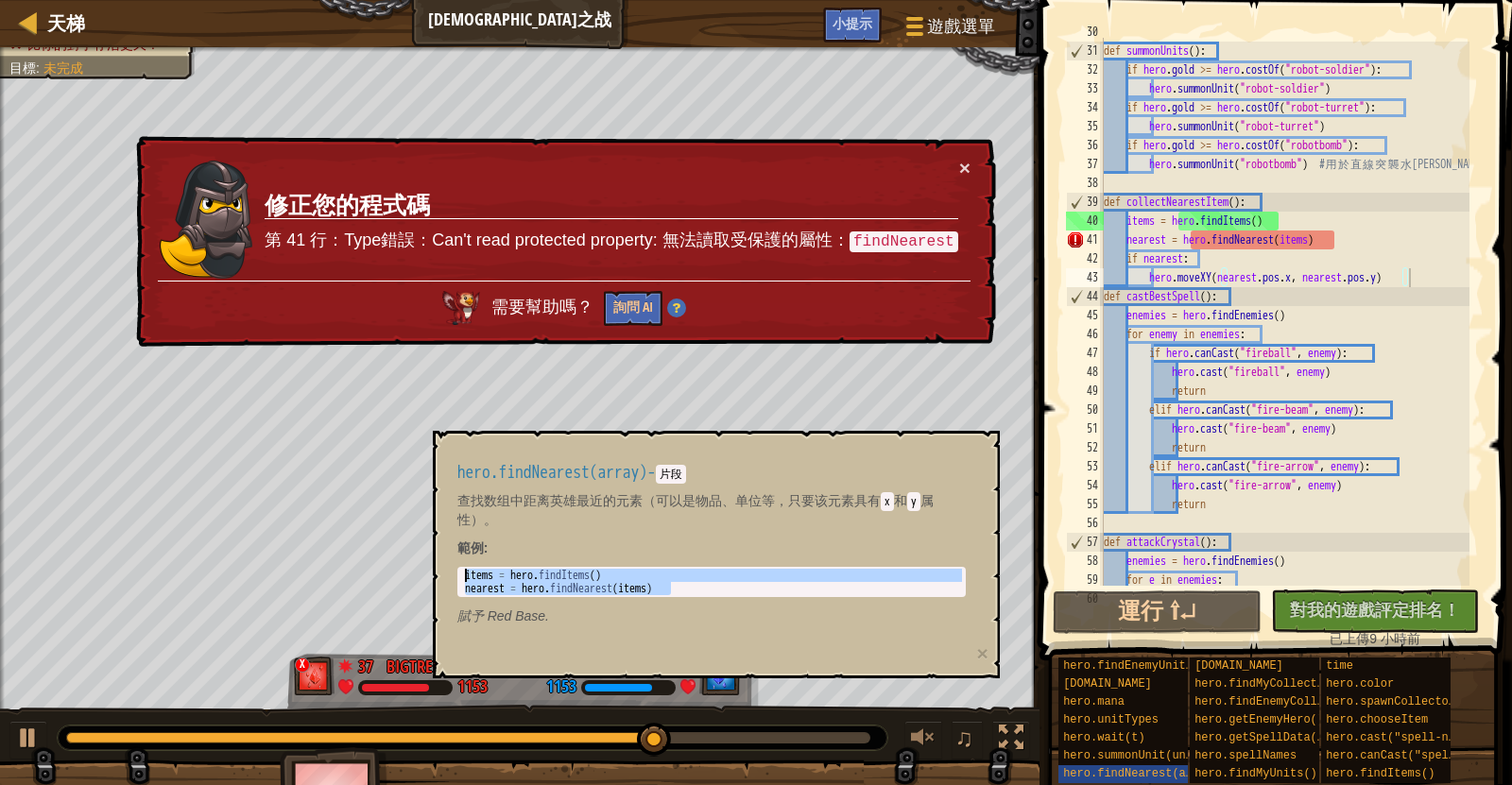 drag, startPoint x: 725, startPoint y: 592, endPoint x: 445, endPoint y: 574, distance: 280.57797 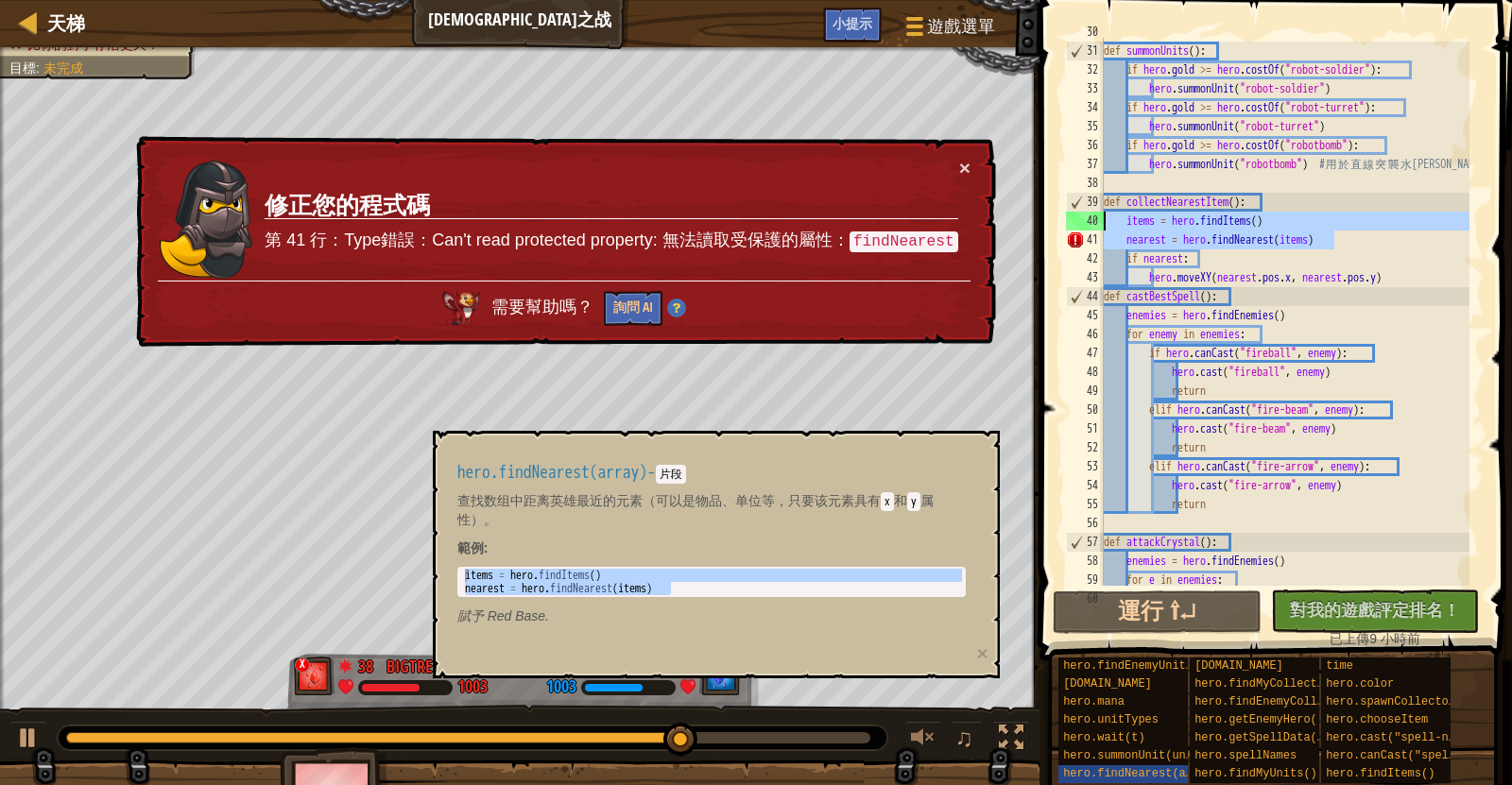 drag, startPoint x: 1340, startPoint y: 237, endPoint x: 1059, endPoint y: 218, distance: 281.64162 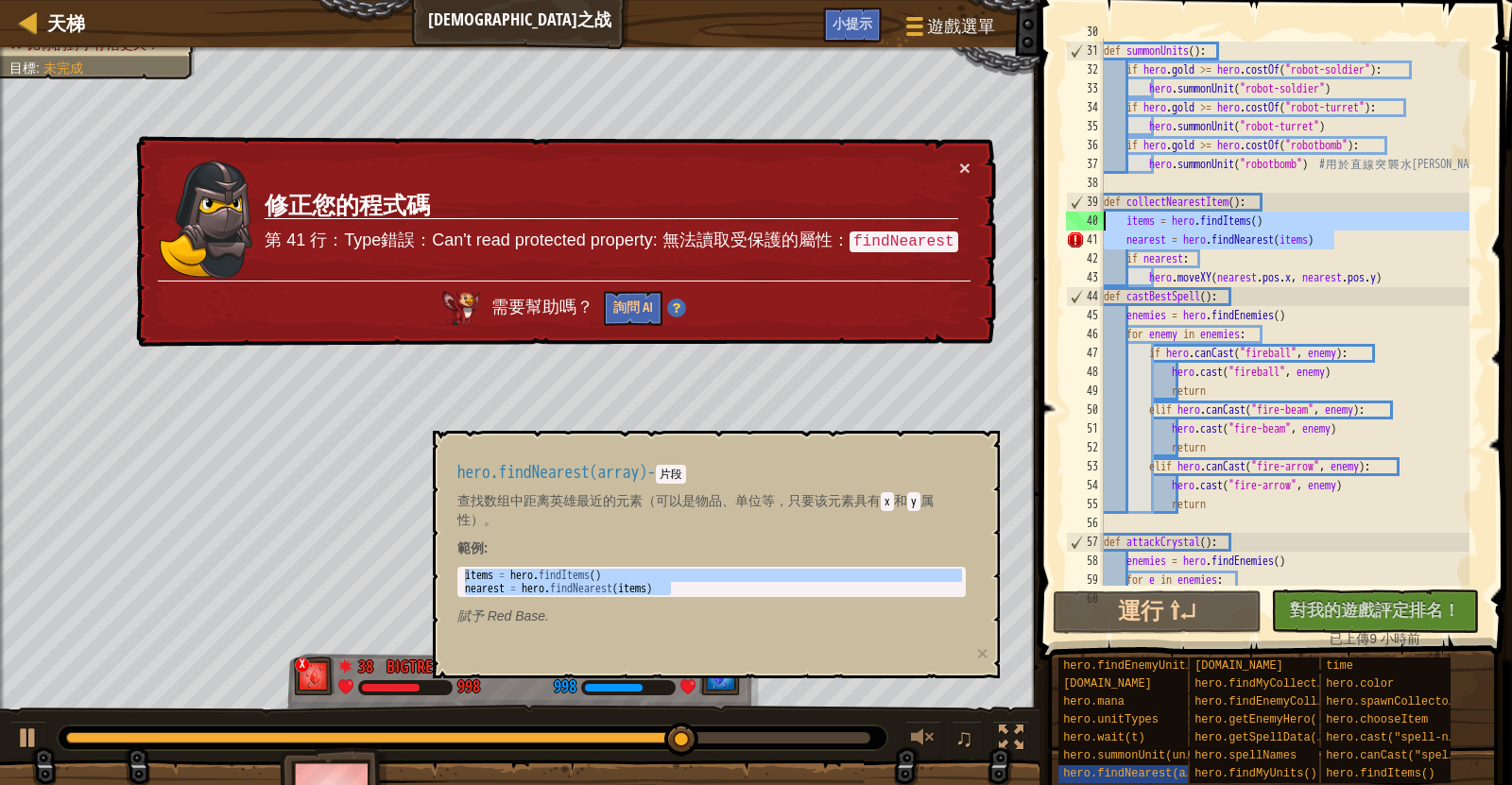 paste 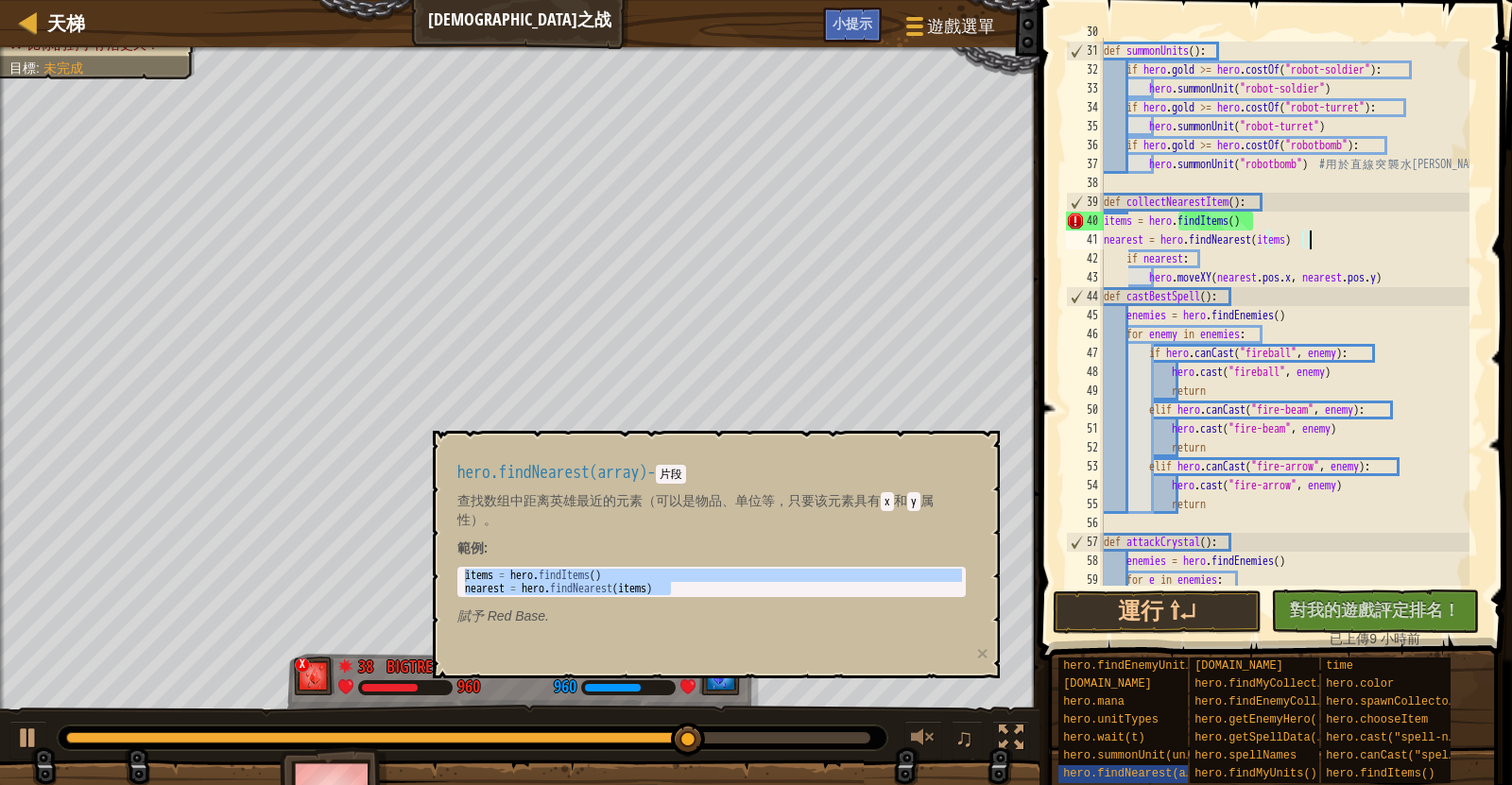 click on "def   summonUnits ( ) :      if   hero . gold   >=   hero . costOf ( "robot-soldier" ) :          hero . summonUnit ( "robot-soldier" )      if   hero . gold   >=   hero . costOf ( "robot-turret" ) :          hero . summonUnit ( "robot-turret" )      if   hero . gold   >=   hero . costOf ( "robotbomb" ) :          hero . summonUnit ( "robotbomb" )    #  用 於 直 線 突 襲 水 晶 def   collectNearestItem ( ) : items   =   hero . findItems ( ) nearest   =   hero . findNearest ( items )      if   nearest :          hero . moveXY ( nearest . pos . x ,   nearest . pos . y ) def   castBestSpell ( ) :      enemies   =   hero . findEnemies ( )      for   enemy   in   enemies :          if   hero . canCast ( "fireball" ,   enemy ) :              hero . cast ( "fireball" ,   enemy )              return          elif   hero . canCast ( "fire-beam" ,   enemy ) :              hero . cast ( "fire-beam" ,   enemy )              return          [PERSON_NAME] . canCast ( "fire-arrow" ,   enemy ) :              hero ." at bounding box center [1284, 316] 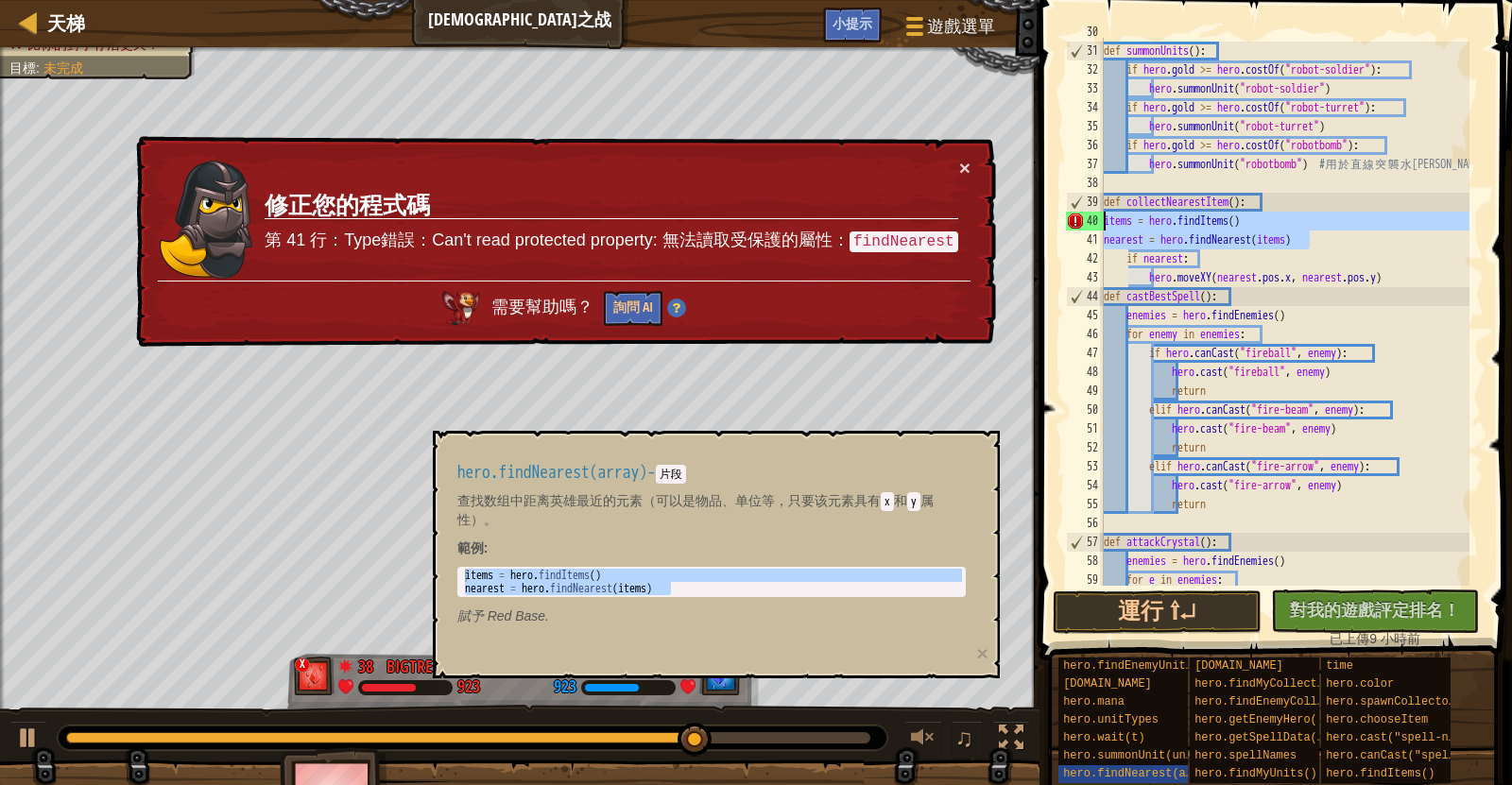 drag, startPoint x: 1321, startPoint y: 241, endPoint x: 1092, endPoint y: 225, distance: 229.55827 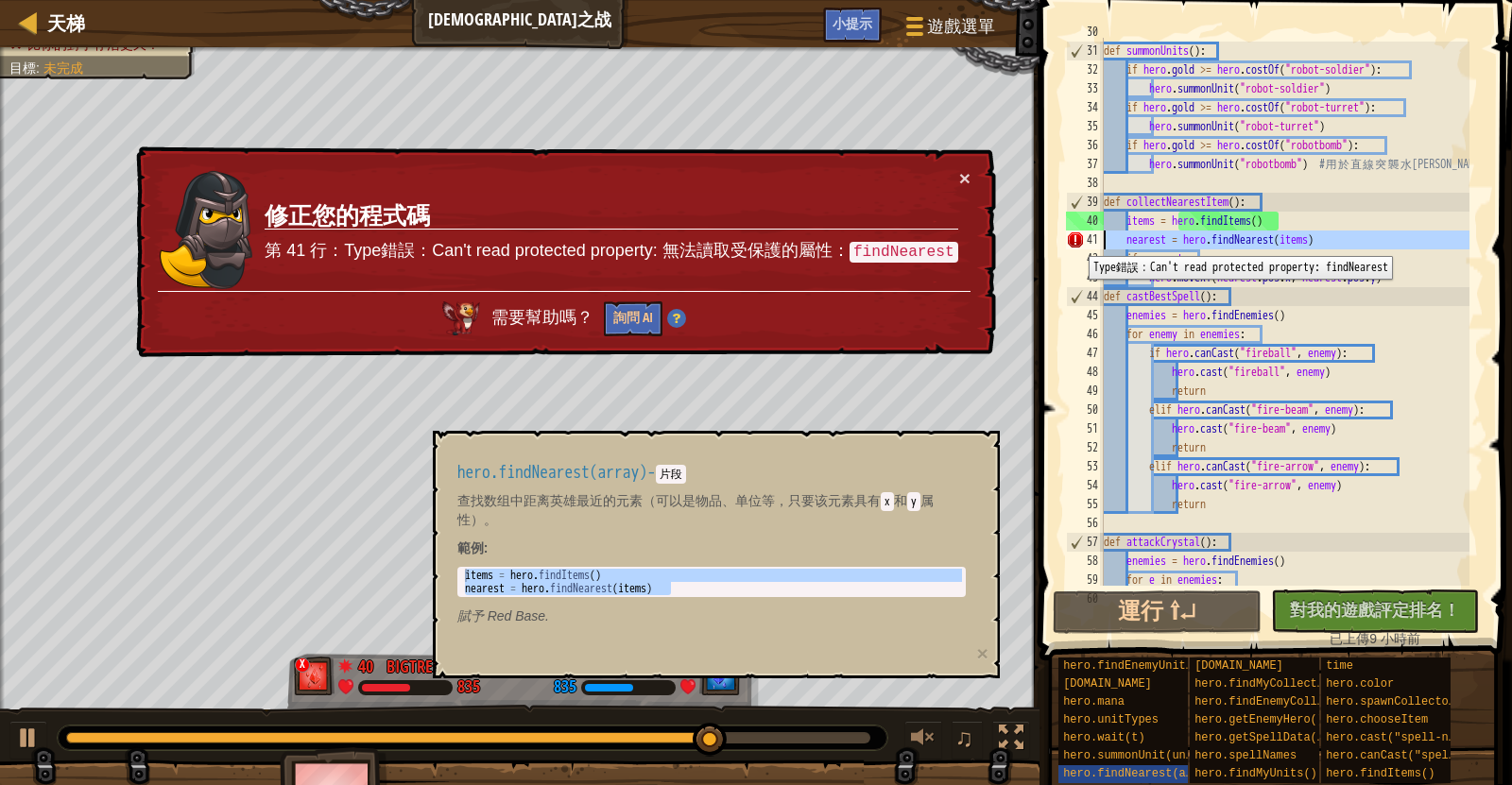 click on "41" at bounding box center [1085, 240] 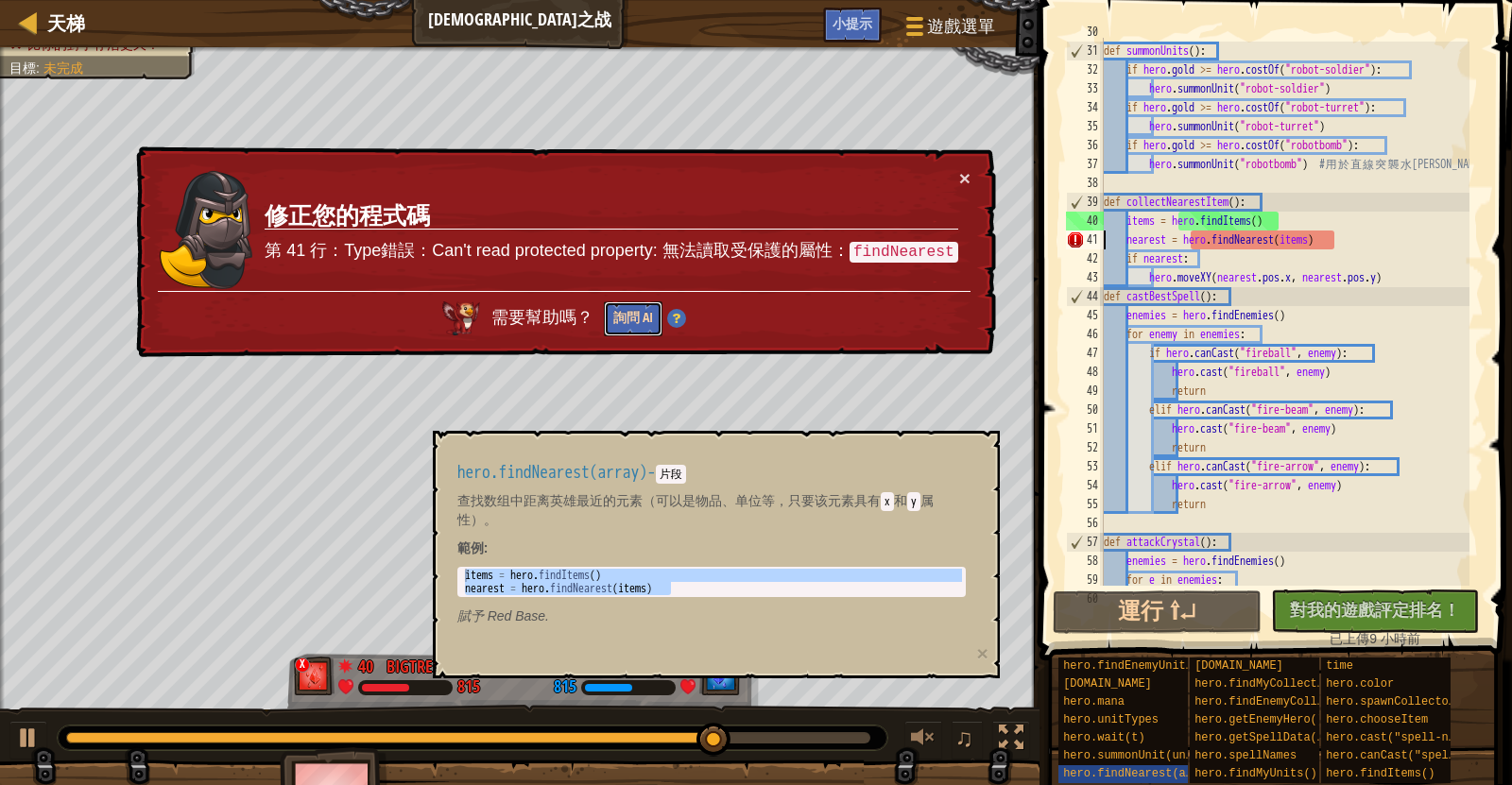 click on "詢問 AI" at bounding box center (632, 319) 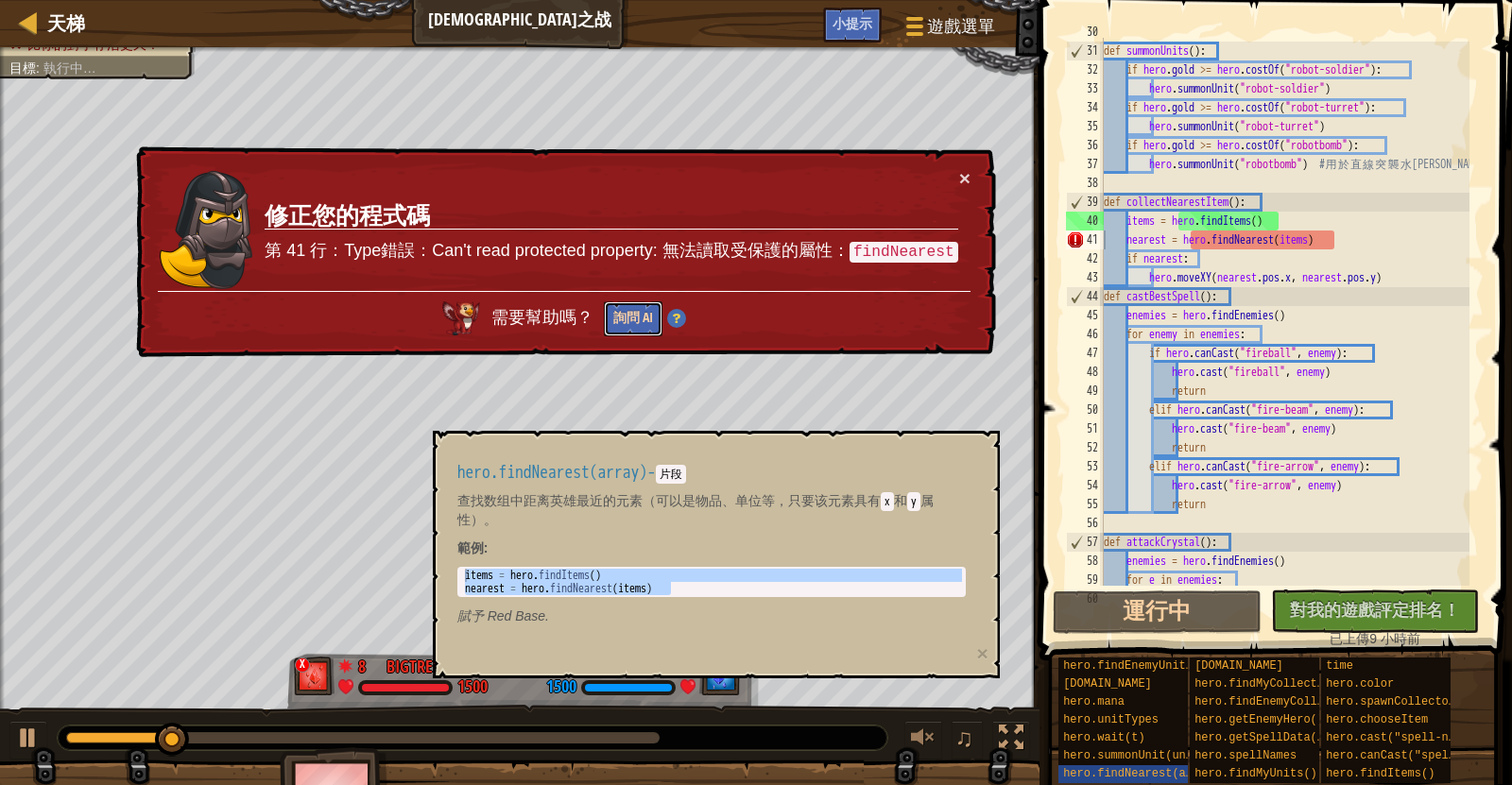 click on "詢問 AI" at bounding box center [632, 319] 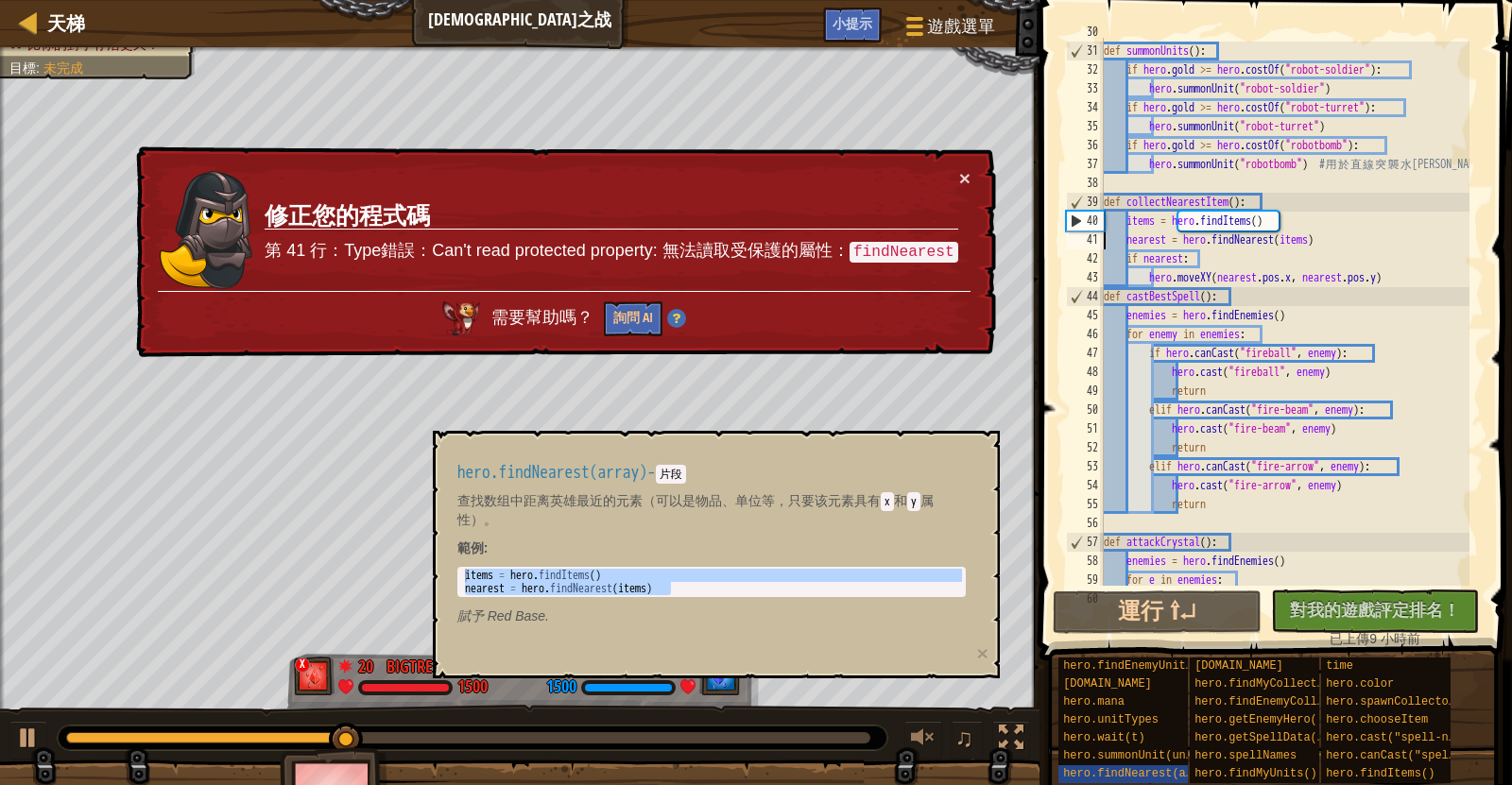 click on "× 修正您的程式碼 第 41 行：Type錯誤：Can't read protected property: 無法讀取受保護的屬性： findNearest
需要幫助嗎？   詢問 AI" at bounding box center (564, 252) 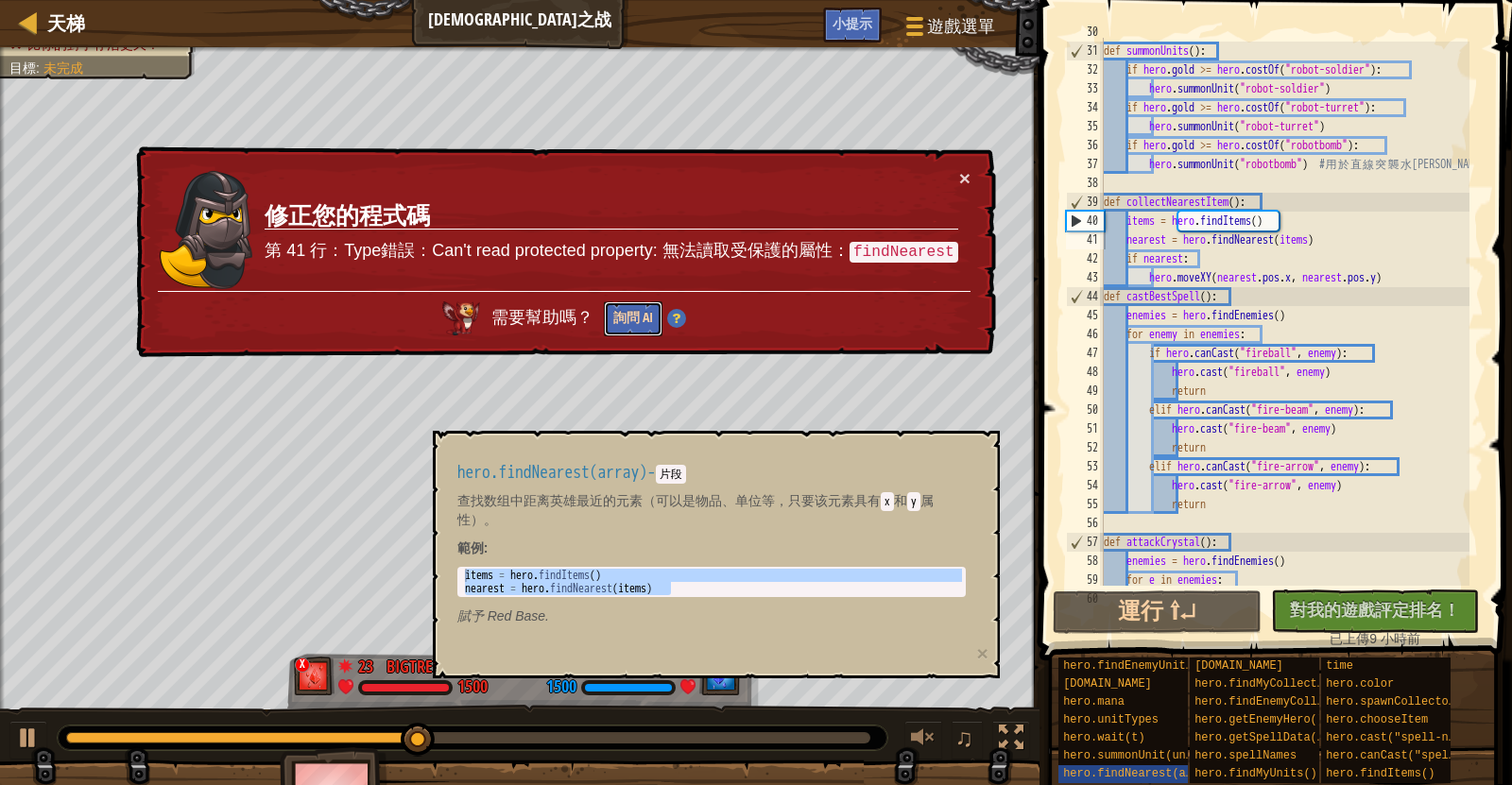 click on "詢問 AI" at bounding box center [633, 318] 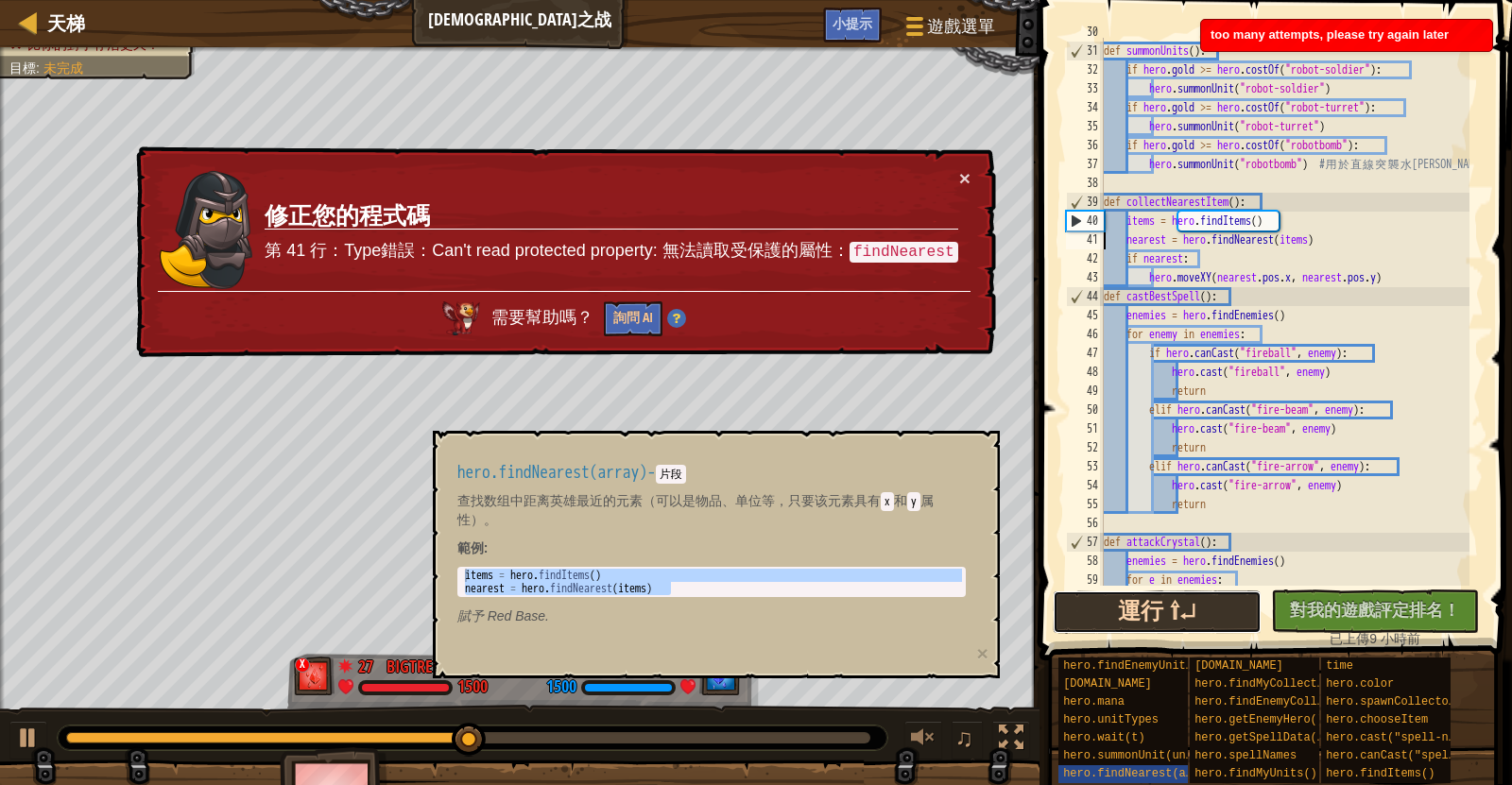 click on "運行 ⇧↵" at bounding box center [1157, 612] 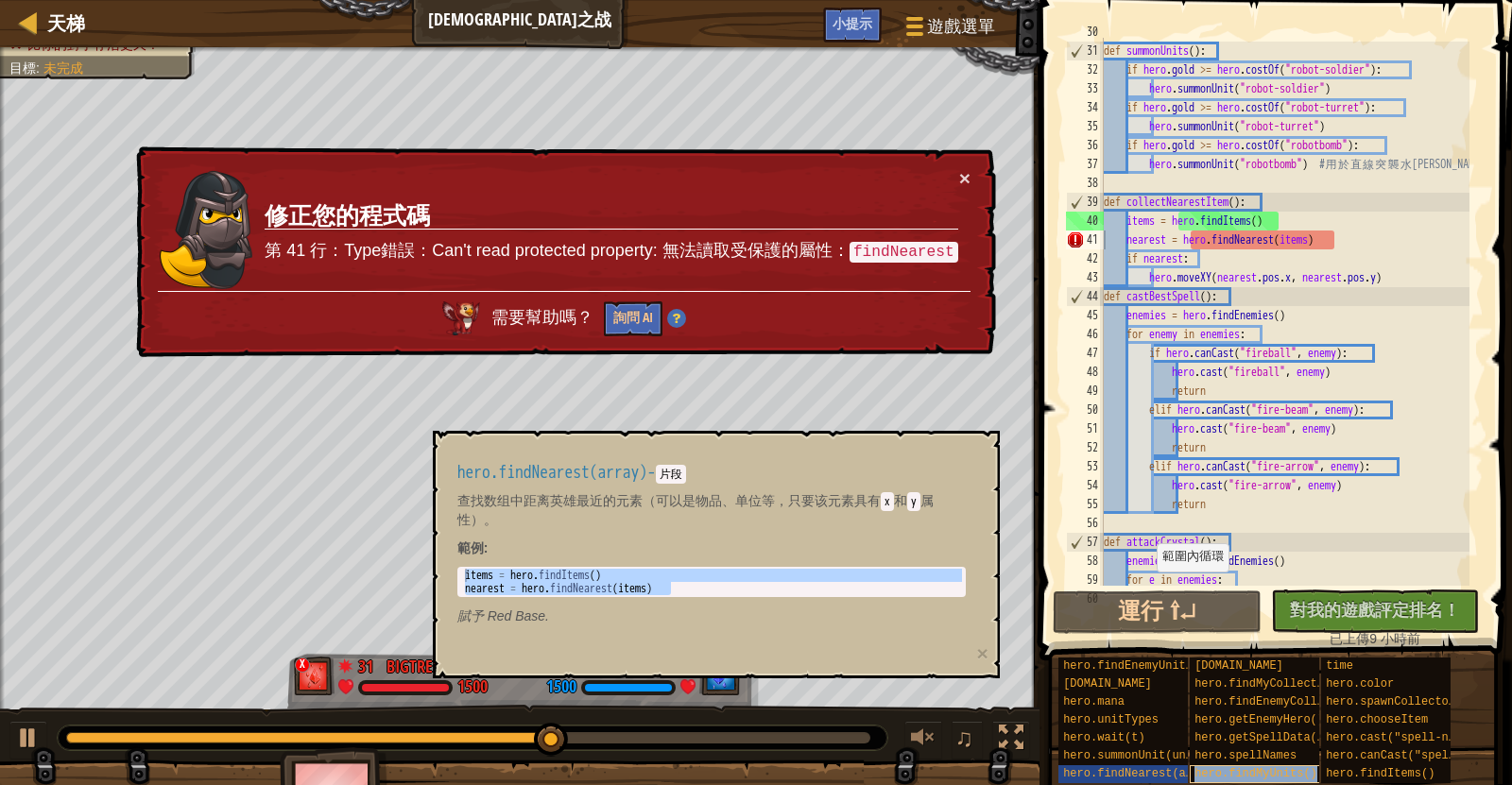 click on "hero.findMyUnits()" at bounding box center [1256, 774] 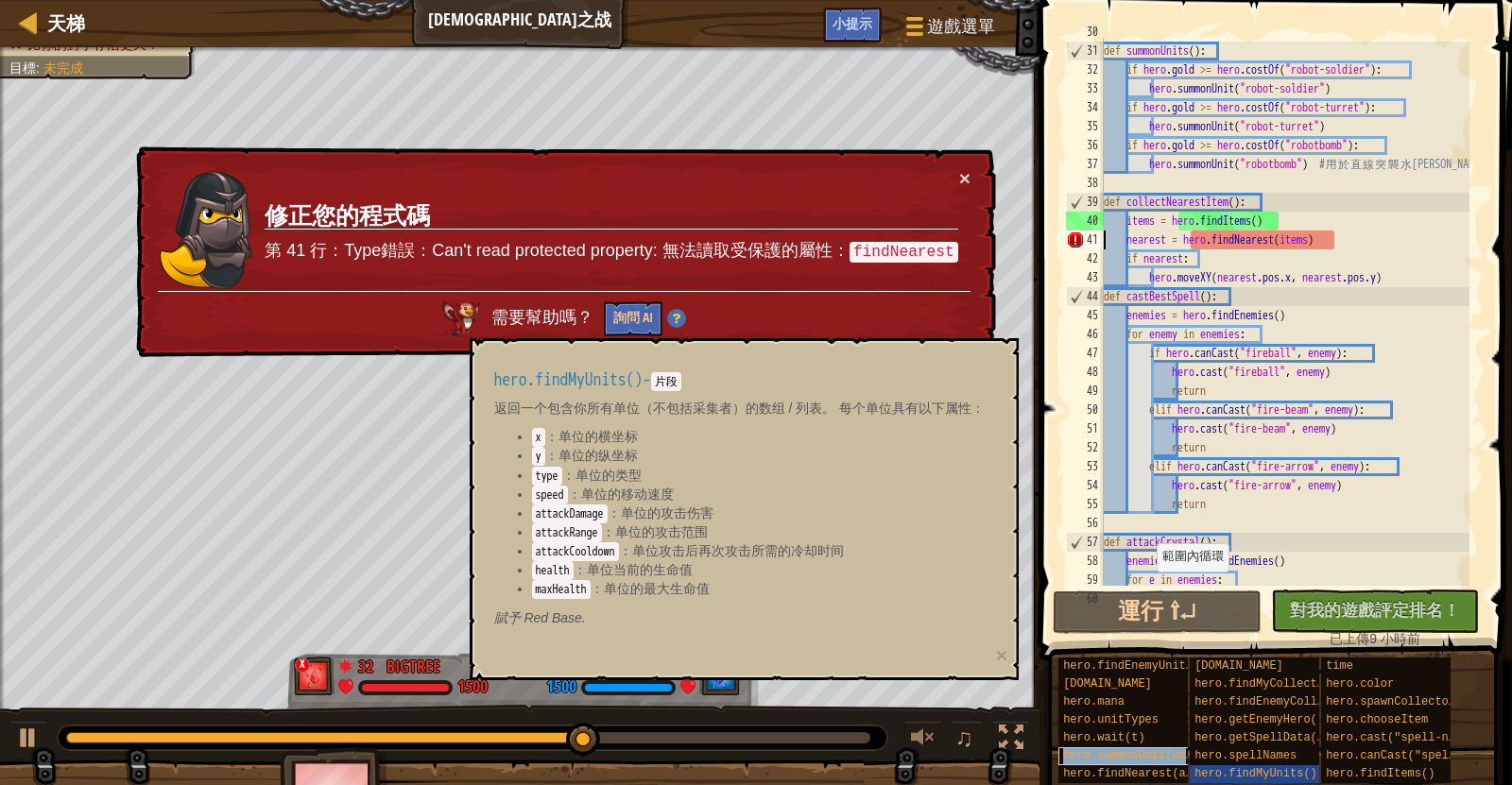 click on "hero.summonUnit(unitType)" at bounding box center [1148, 756] 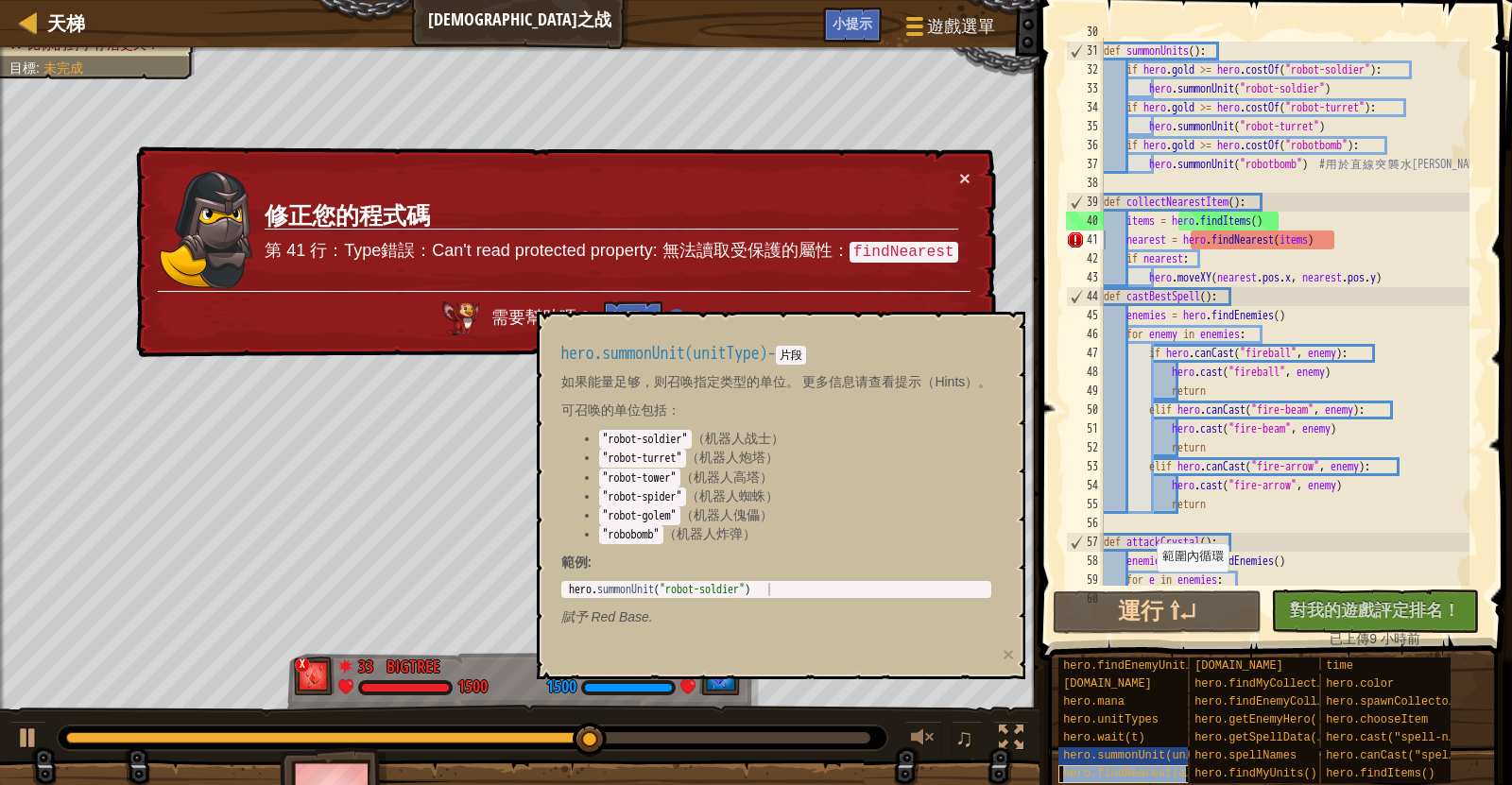 click on "hero.findNearest(array)" at bounding box center (1142, 774) 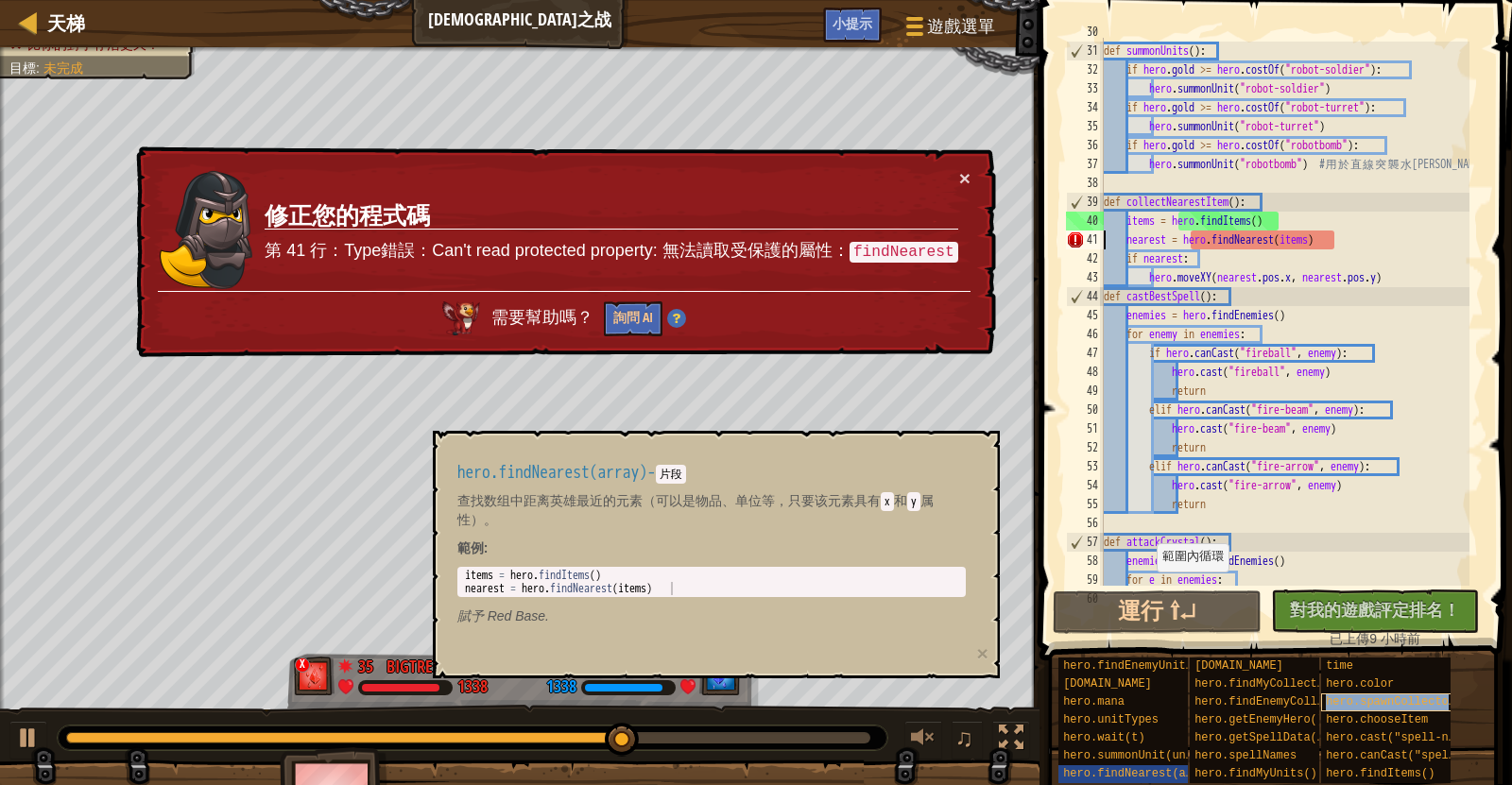 click on "hero.spawnCollector()" at bounding box center [1397, 702] 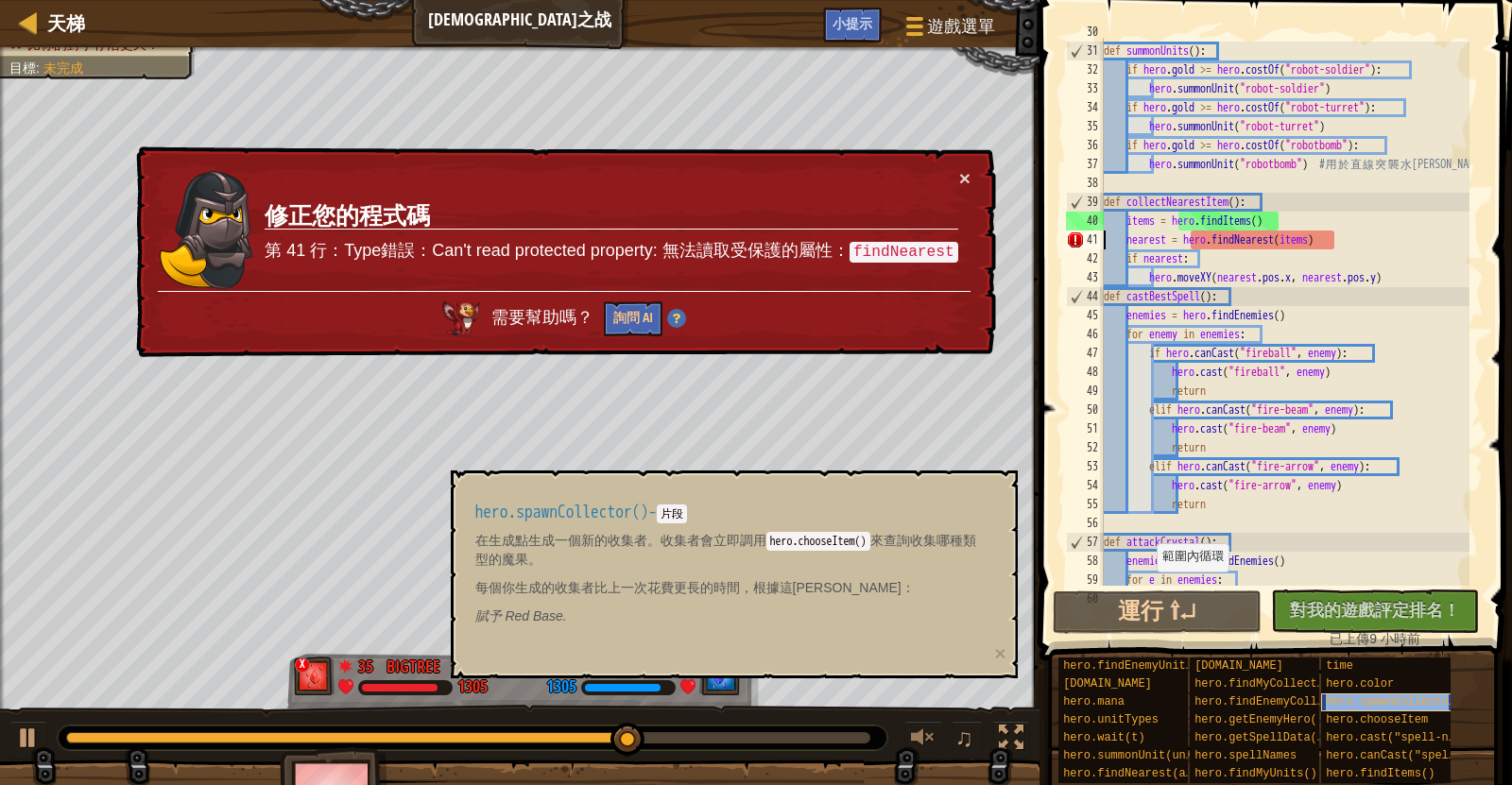 click on "hero.spawnCollector()" at bounding box center [1397, 702] 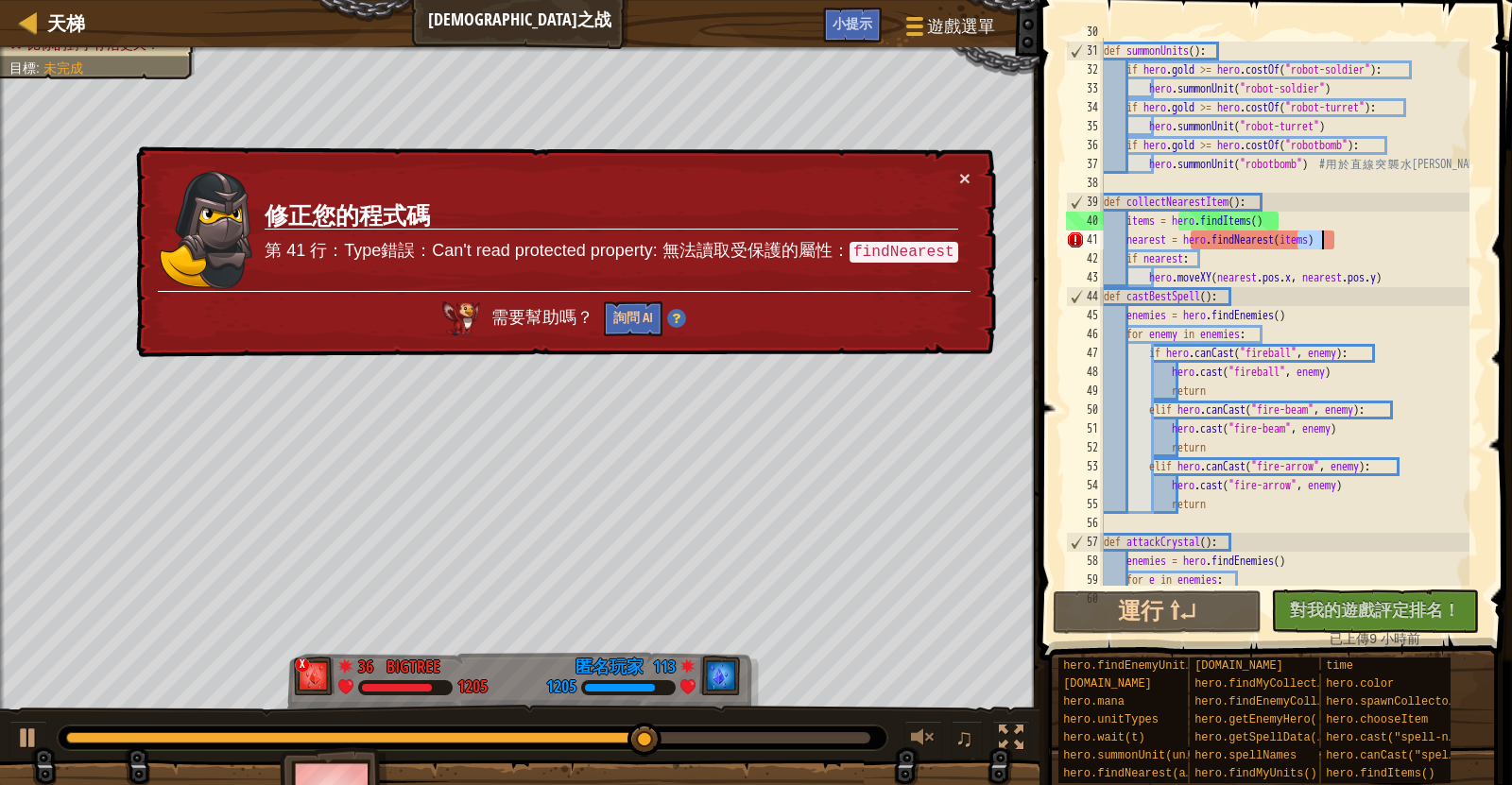 drag, startPoint x: 1297, startPoint y: 239, endPoint x: 1325, endPoint y: 239, distance: 28 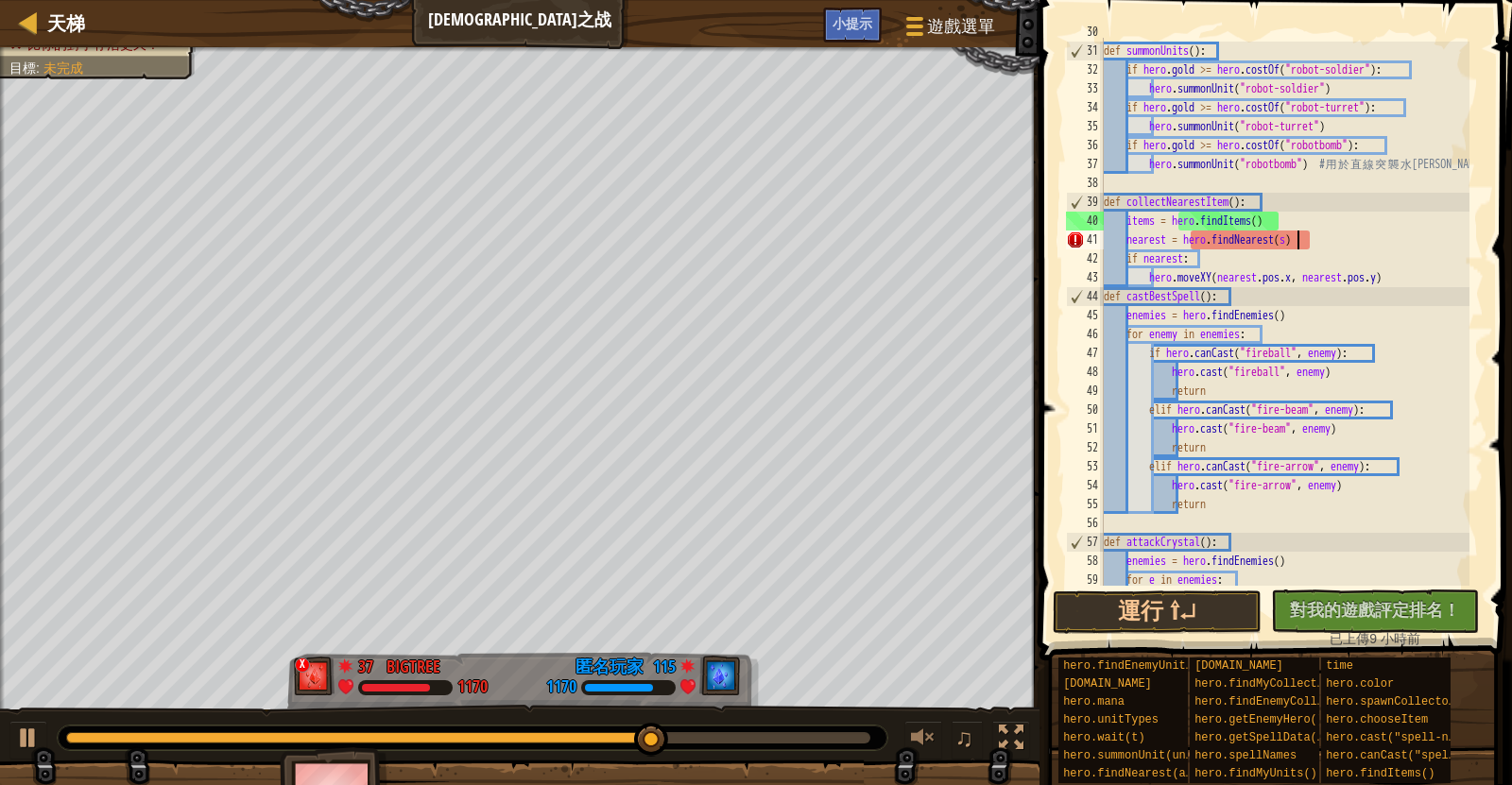 type on "nearest = hero.findNearest()" 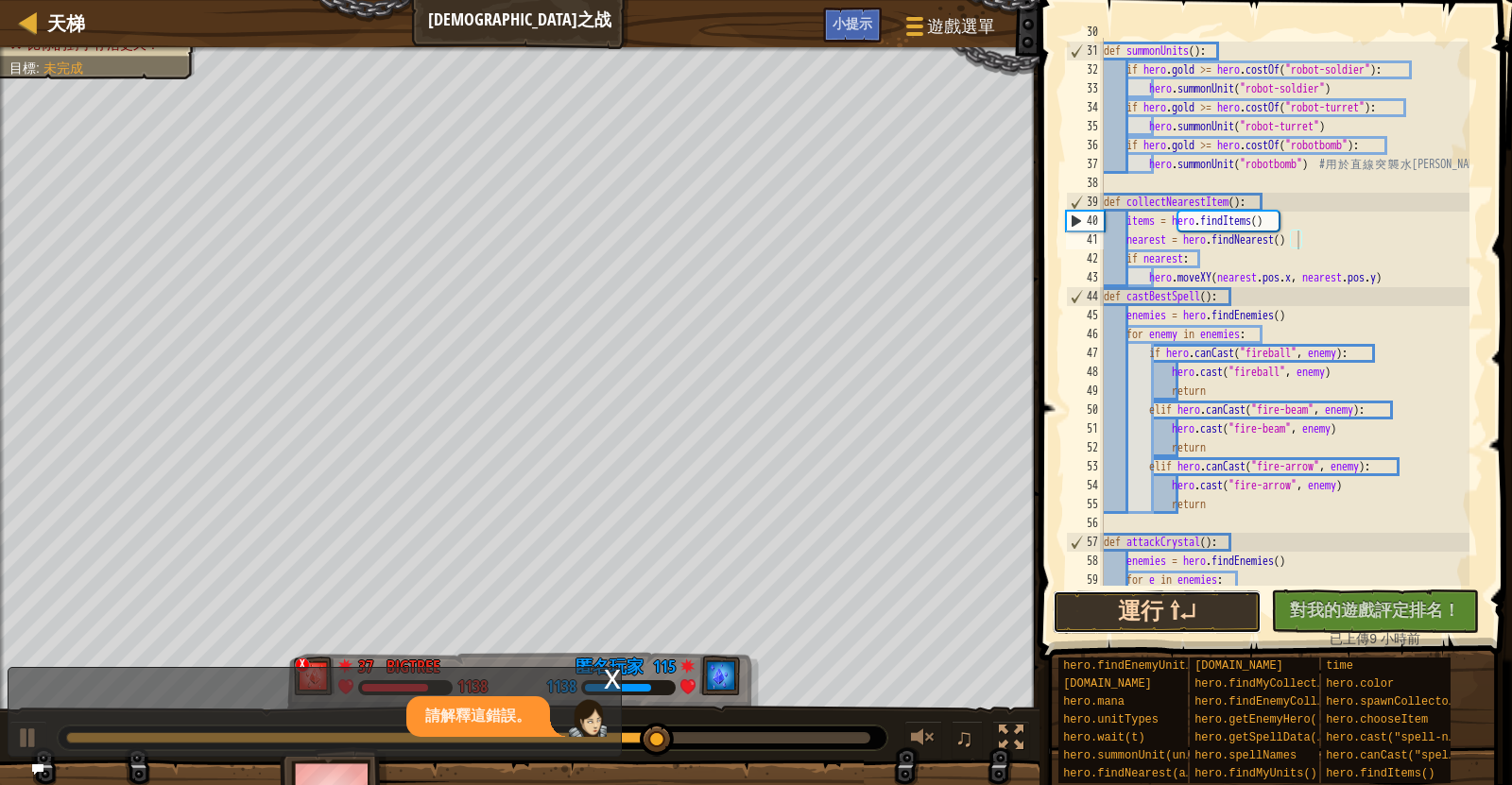 click on "運行 ⇧↵" at bounding box center (1157, 612) 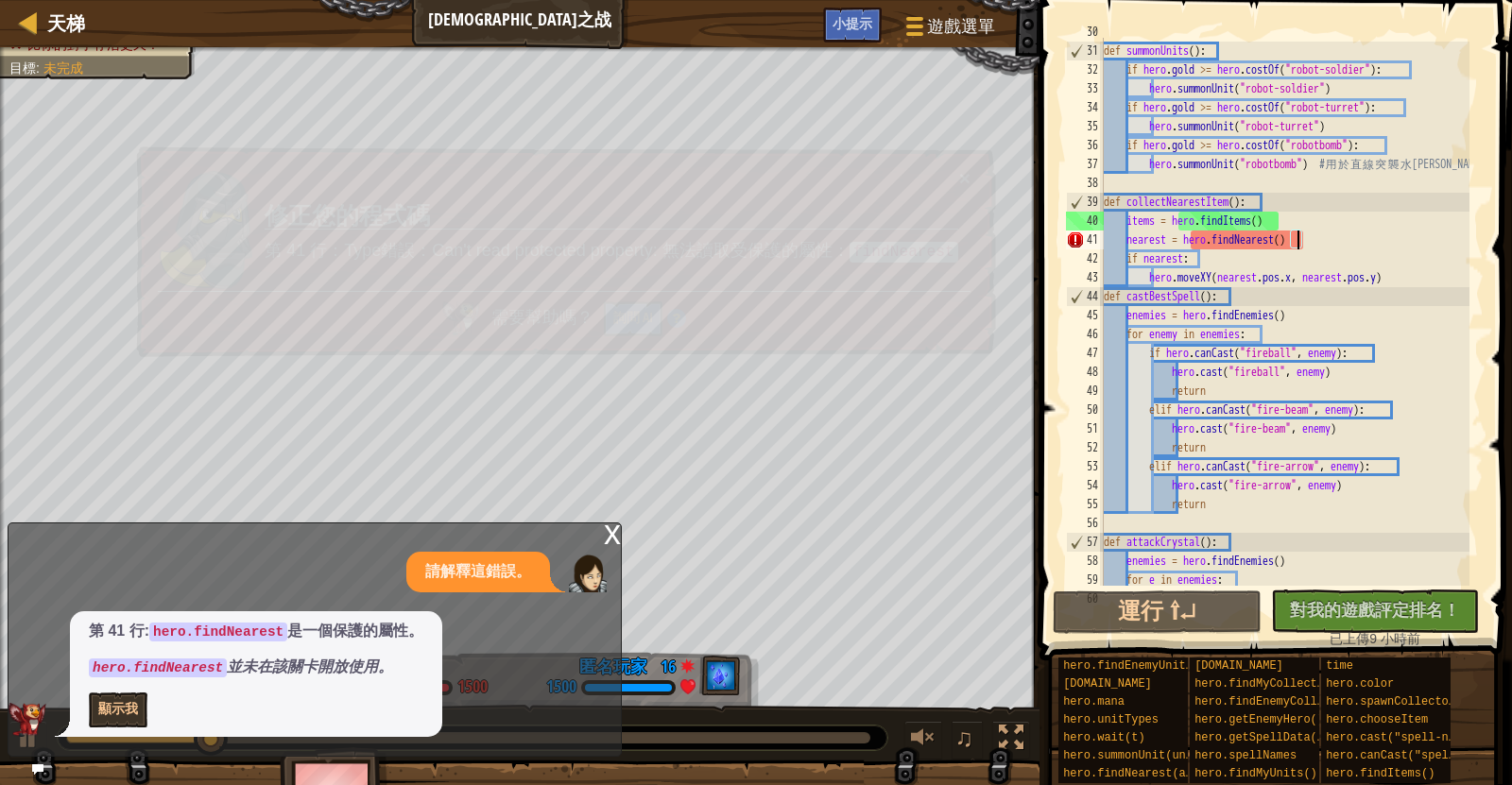 click on "顯示我" at bounding box center (256, 709) 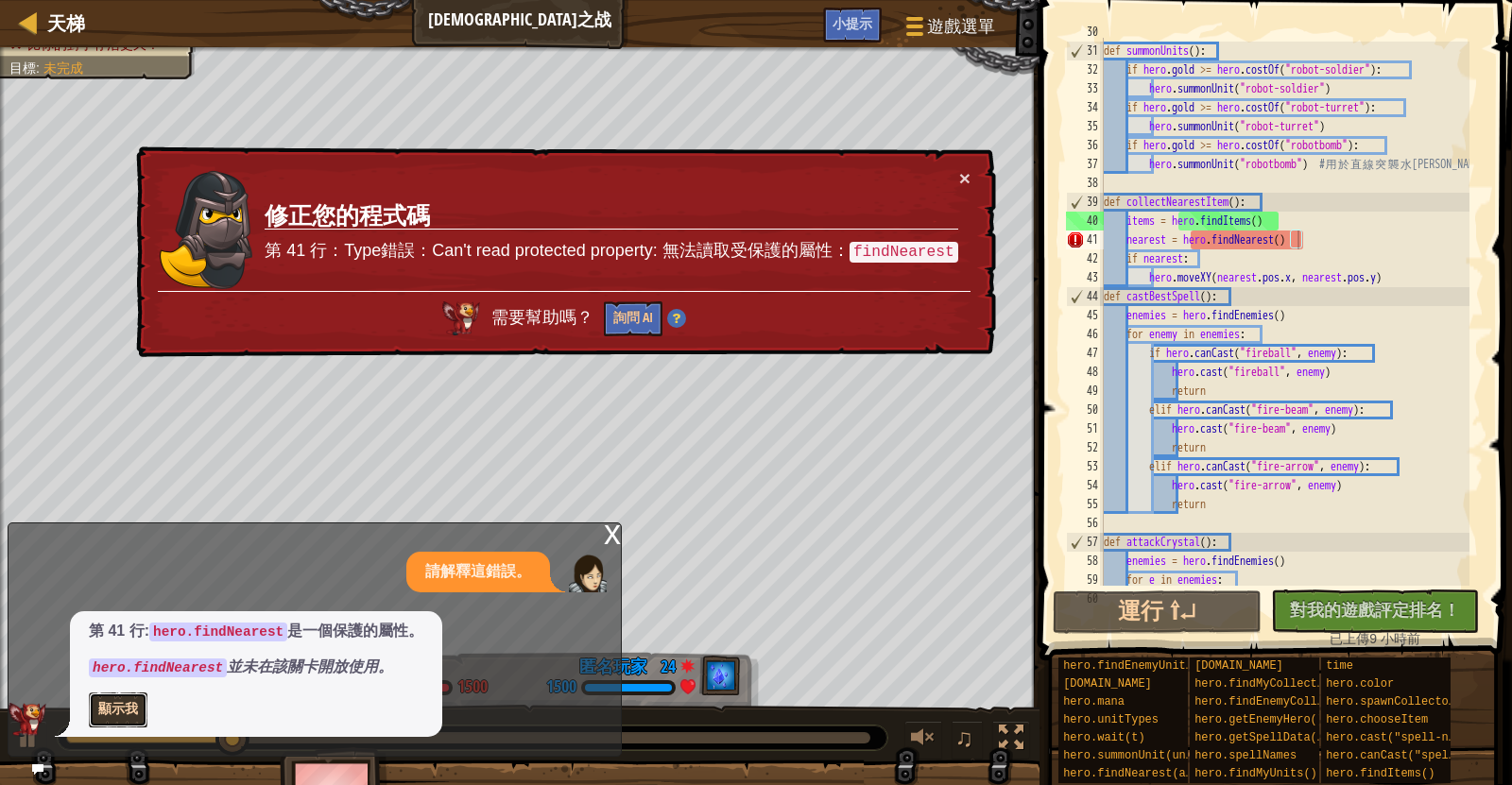 click on "顯示我" at bounding box center (118, 709) 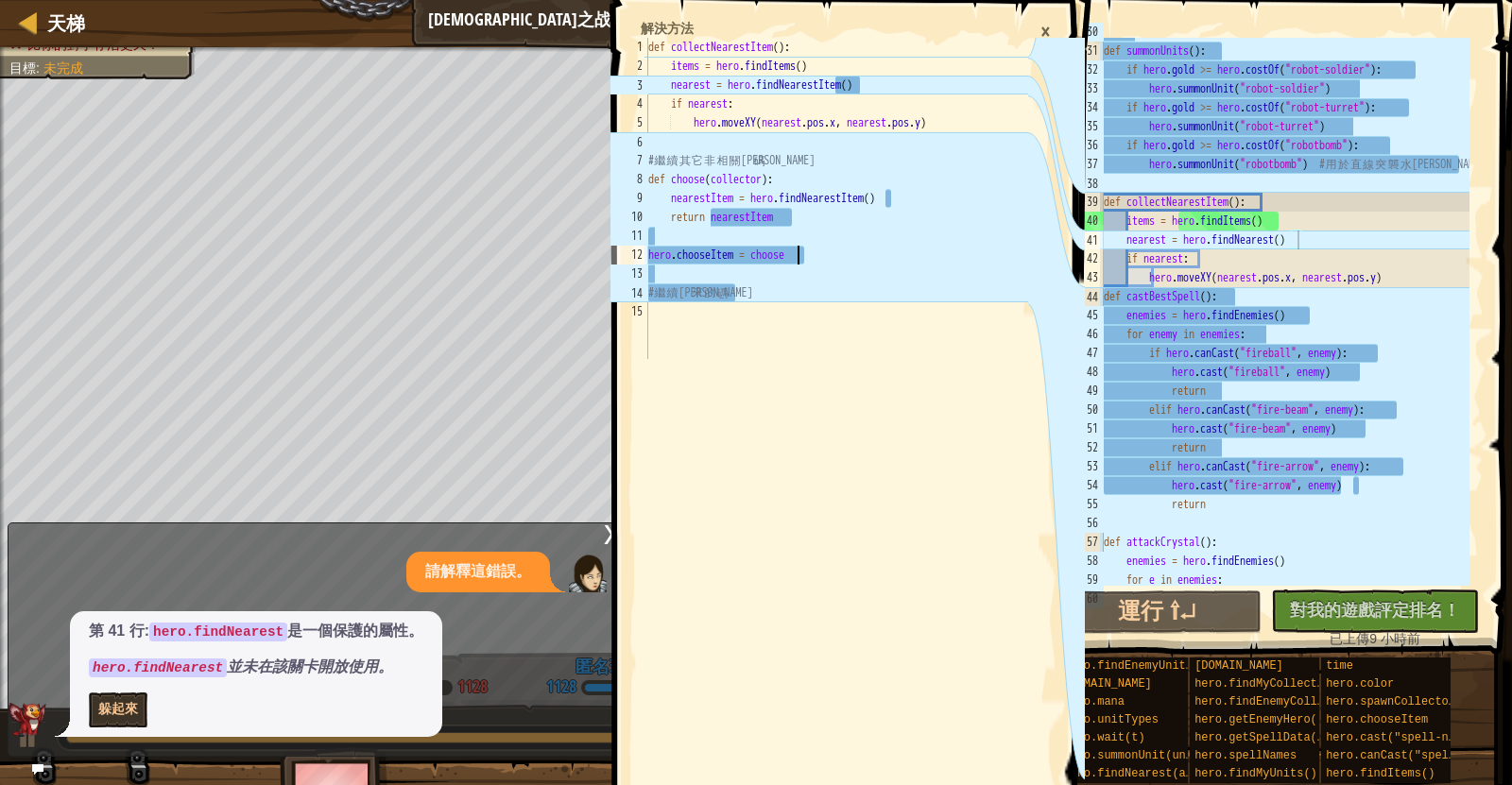 click on "def   collectNearestItem ( ) :      items   =   hero . findItems ( )      nearest   =   hero . findNearestItem ( )      if   nearest :           hero . moveXY ( nearest . pos . x ,   nearest . pos . y ) #  繼 續 其 它 非 相 關 代 碼 def   choose ( collector ) :      nearestItem   =   hero . findNearestItem ( )      return   nearestItem hero . chooseItem   =   choose #  繼 續 本 來 的 碼" at bounding box center [836, 217] 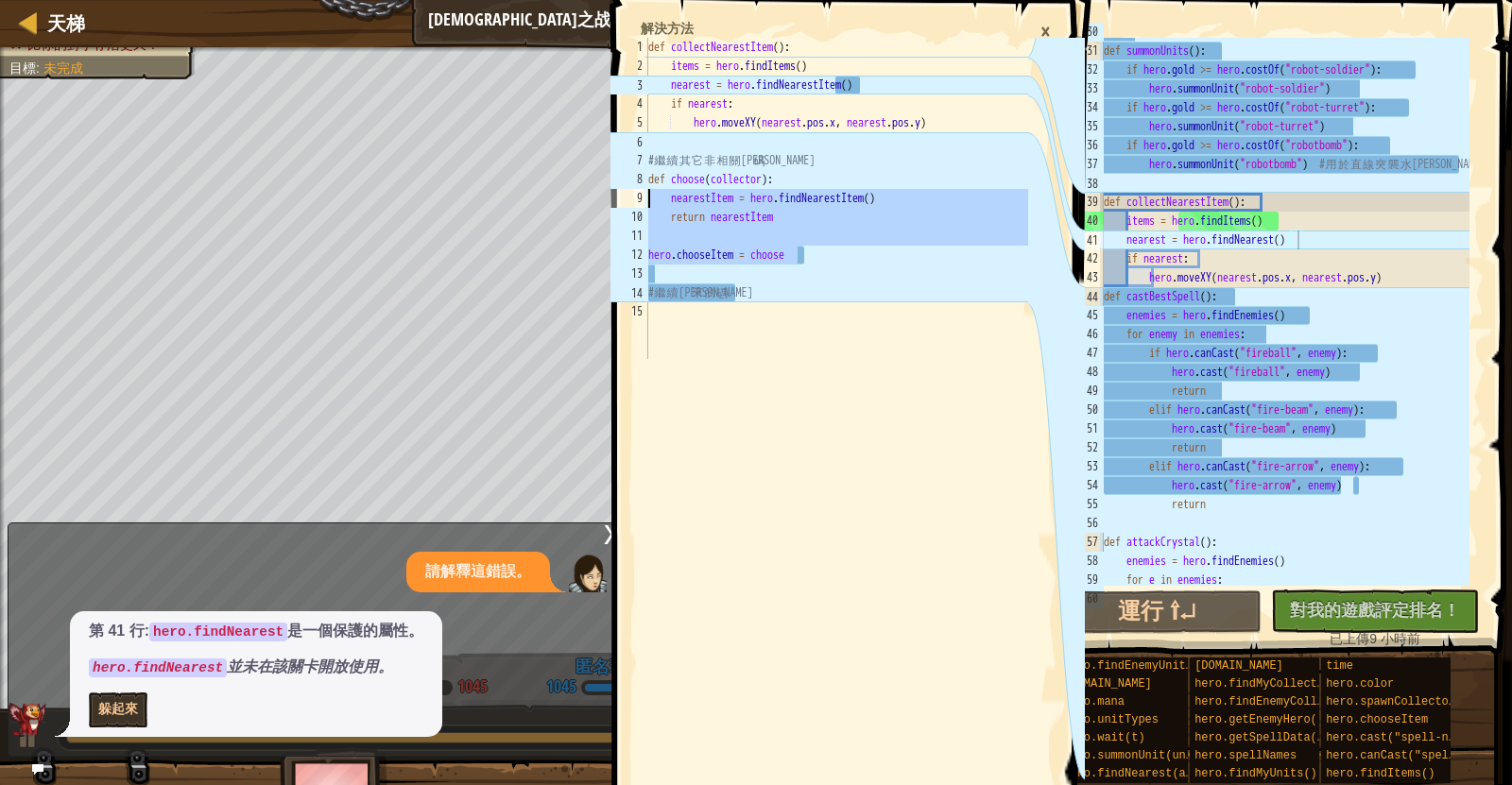 drag, startPoint x: 833, startPoint y: 256, endPoint x: 648, endPoint y: 194, distance: 195.11279 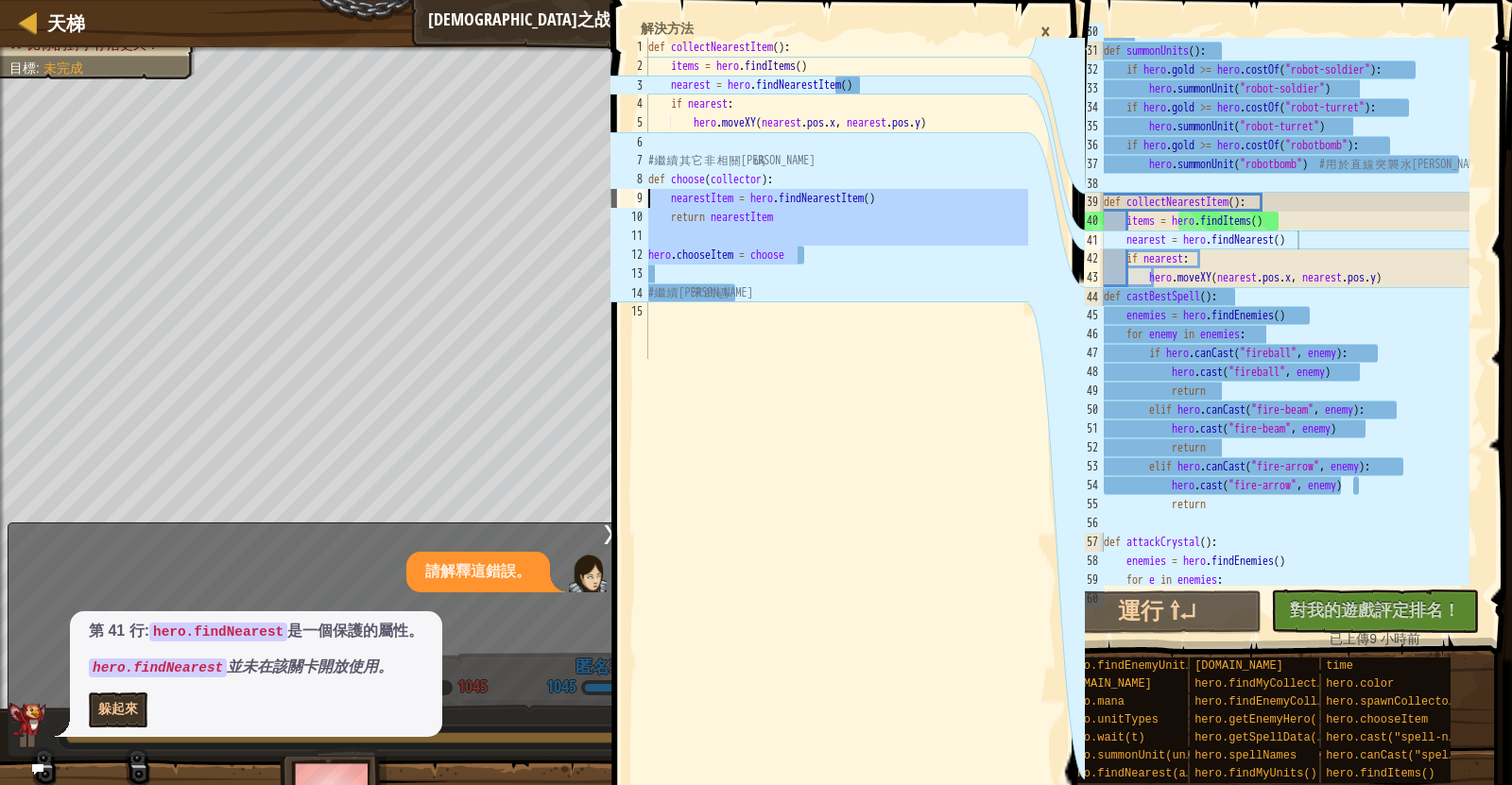 click on "hero.chooseItem = choose 1 2 3 4 5 6 7 8 9 10 11 12 13 14 15 def   collectNearestItem ( ) :      items   =   hero . findItems ( )      nearest   =   hero . findNearestItem ( )      if   nearest :           hero . moveXY ( nearest . pos . x ,   nearest . pos . y ) #  繼 續 其 它 非 相 關 代 碼 def   choose ( collector ) :      nearestItem   =   hero . findNearestItem ( )      return   nearestItem hero . chooseItem   =   choose #  繼 續 本 來 的 碼     הההההההההההההההההההההההההההההההההההההההההההההההההההההההההההההההההההההההההההההההההההההההההההההההההההההההההההההההההההההההההההההההההההההההההההההההההההההההההההההההההההההההההההההההההההההההההההההההההההההההההההההההההההההההההההההההההההההההההההההההההההההההההההההההה" at bounding box center [817, 198] 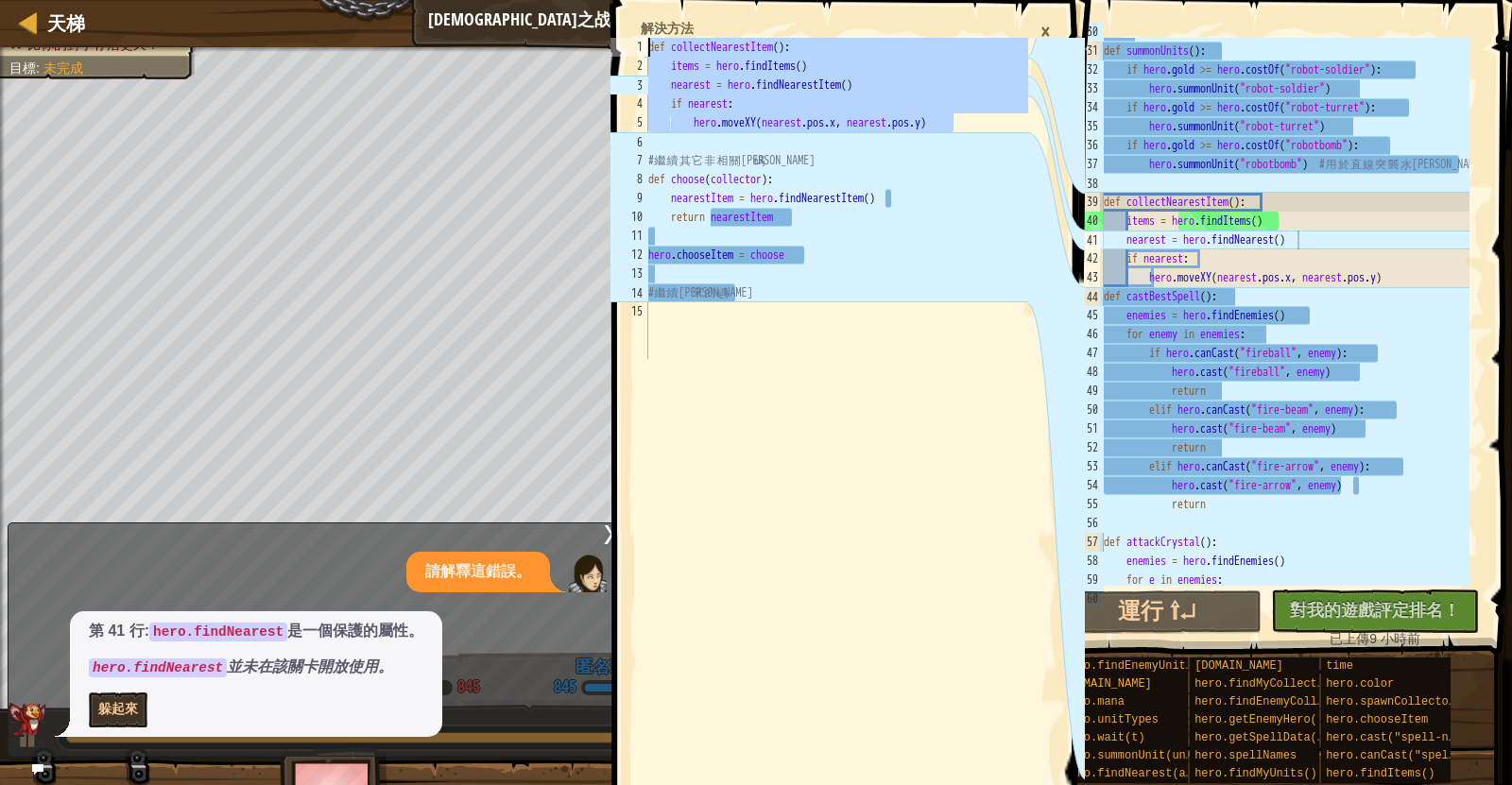 drag, startPoint x: 967, startPoint y: 124, endPoint x: 639, endPoint y: 47, distance: 336.9169 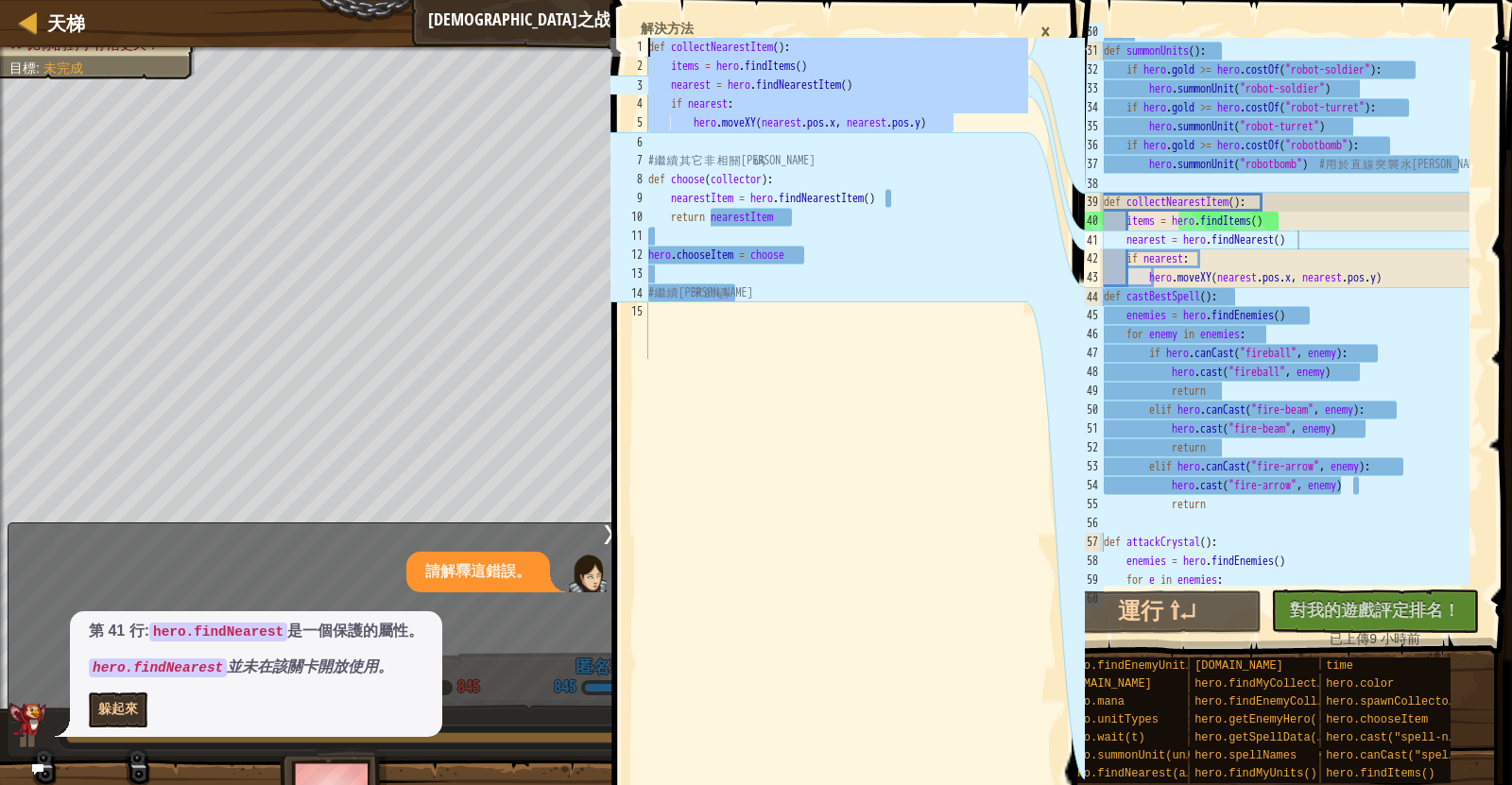 click on "nearestItem = hero.findNearestItem()
return nearestItem 1 2 3 4 5 6 7 8 9 10 11 12 13 14 15 def   collectNearestItem ( ) :      items   =   hero . findItems ( )      nearest   =   hero . findNearestItem ( )      if   nearest :           hero . moveXY ( nearest . pos . x ,   nearest . pos . y ) #  繼 續 其 它 非 相 關 代 碼 def   choose ( collector ) :      nearestItem   =   hero . findNearestItem ( )      return   nearestItem hero . chooseItem   =   choose #  繼 續 本 來 的 碼     הההההההההההההההההההההההההההההההההההההההההההההההההההההההההההההההההההההההההההההההההההההההההההההההההההההההההההההההההההההההההההההההההההההההההההההההההההההההההההההההההההההההההההההההההההההההההההההההההההההההההההההההההההההההההההההההההההההההההההההההההההההההההההההההה" at bounding box center (817, 198) 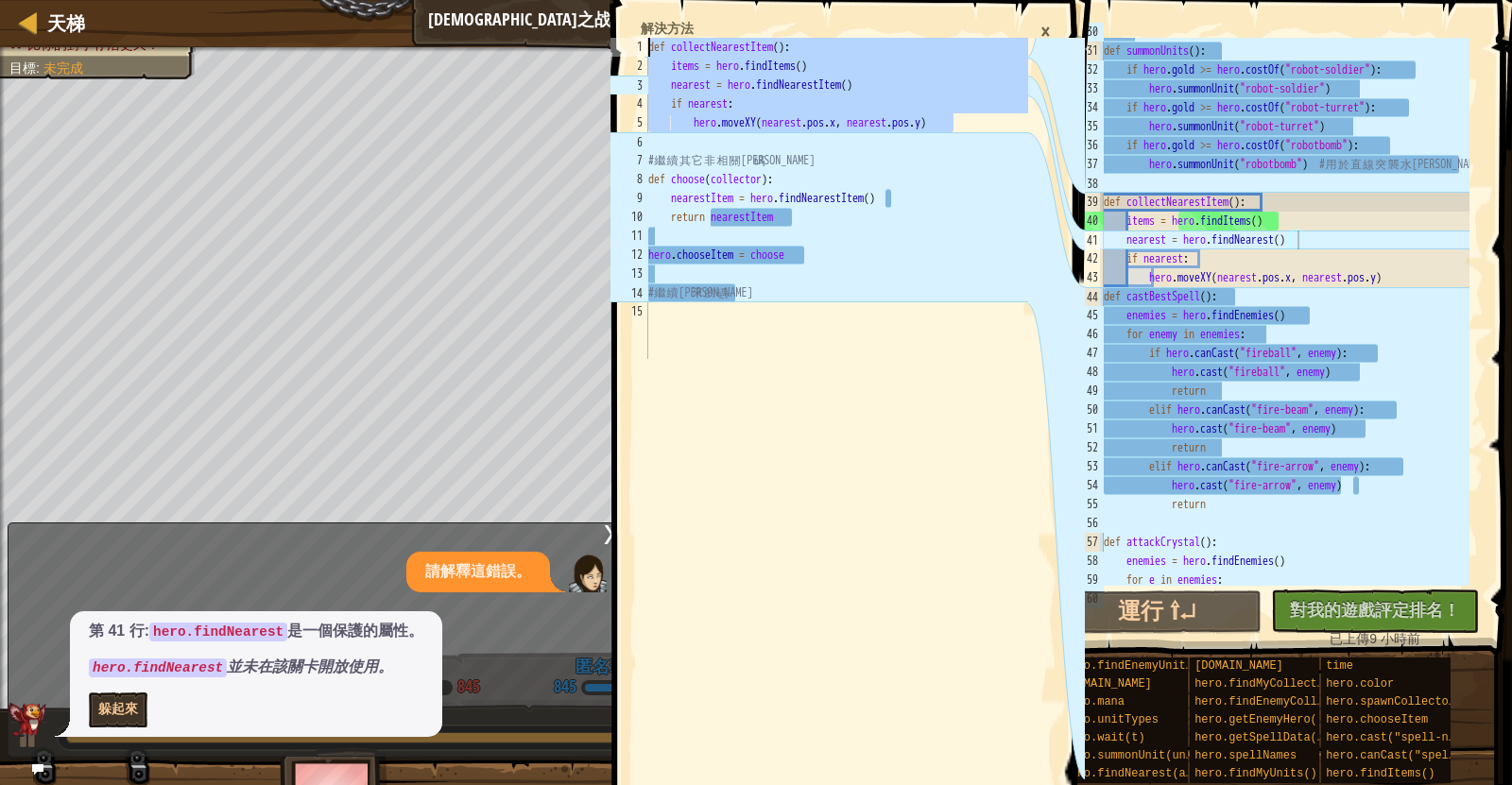 type on "def collectNearestItem():
items = hero.findItems()" 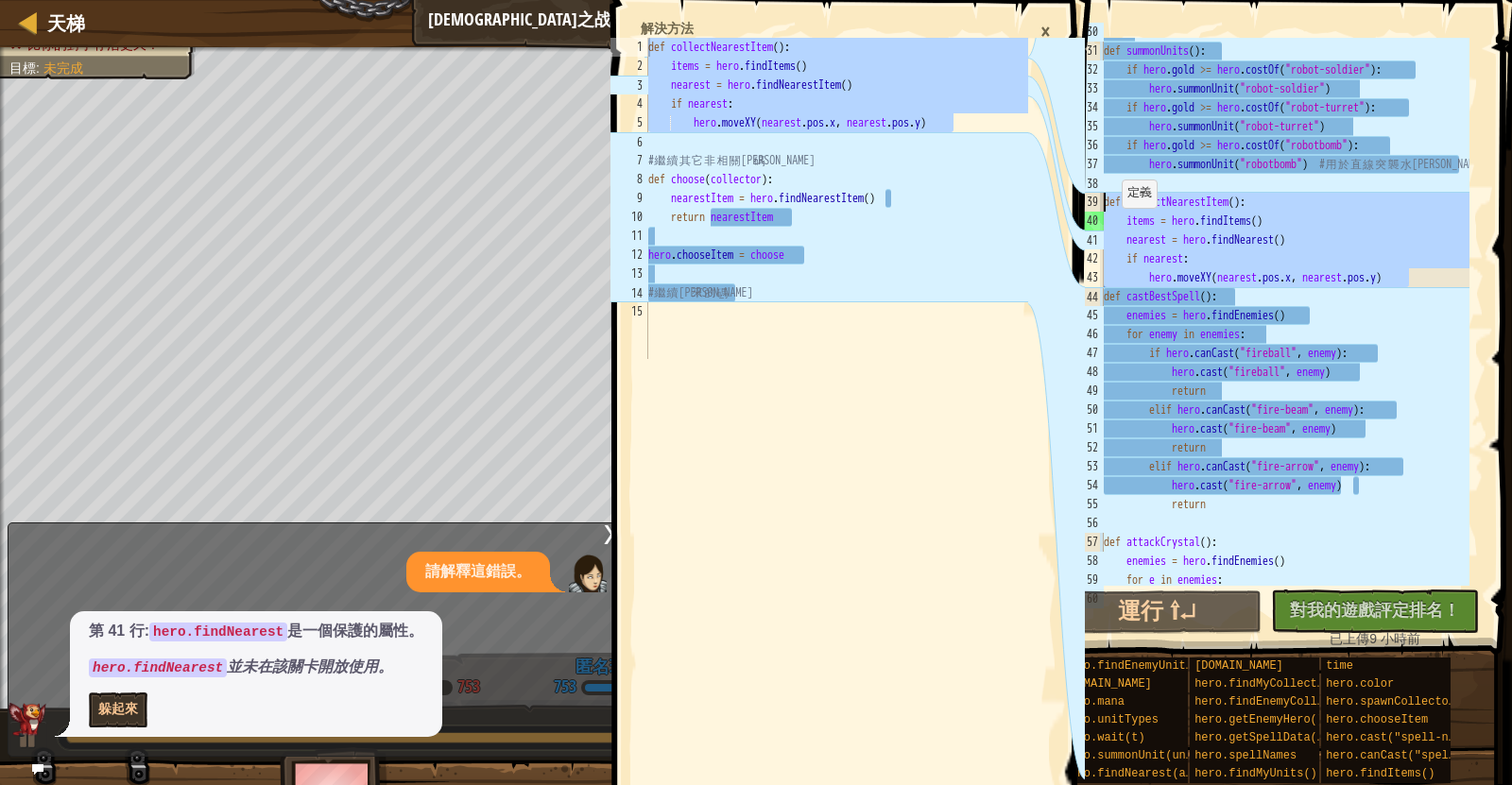 drag, startPoint x: 1424, startPoint y: 274, endPoint x: 1082, endPoint y: 201, distance: 349.70416 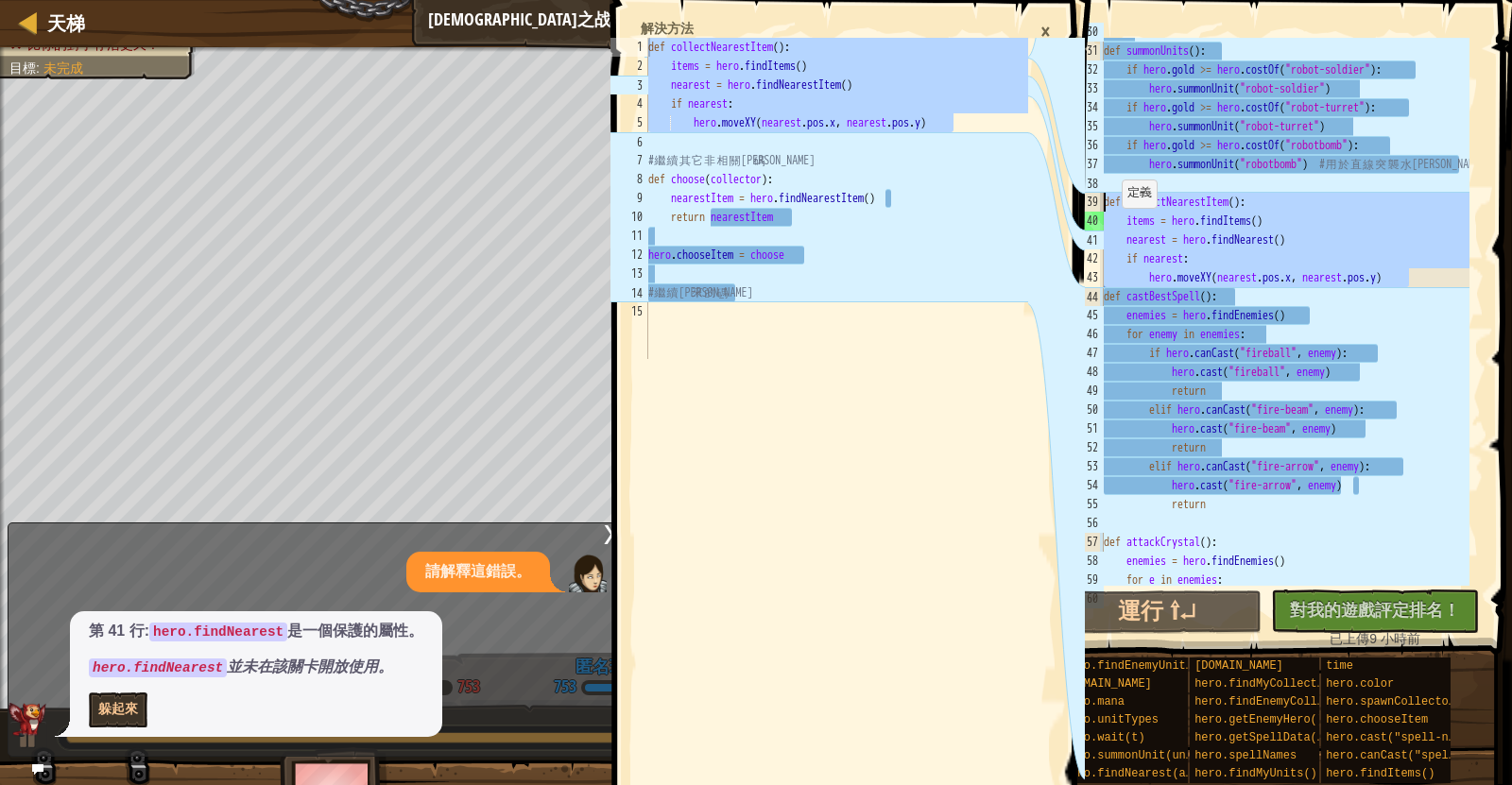 click on "天梯 巫师之战 遊戲選單 完成 小提示 def collectNearestItem():
items = hero.findItems() 1 2 3 4 5 6 7 8 9 10 11 12 13 14 15 def   collectNearestItem ( ) :      items   =   hero . findItems ( )      nearest   =   hero . findNearestItem ( )      if   nearest :           hero . moveXY ( nearest . pos . x ,   nearest . pos . y ) #  繼 續 其 它 非 相 關 代 碼 def   choose ( collector ) :      nearestItem   =   hero . findNearestItem ( )      return   nearestItem hero . chooseItem   =   choose #  繼 續 本 來 的 碼     XXXXXXXXXXXXXXXXXXXXXXXXXXXXXXXXXXXXXXXXXXXXXXXXXXXXXXXXXXXXXXXXXXXXXXXXXXXXXXXXXXXXXXXXXXXXXXXXXXXXXXXXXXXXXXXXXXXXXXXXXXXXXXXXXXXXXXXXXXXXXXXXXXXXXXXXXXXXXXXXXXXXXXXXXXXXXXXXXXXXXXXXXXXXXXXXXXXXXXXXXXXXXXXXXXXXXXXXXXXXXXXXXXXXXXXXXXXXXXXXXXXXXXXXXXXXXXXX 解決方法 × 小提示 hero.moveXY(nearest.pos.x, nearest.pos.y) 30 31 32 33 34 35 36 37 38 39 40 41 42 43 44 45 46 47 48 49 50 51 52 53 54 55 56 57 58 59 60      def   summonUnits ( ) :      if   hero . gold" at bounding box center (756, 392) 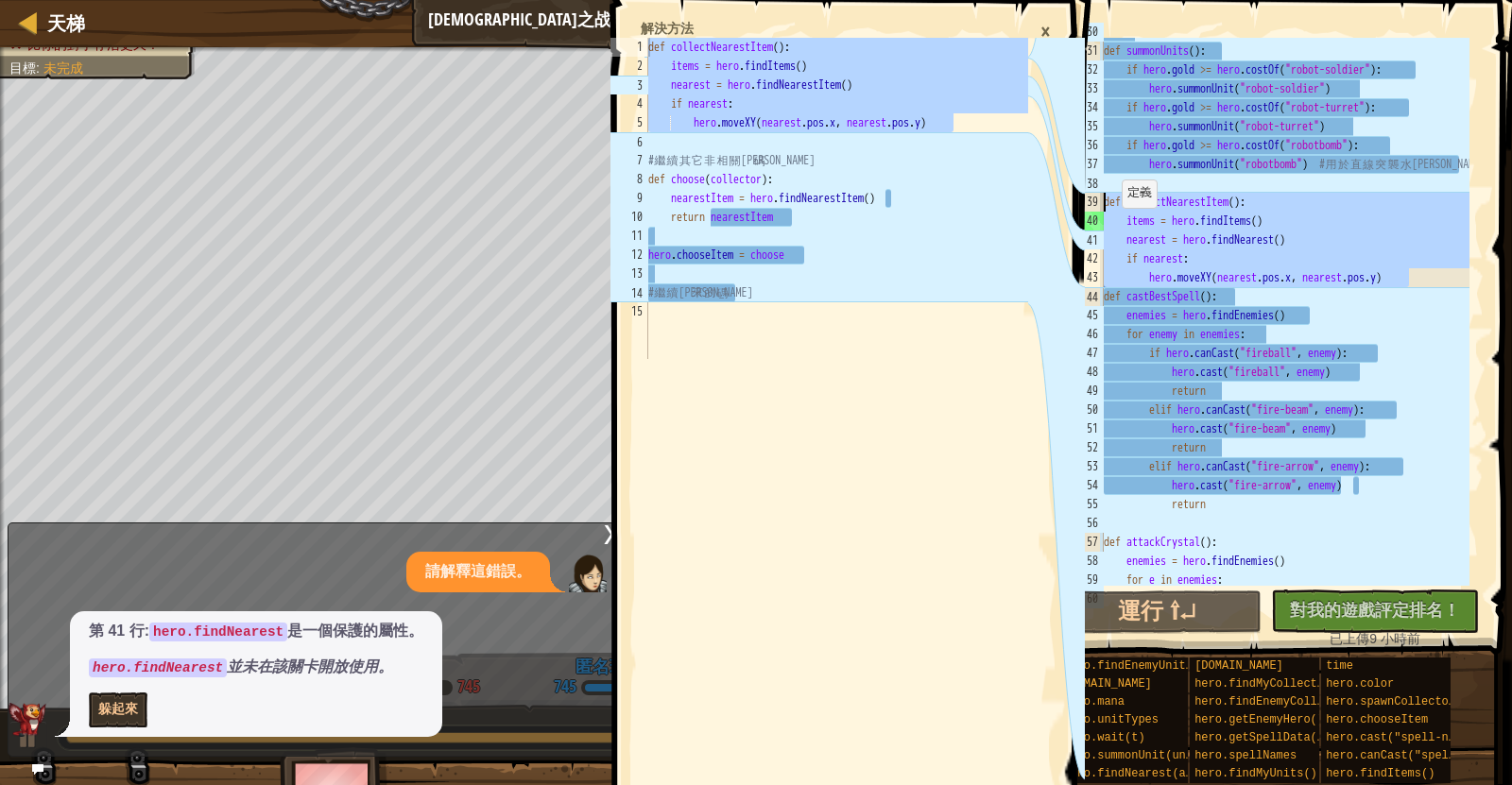 paste on "hero.moveXY(nearest.pos.x, nearest.pos.y" 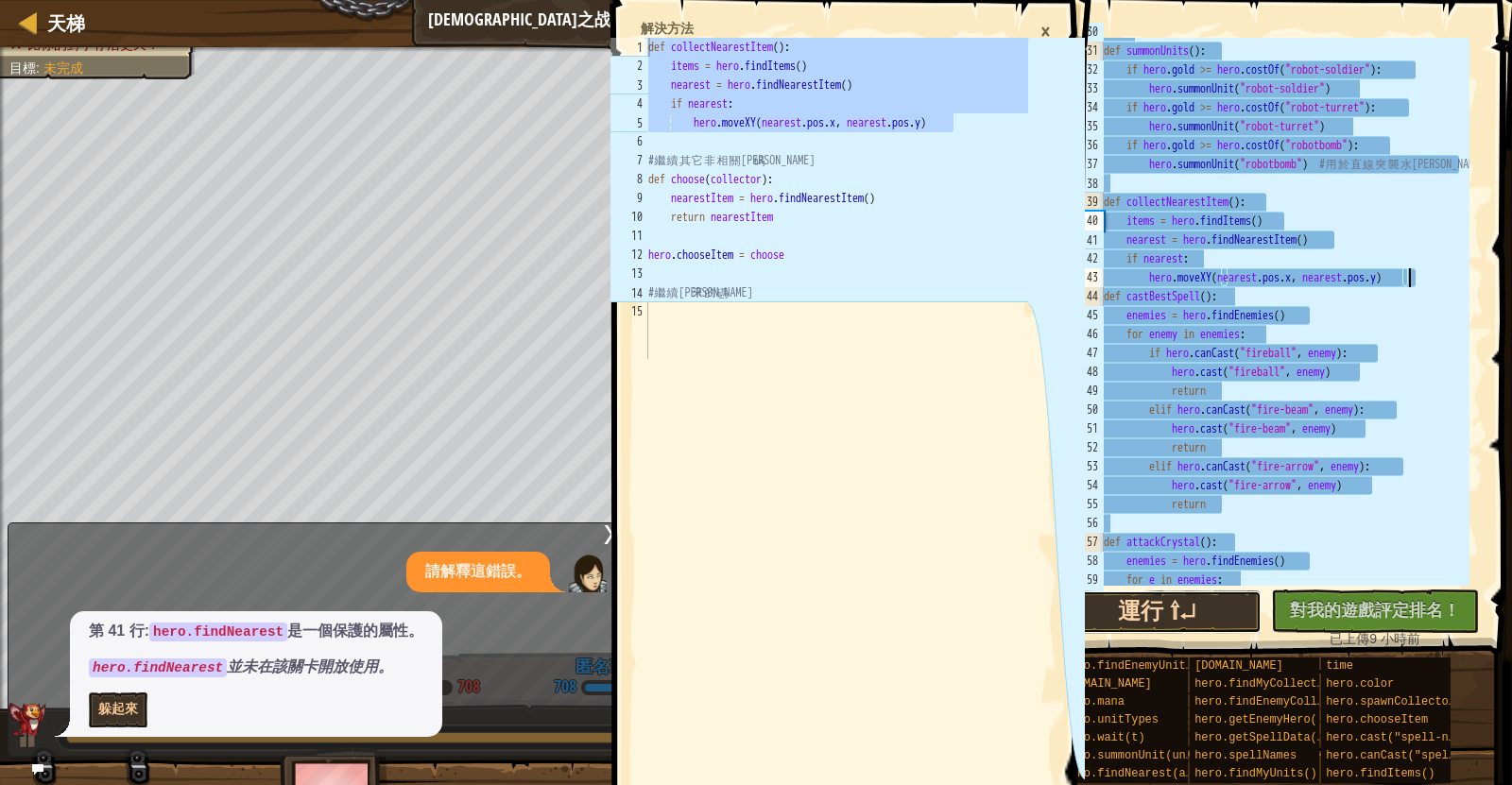 click on "運行 ⇧↵" at bounding box center (1157, 612) 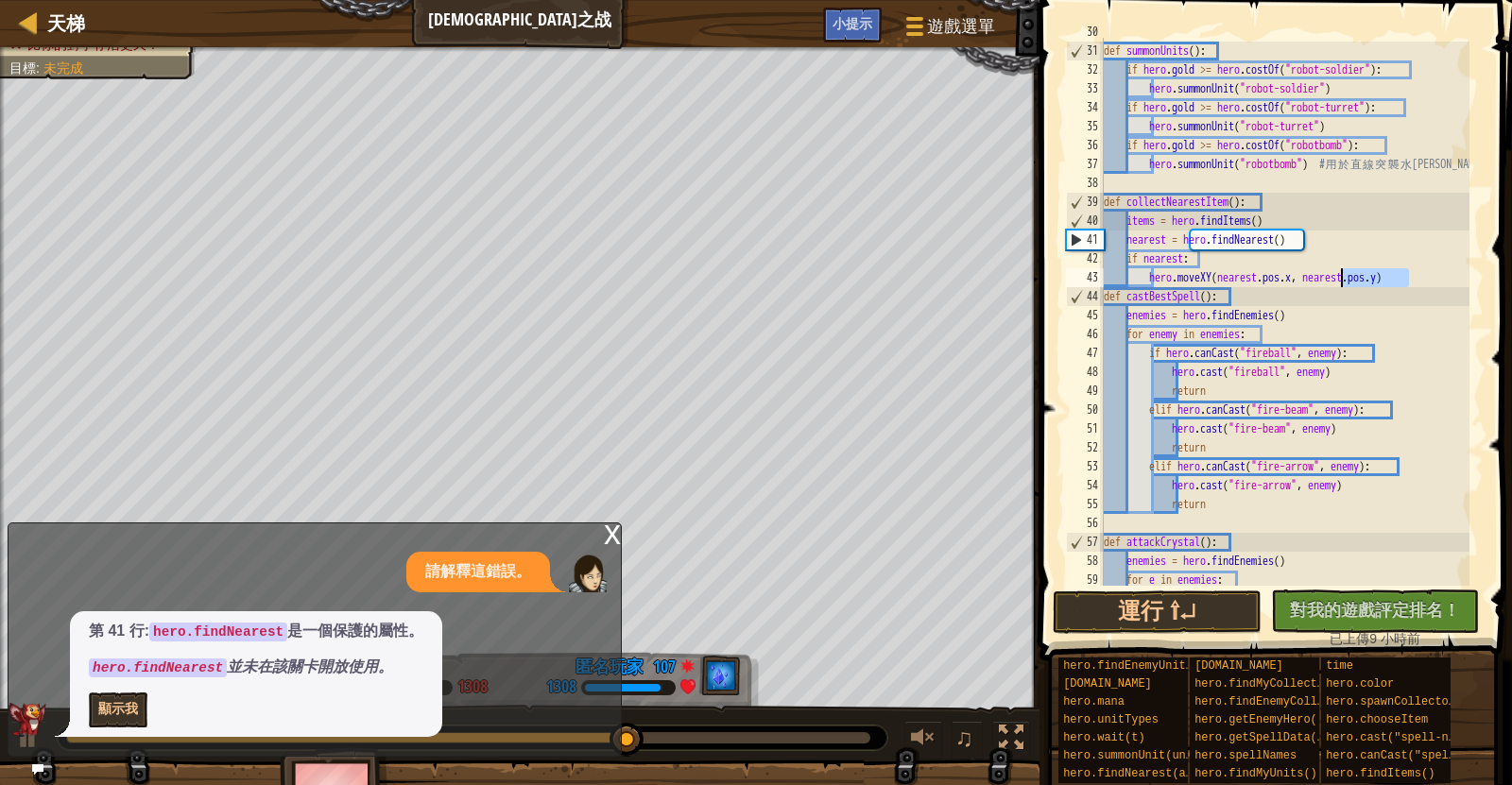 drag, startPoint x: 1422, startPoint y: 277, endPoint x: 1339, endPoint y: 274, distance: 83.054199 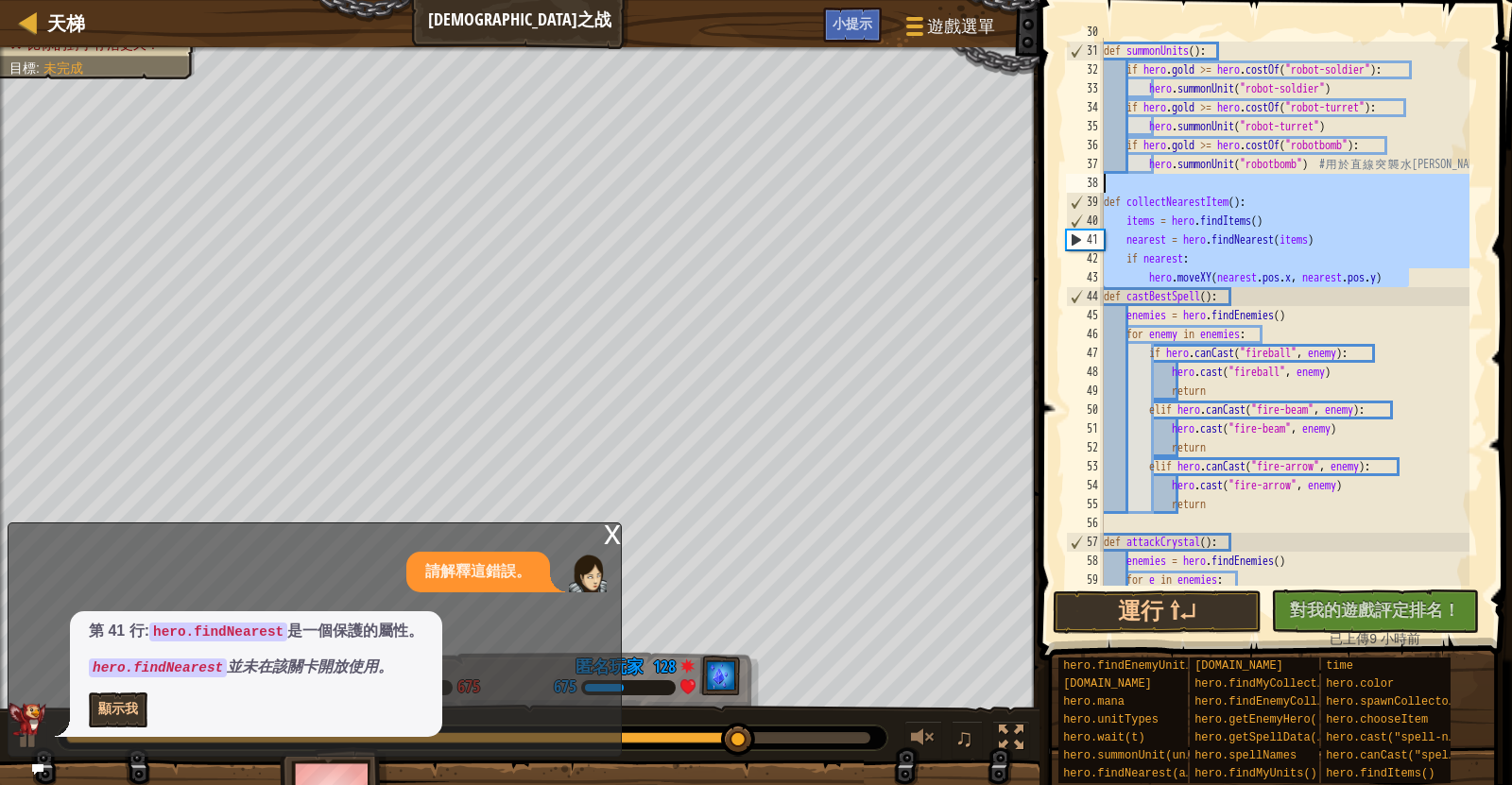 drag, startPoint x: 1425, startPoint y: 276, endPoint x: 1104, endPoint y: 192, distance: 331.80868 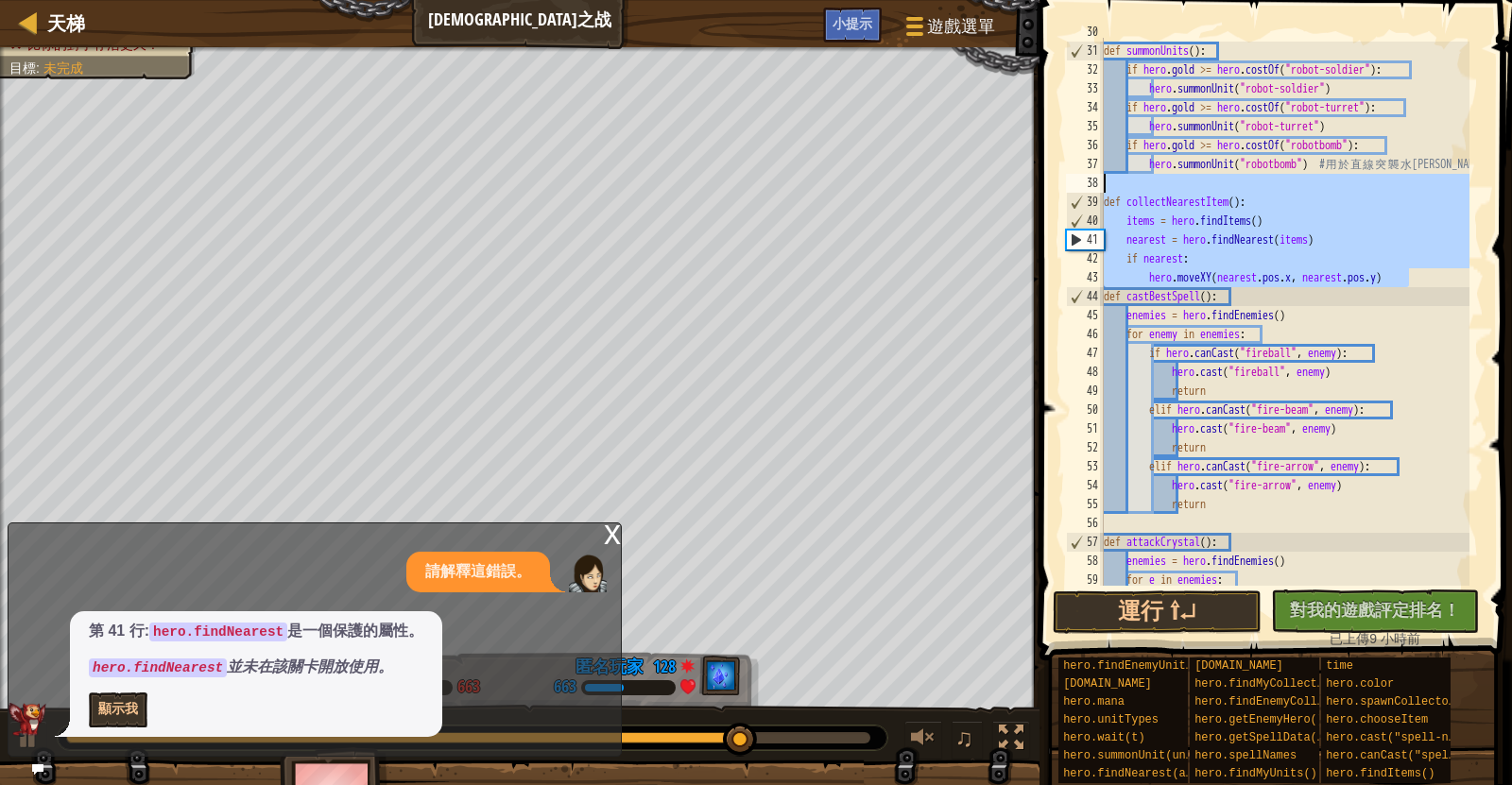 type on "# def collectNearestItem():" 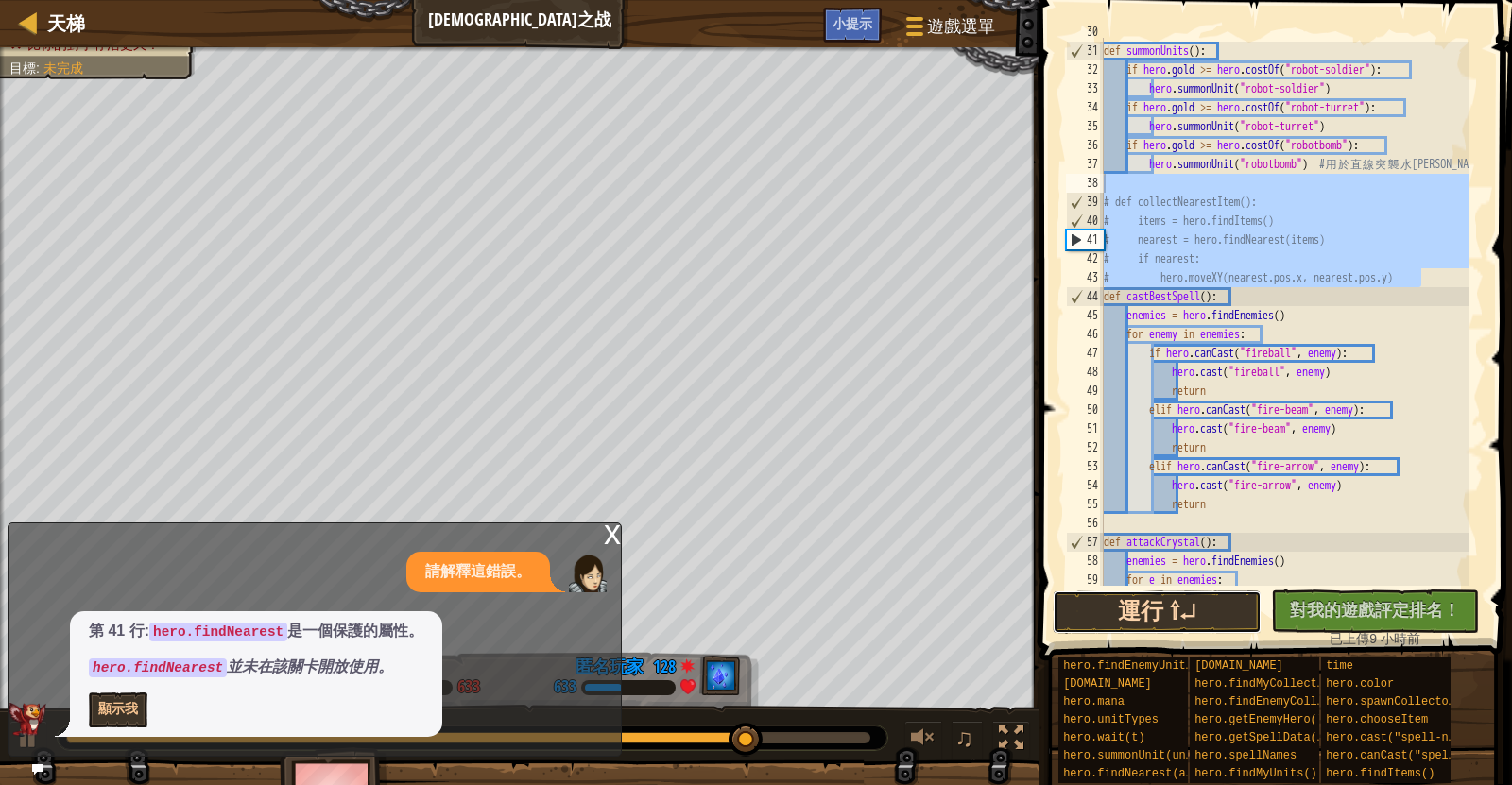 click on "運行 ⇧↵" at bounding box center (1157, 612) 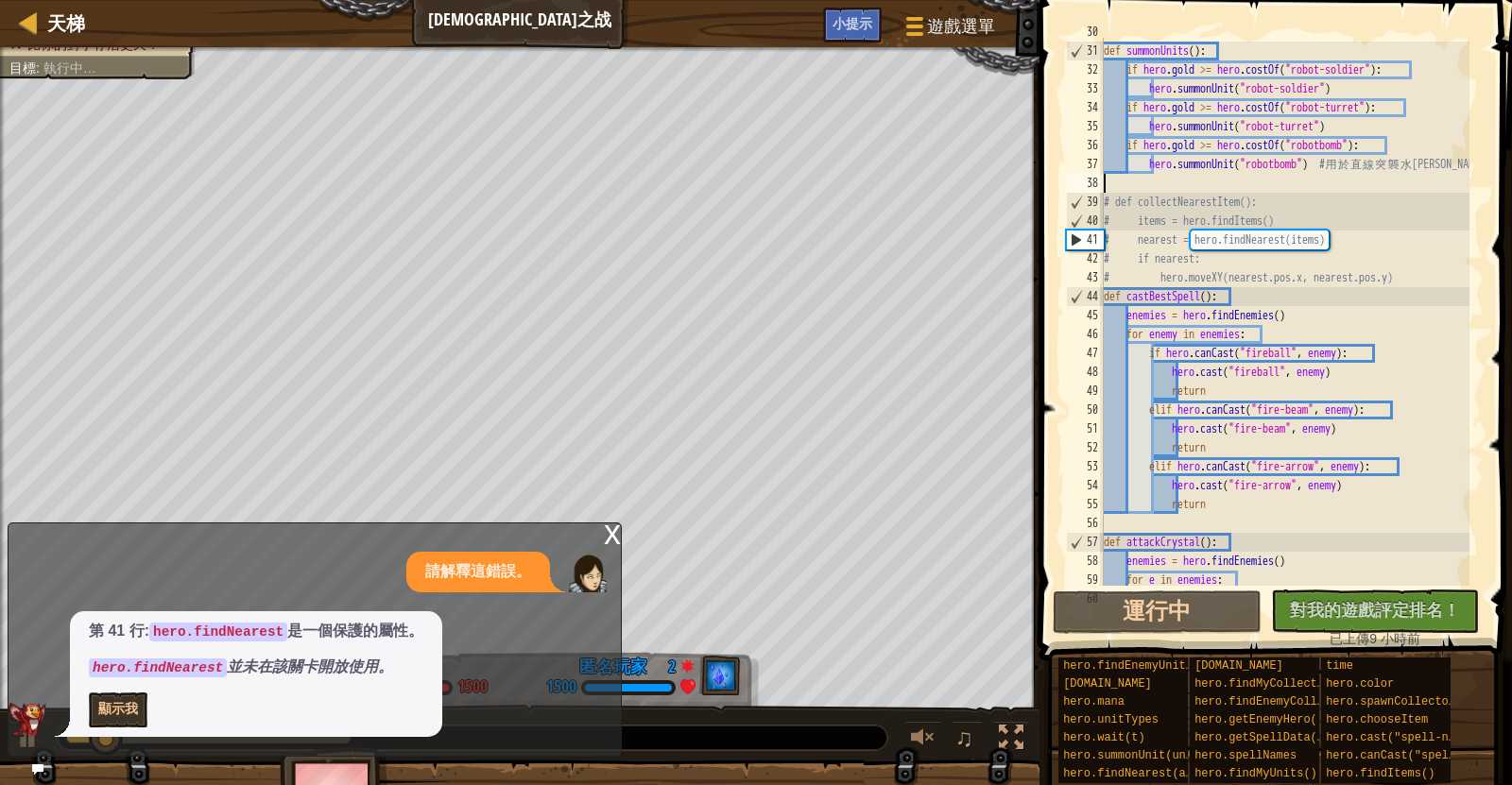 click on "x" at bounding box center [612, 533] 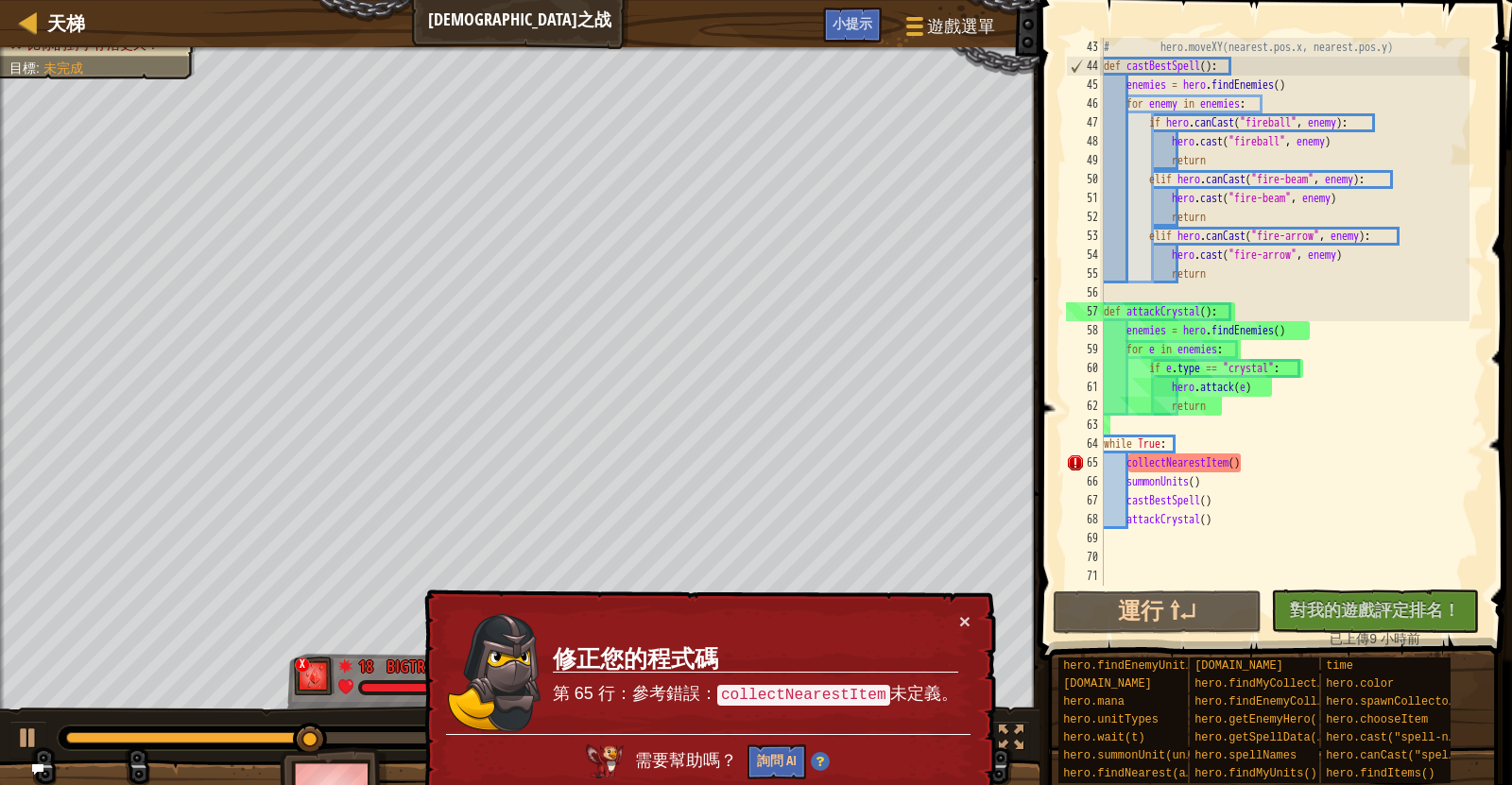 scroll, scrollTop: 794, scrollLeft: 0, axis: vertical 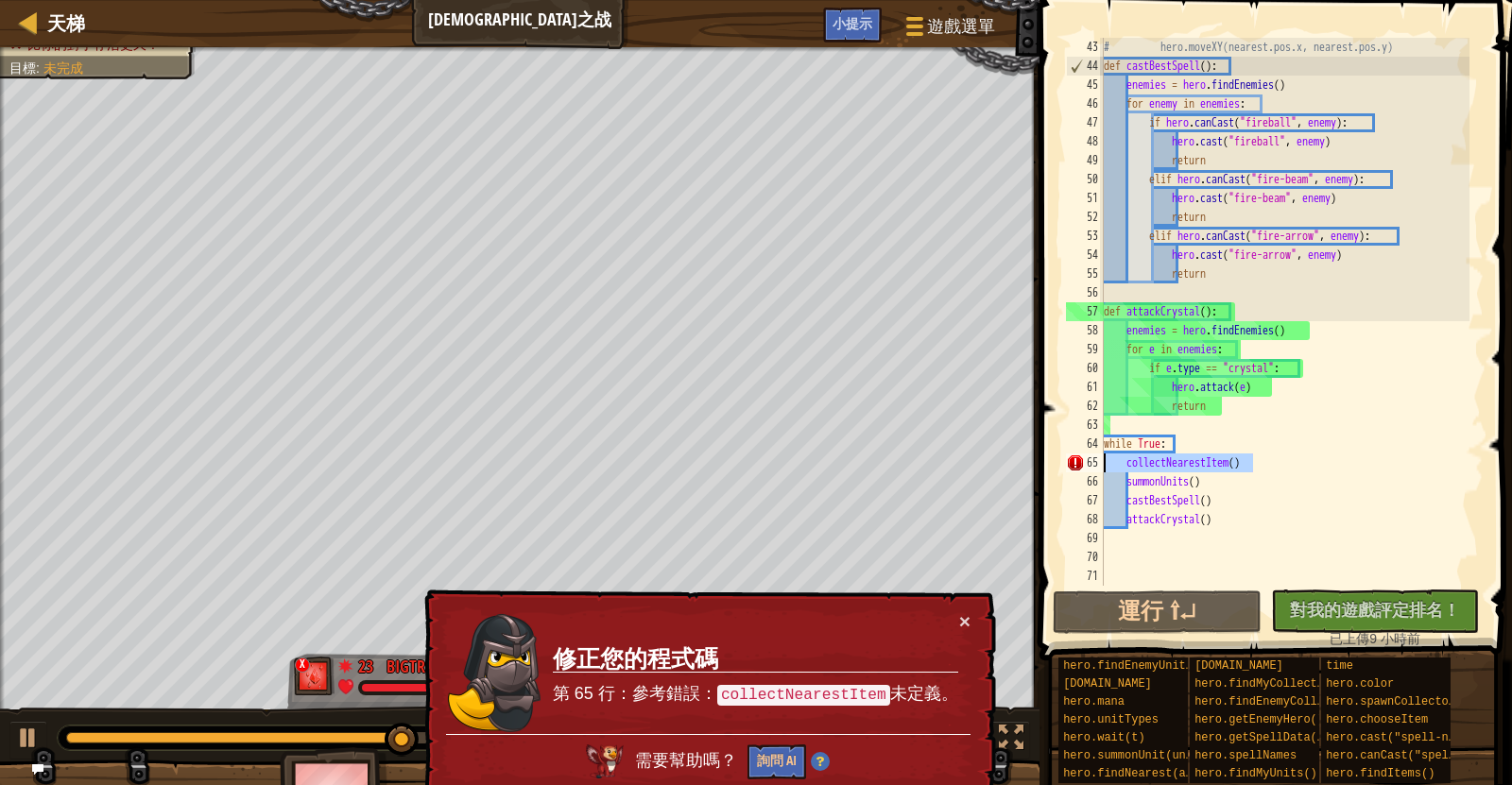 drag, startPoint x: 1262, startPoint y: 458, endPoint x: 1104, endPoint y: 463, distance: 158.07909 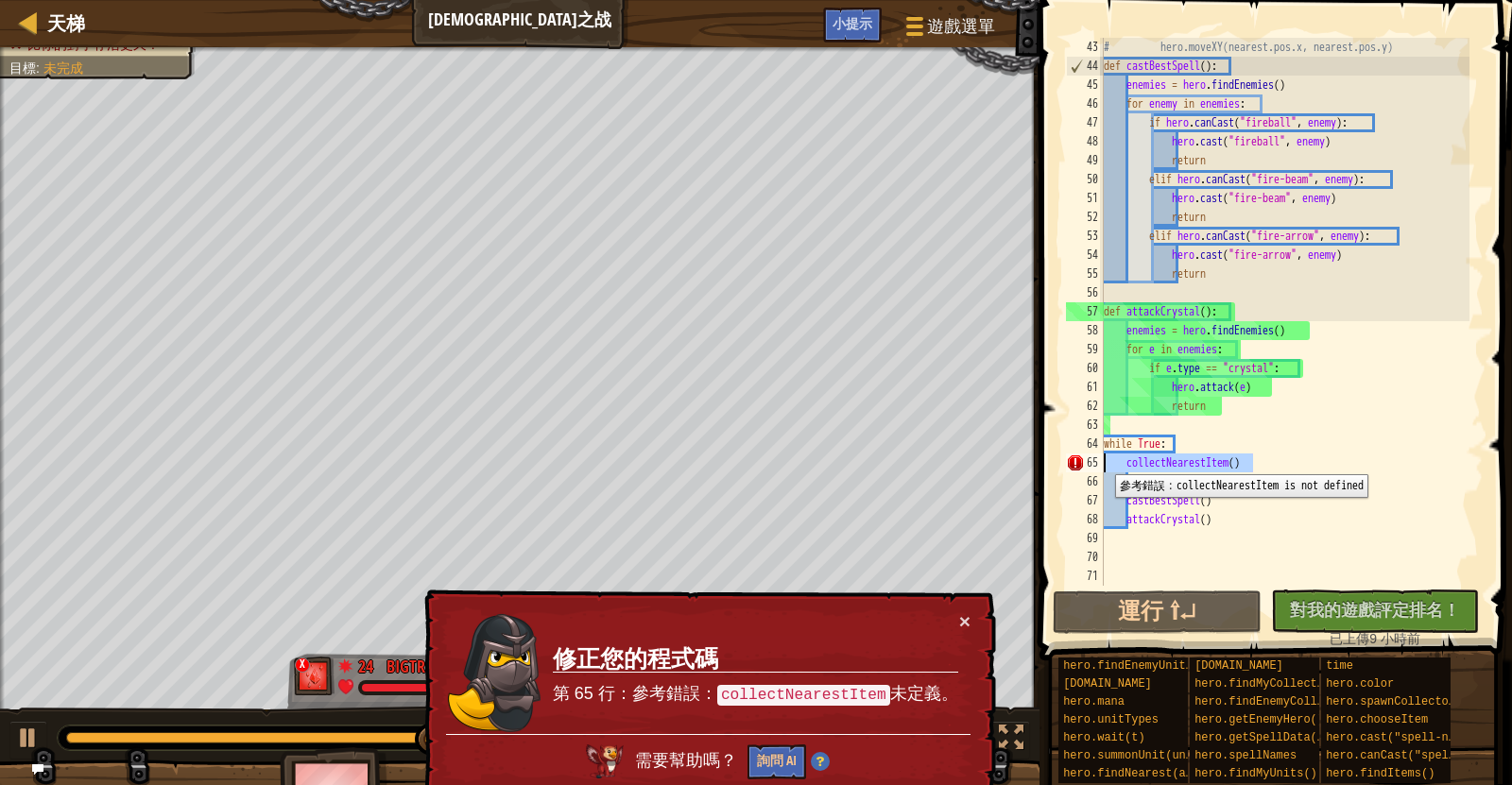 type on "# collectNearestItem()" 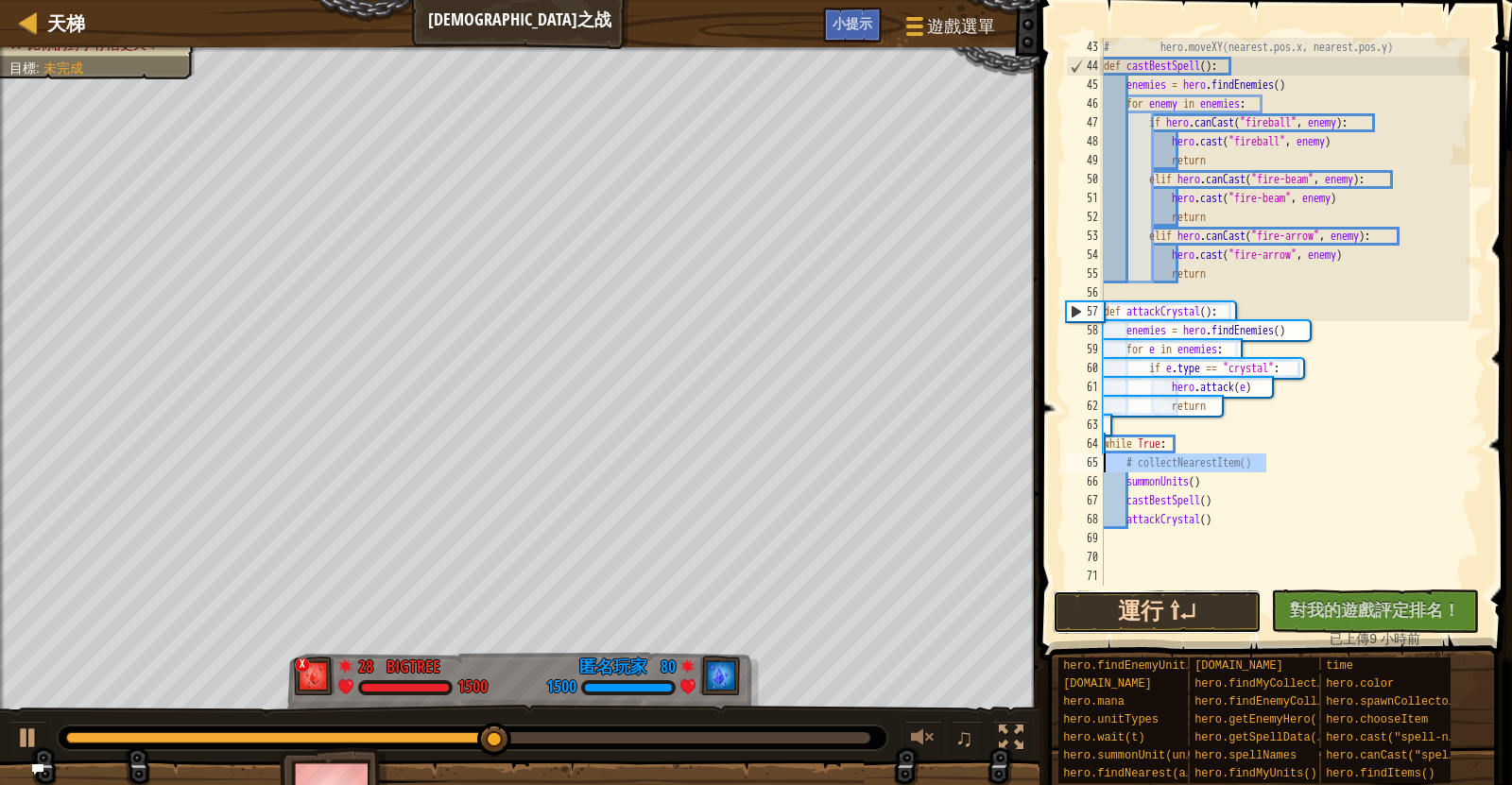 click on "運行 ⇧↵" at bounding box center [1157, 612] 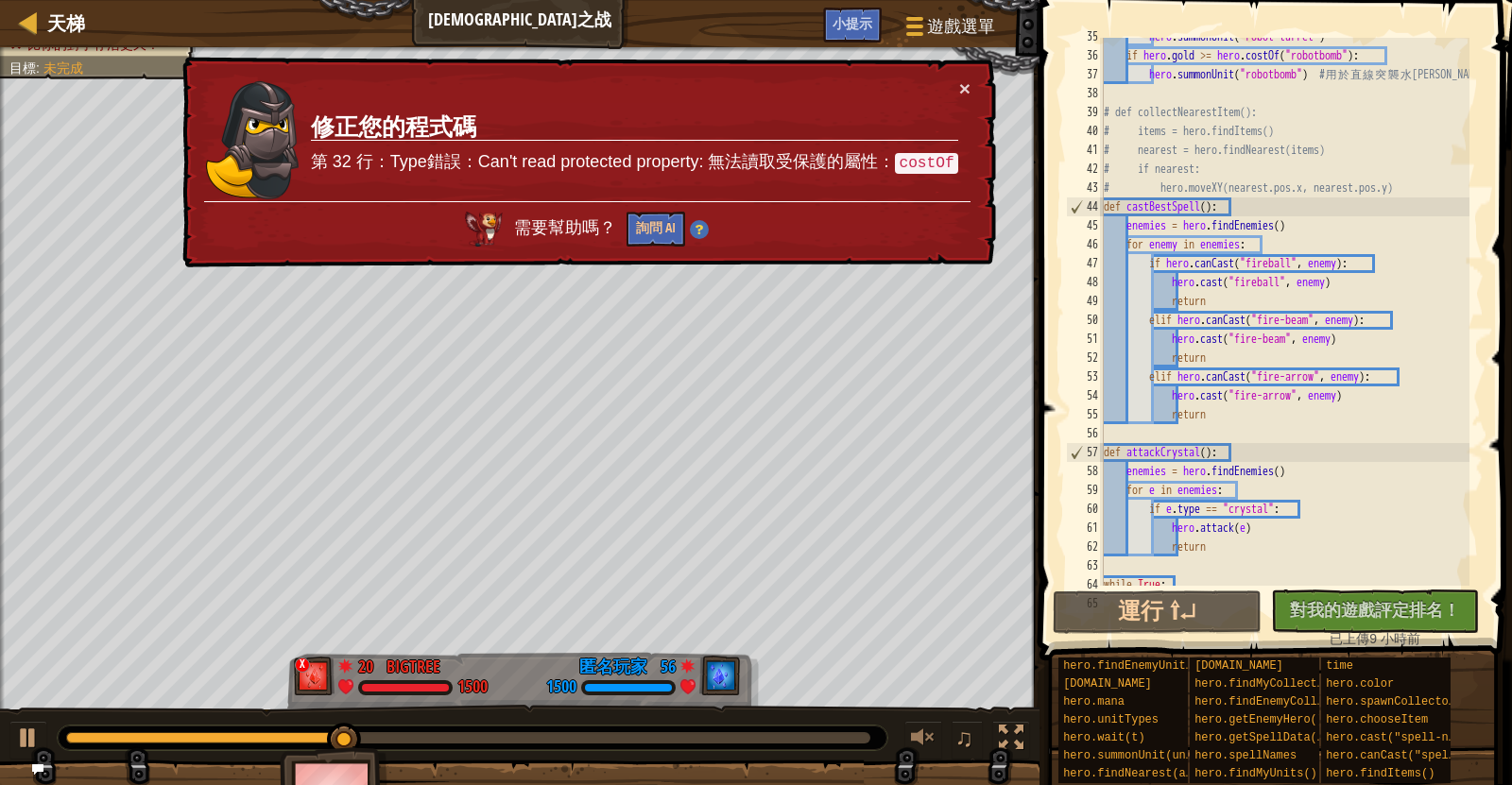 scroll, scrollTop: 441, scrollLeft: 0, axis: vertical 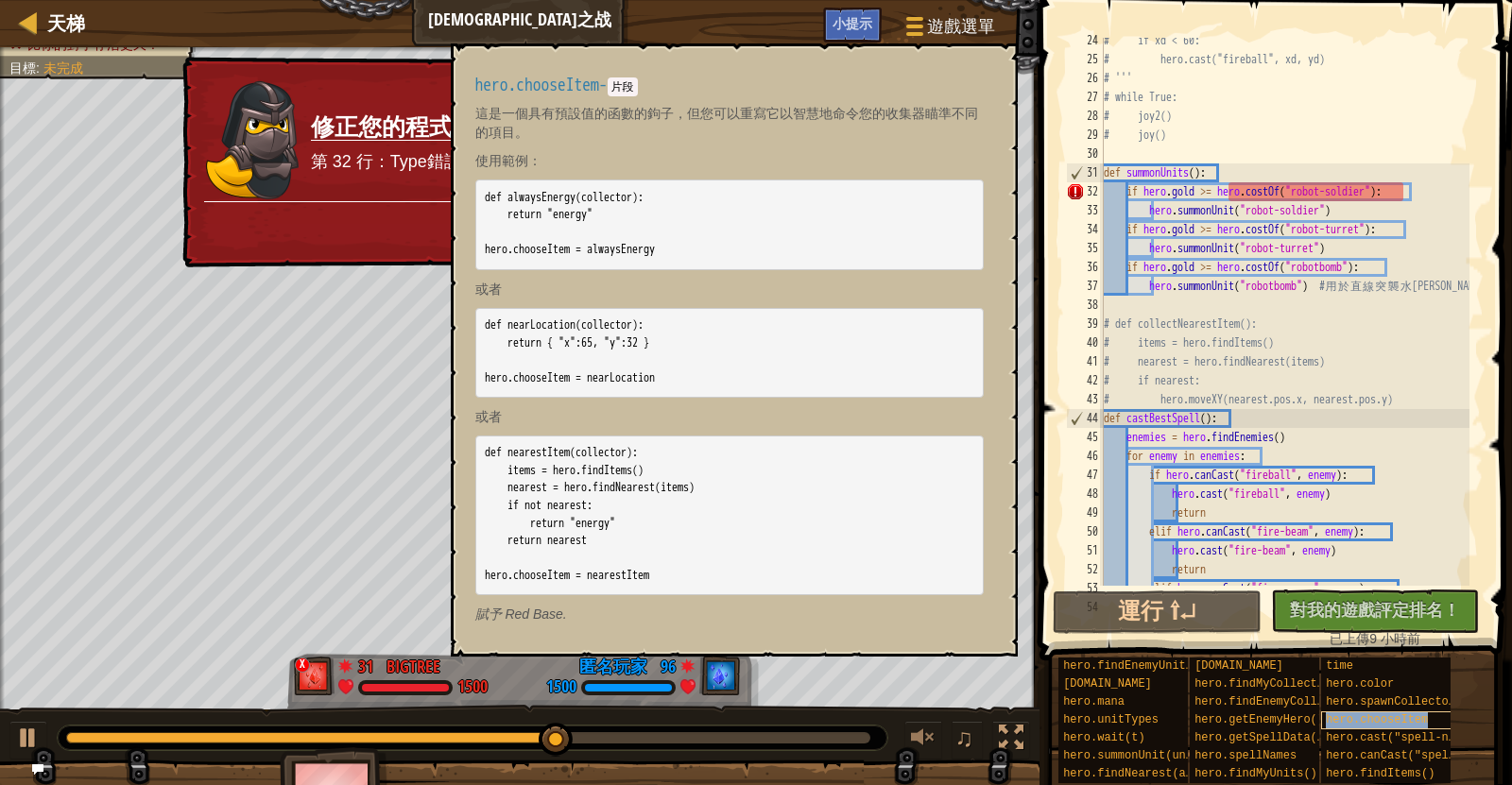 click on "hero.chooseItem" at bounding box center [1397, 720] 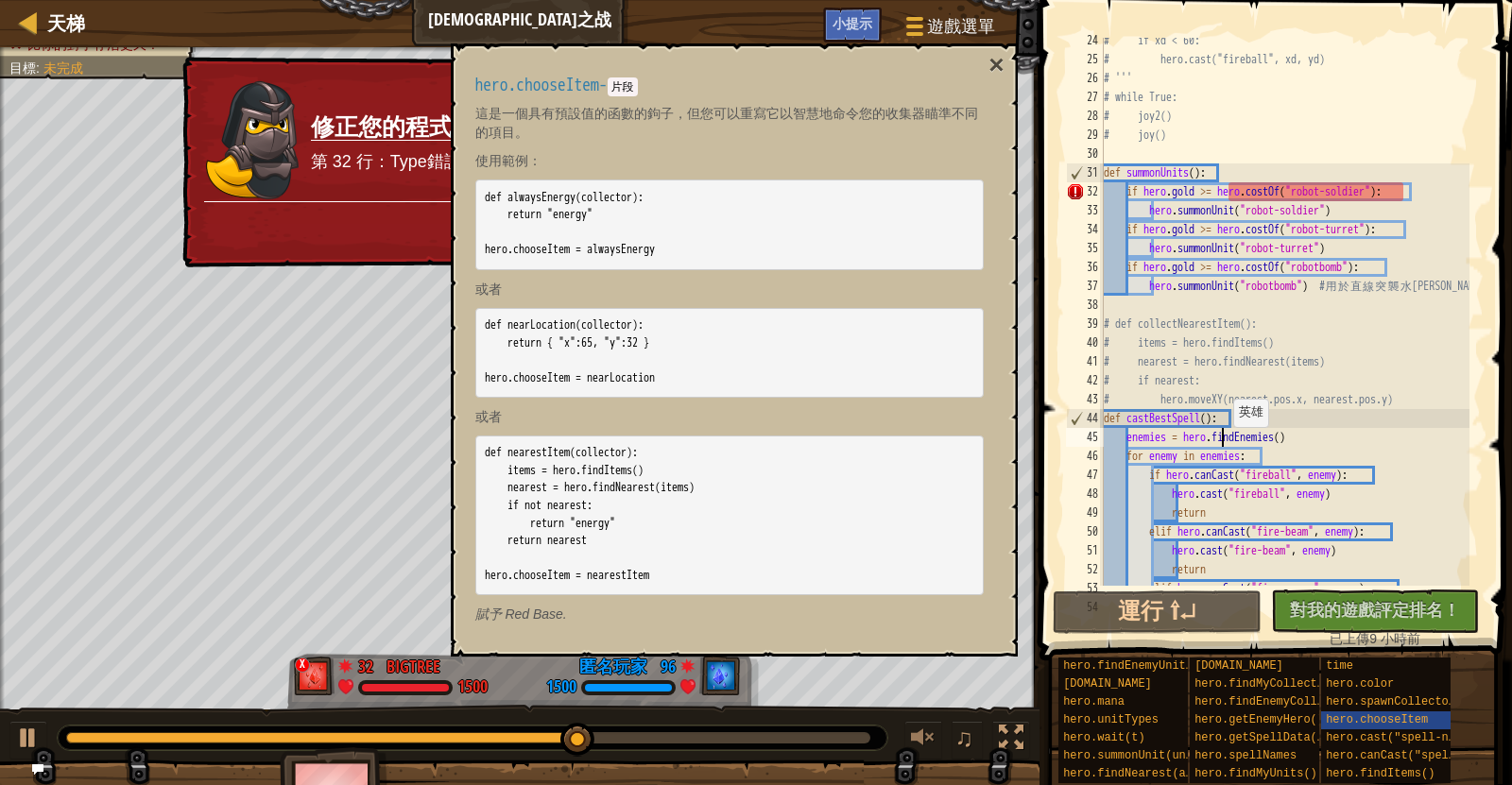 click on "#     if xd < 60: #         hero.cast("fireball", xd, yd) # ''' # while True: #     joy2() #     joy()      def   summonUnits ( ) :      if   hero . gold   >=   hero . costOf ( "robot-soldier" ) :          hero . summonUnit ( "robot-soldier" )      if   hero . gold   >=   hero . costOf ( "robot-turret" ) :          hero . summonUnit ( "robot-turret" )      if   hero . gold   >=   hero . costOf ( "robotbomb" ) :          hero . summonUnit ( "robotbomb" )    #  用 於 直 線 突 襲 水 晶 # def collectNearestItem(): #     items = hero.findItems() #     nearest = hero.findNearest(items) #     if nearest: #         hero.moveXY(nearest.pos.x, nearest.pos.y) def   castBestSpell ( ) :      enemies   =   hero . findEnemies ( )      for   enemy   in   enemies :          if   hero . canCast ( "fireball" ,   enemy ) :              hero . cast ( "fireball" ,   enemy )              return          elif   hero . canCast ( "fire-beam" ,   enemy ) :              hero . cast ( "fire-beam" ,   enemy )              return" at bounding box center (1284, 324) 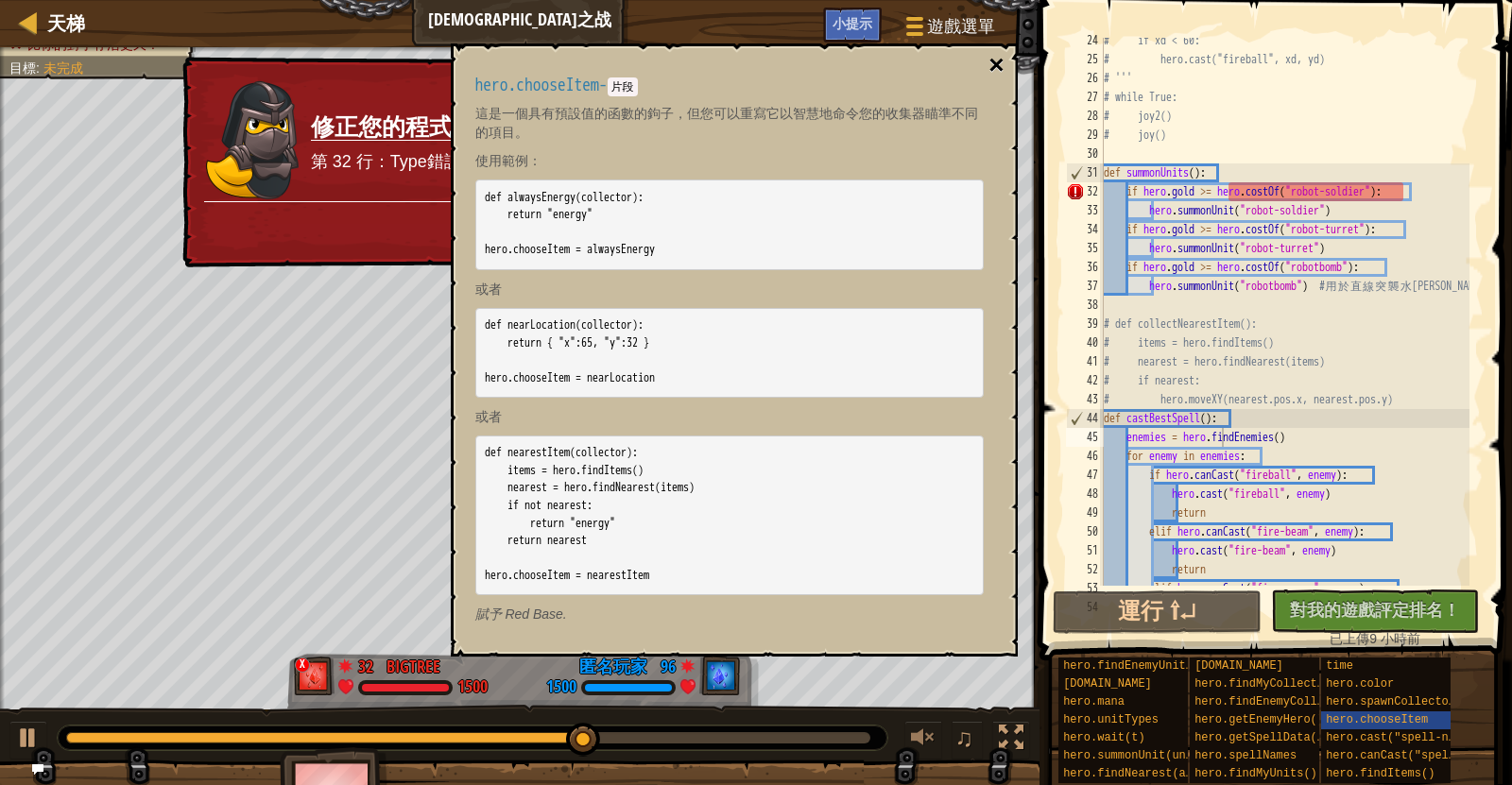 click on "×" at bounding box center [996, 65] 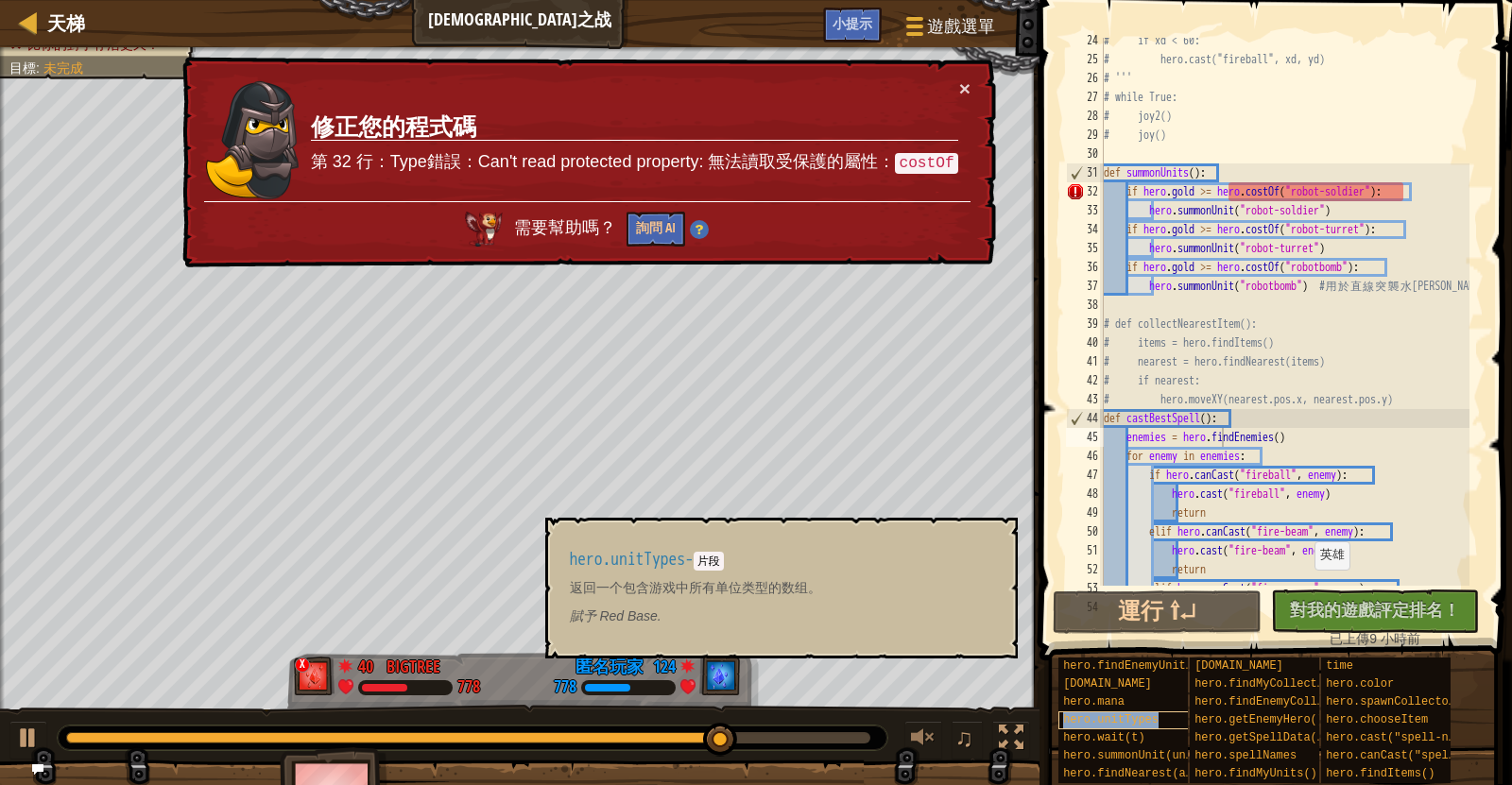 click on "hero.unitTypes" at bounding box center (1134, 720) 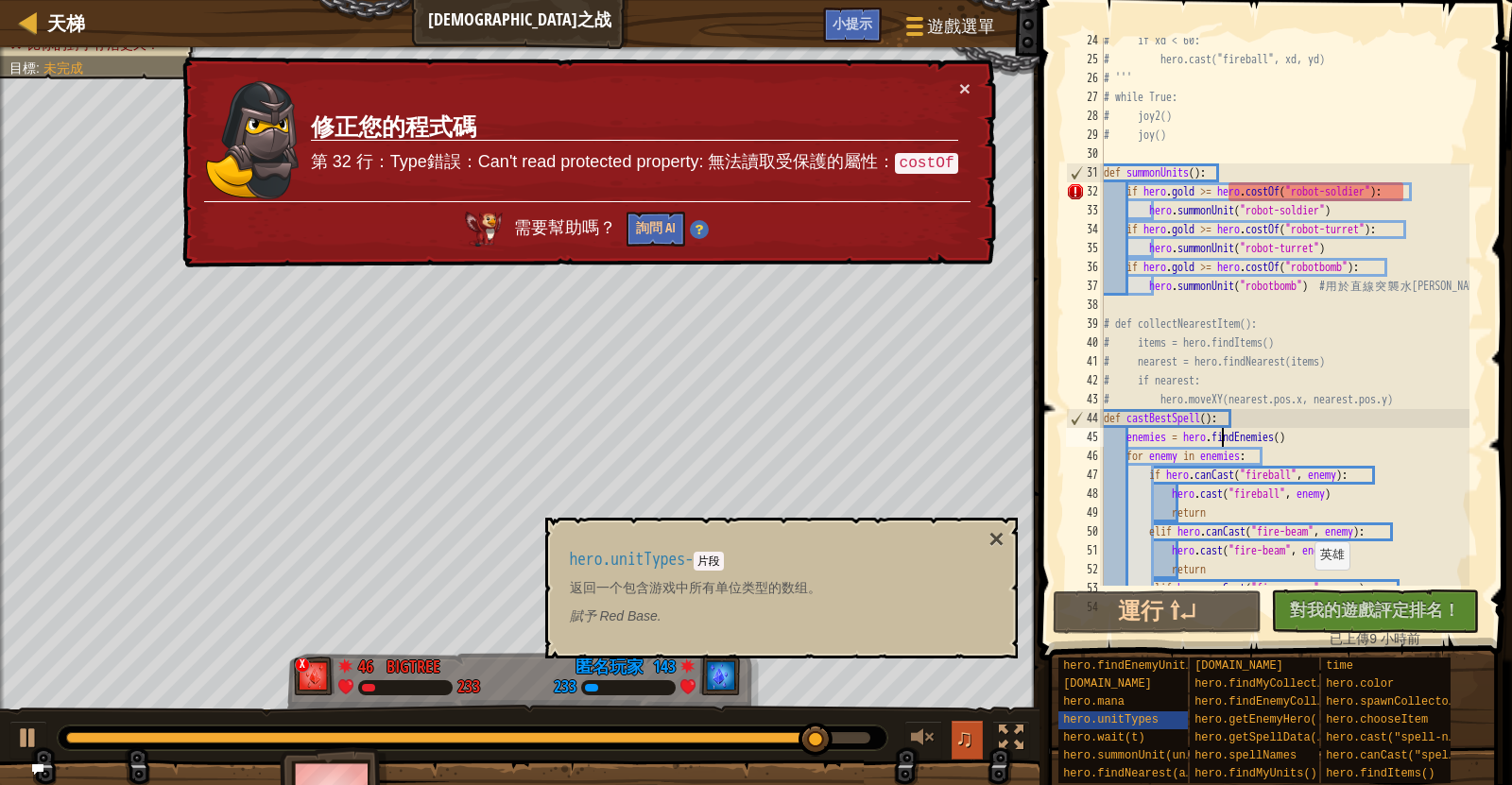 click on "♫" at bounding box center (968, 740) 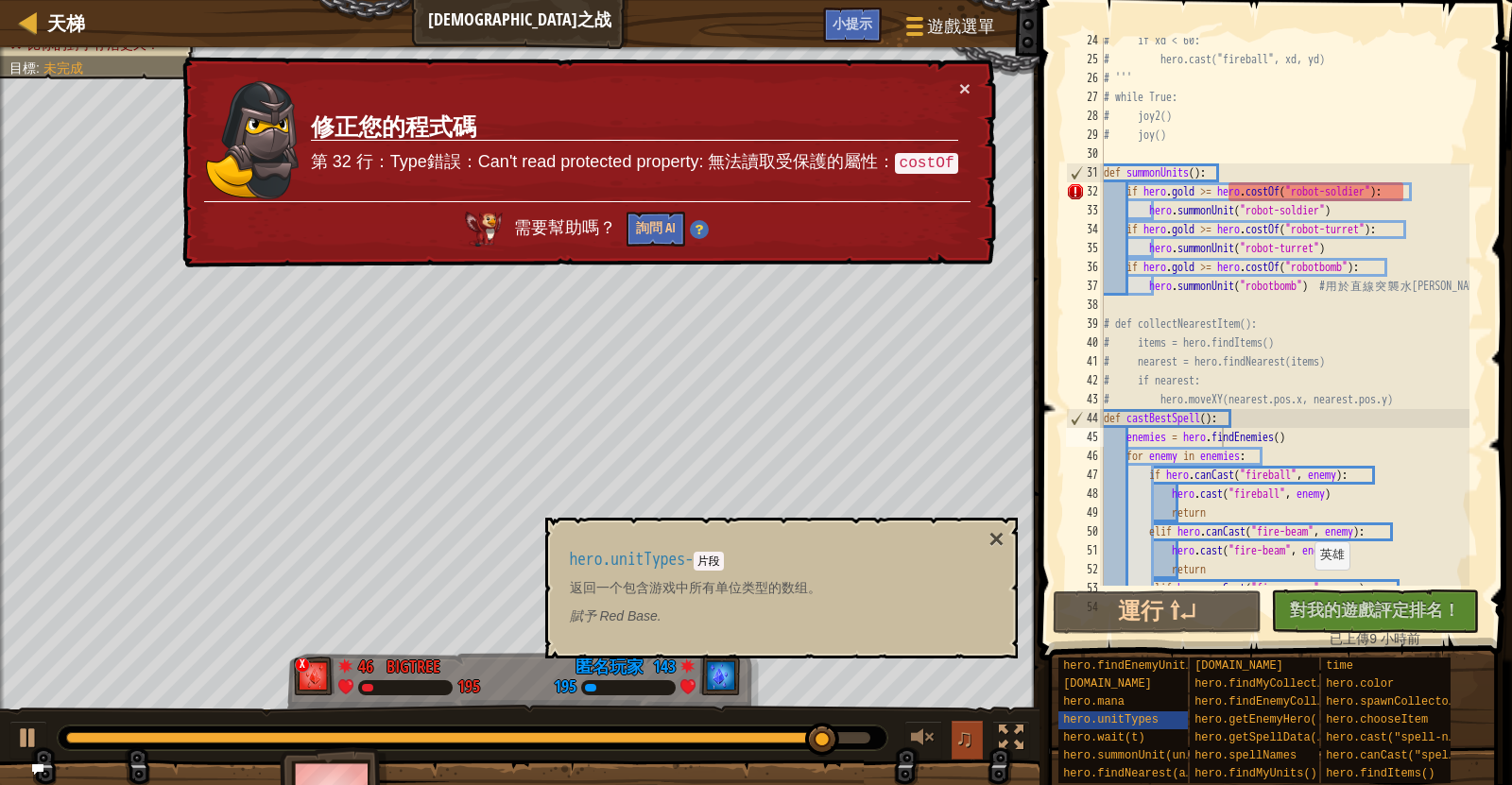 click on "♫" at bounding box center (965, 738) 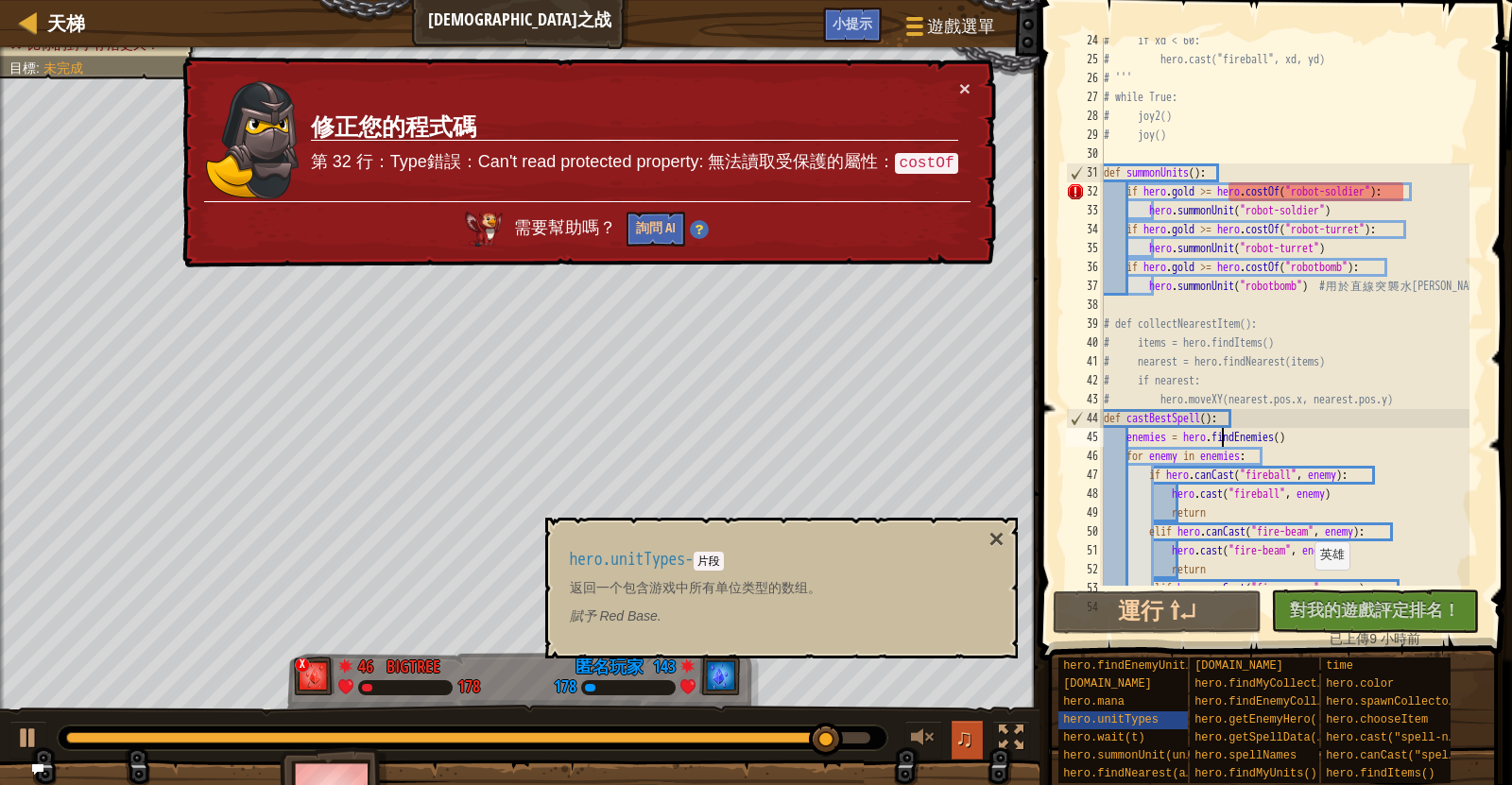 click on "♫" at bounding box center (968, 740) 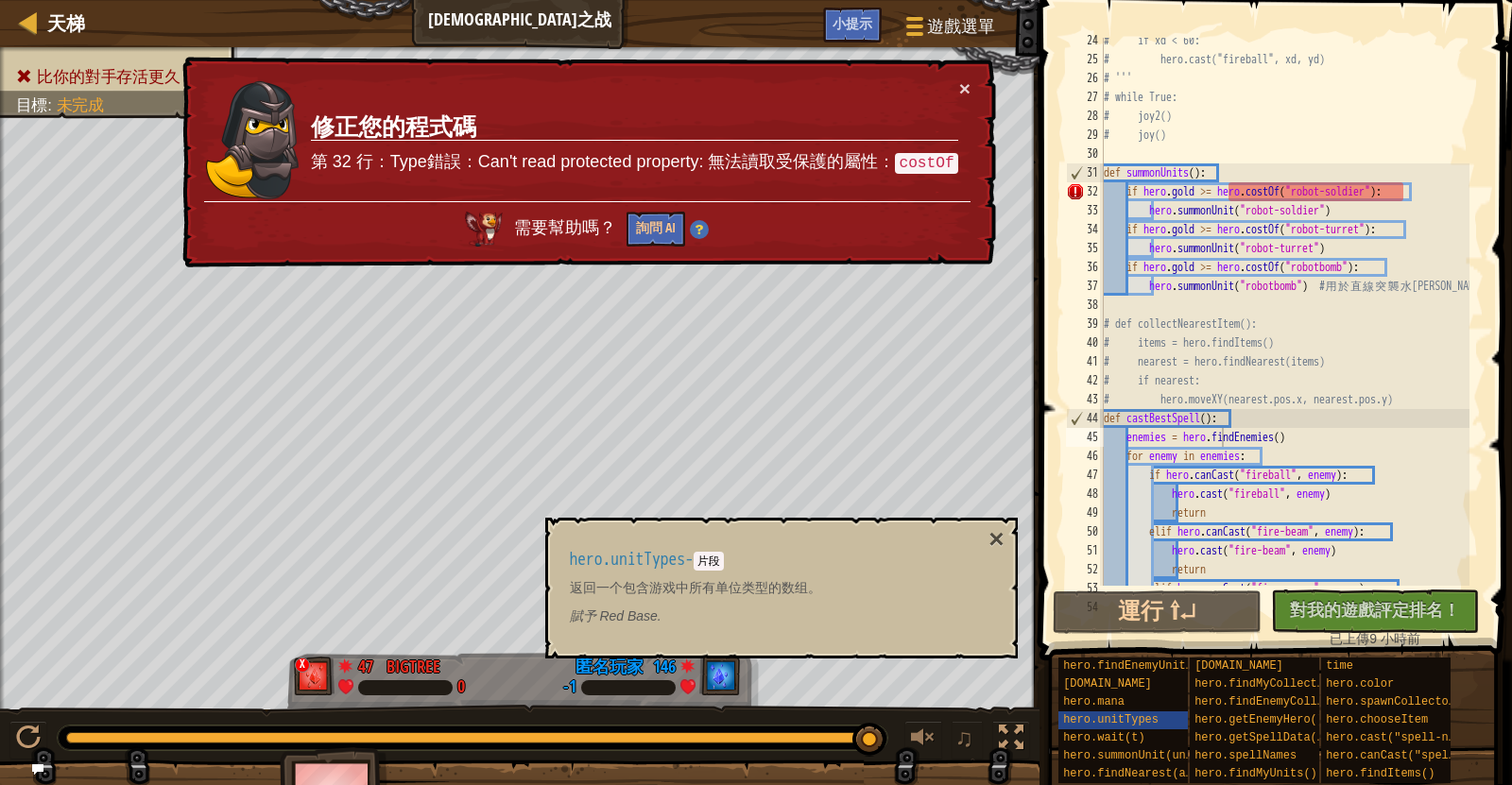 click on "× 修正您的程式碼 第 32 行：Type錯誤：Can't read protected property: 無法讀取受保護的屬性： costOf
需要幫助嗎？   詢問 AI" at bounding box center (587, 162) 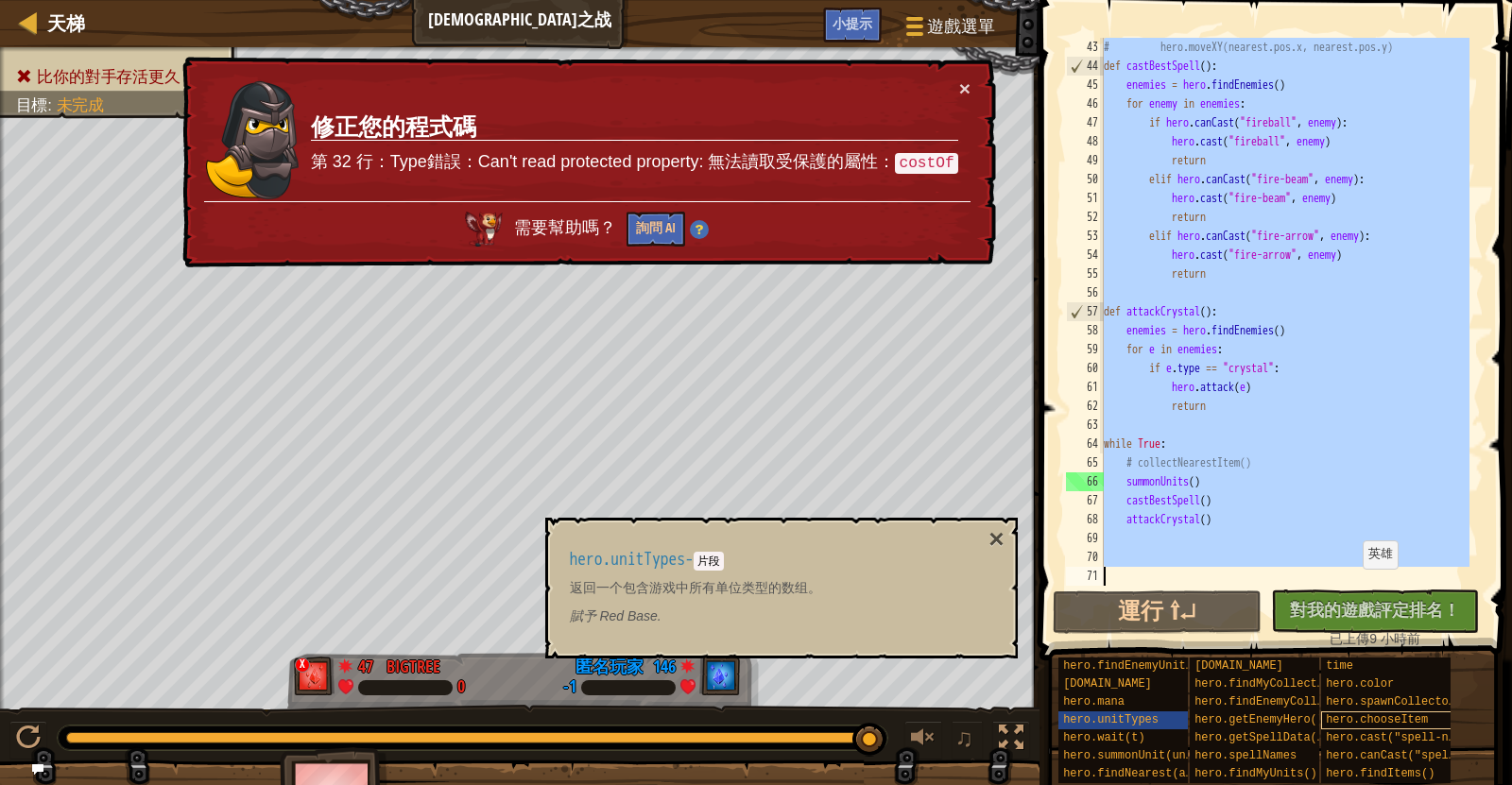 scroll, scrollTop: 794, scrollLeft: 0, axis: vertical 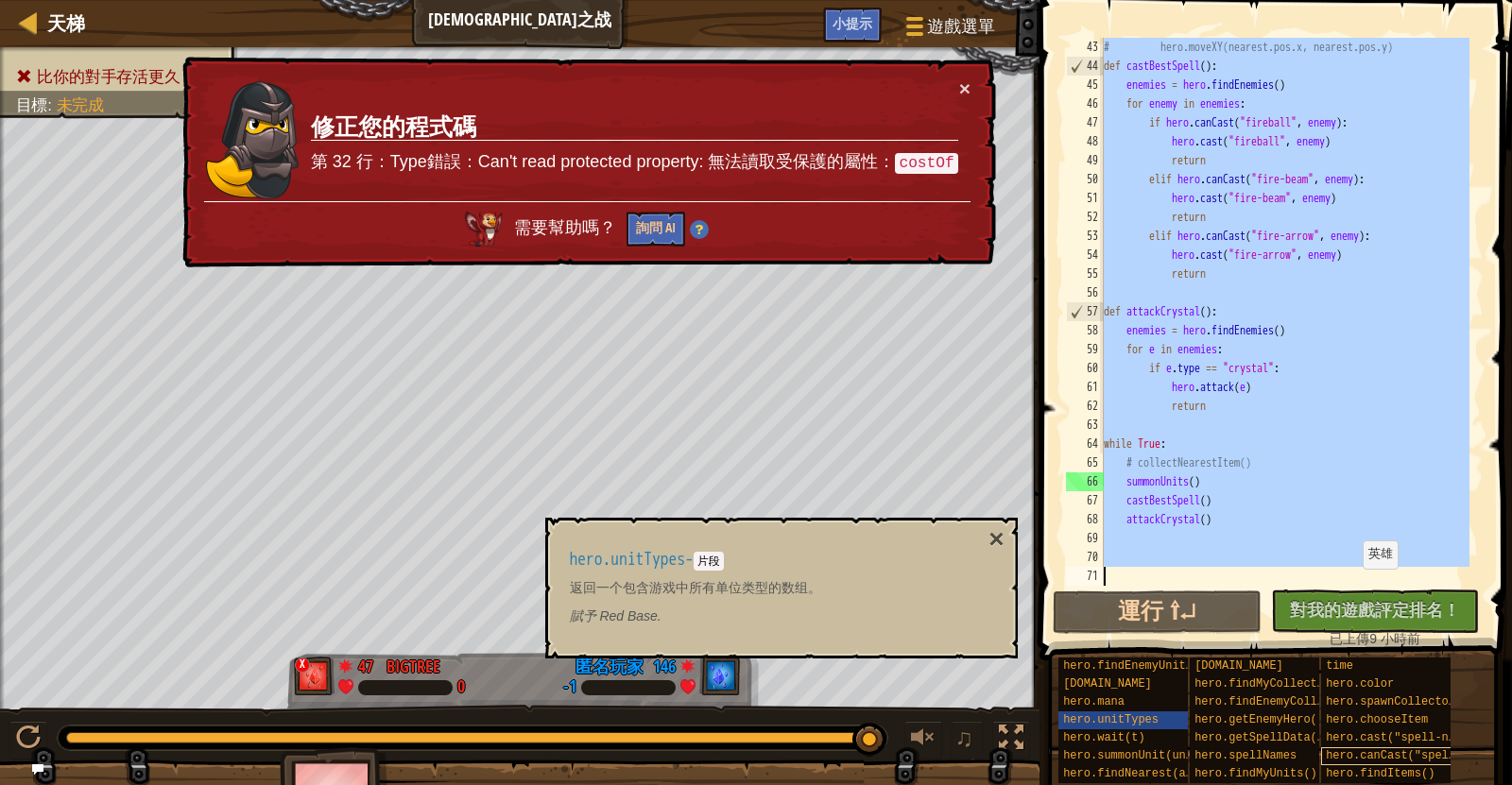 drag, startPoint x: 1108, startPoint y: 161, endPoint x: 1414, endPoint y: 746, distance: 660.1977 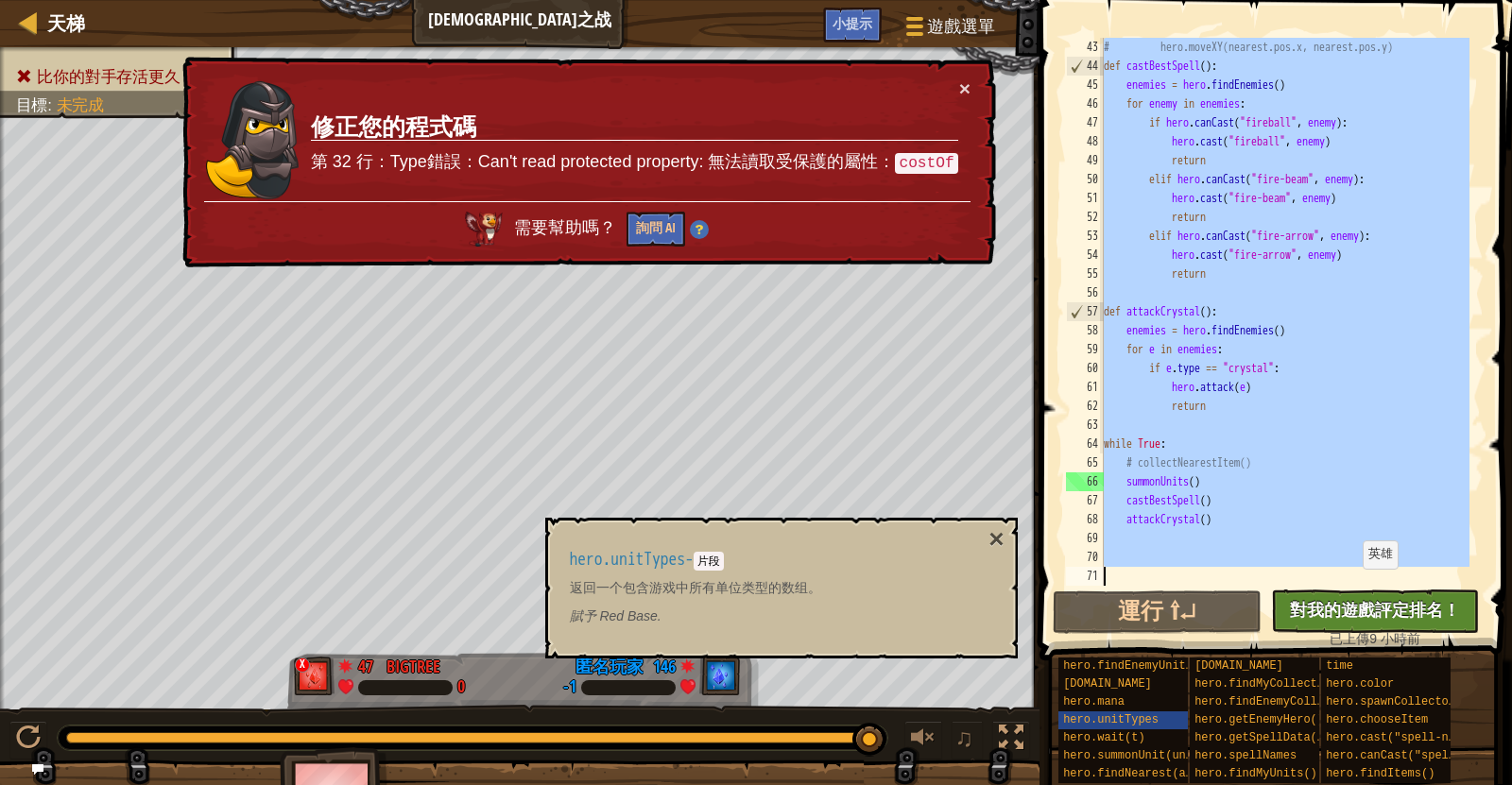 paste 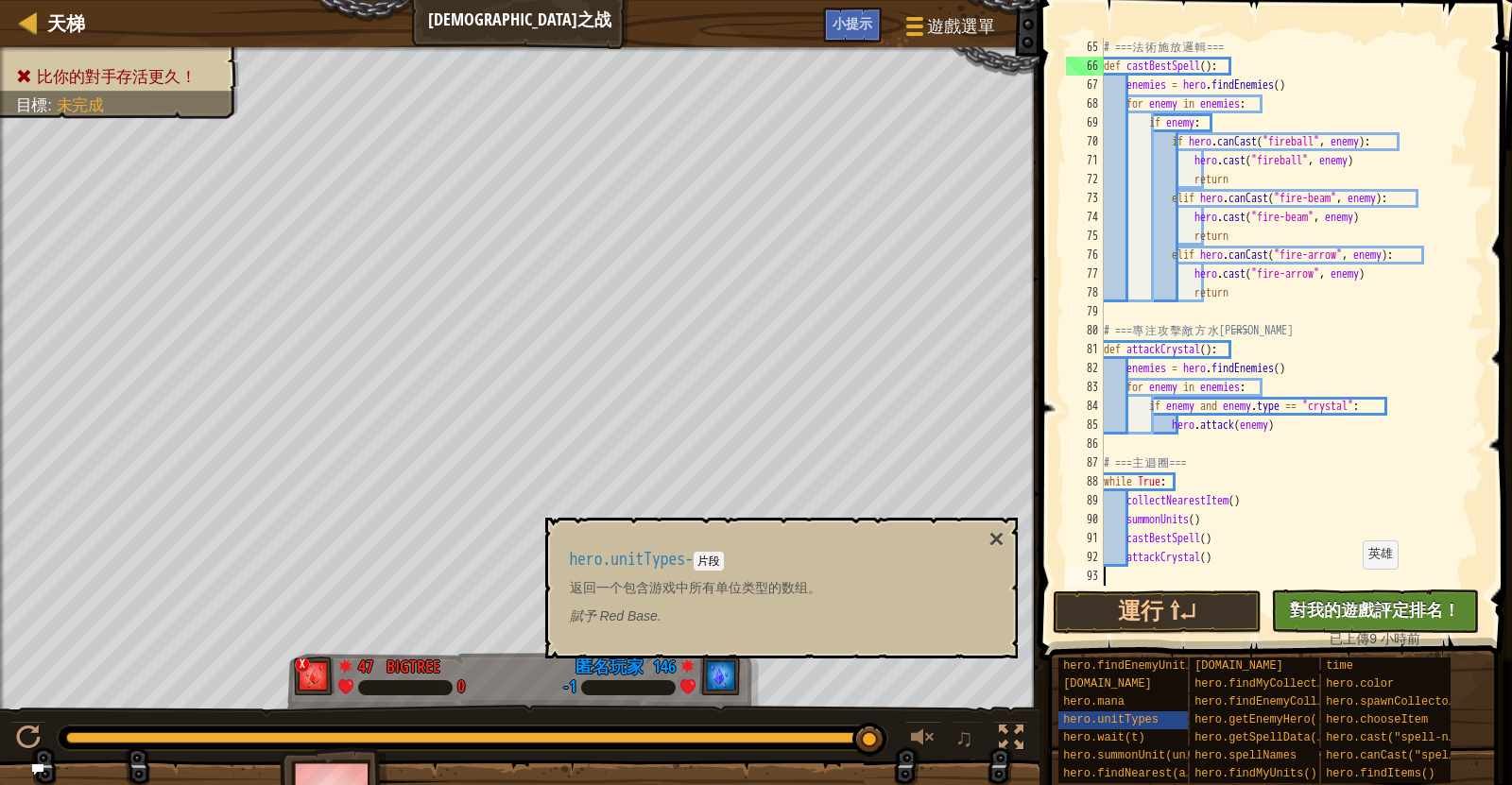 scroll, scrollTop: 1209, scrollLeft: 0, axis: vertical 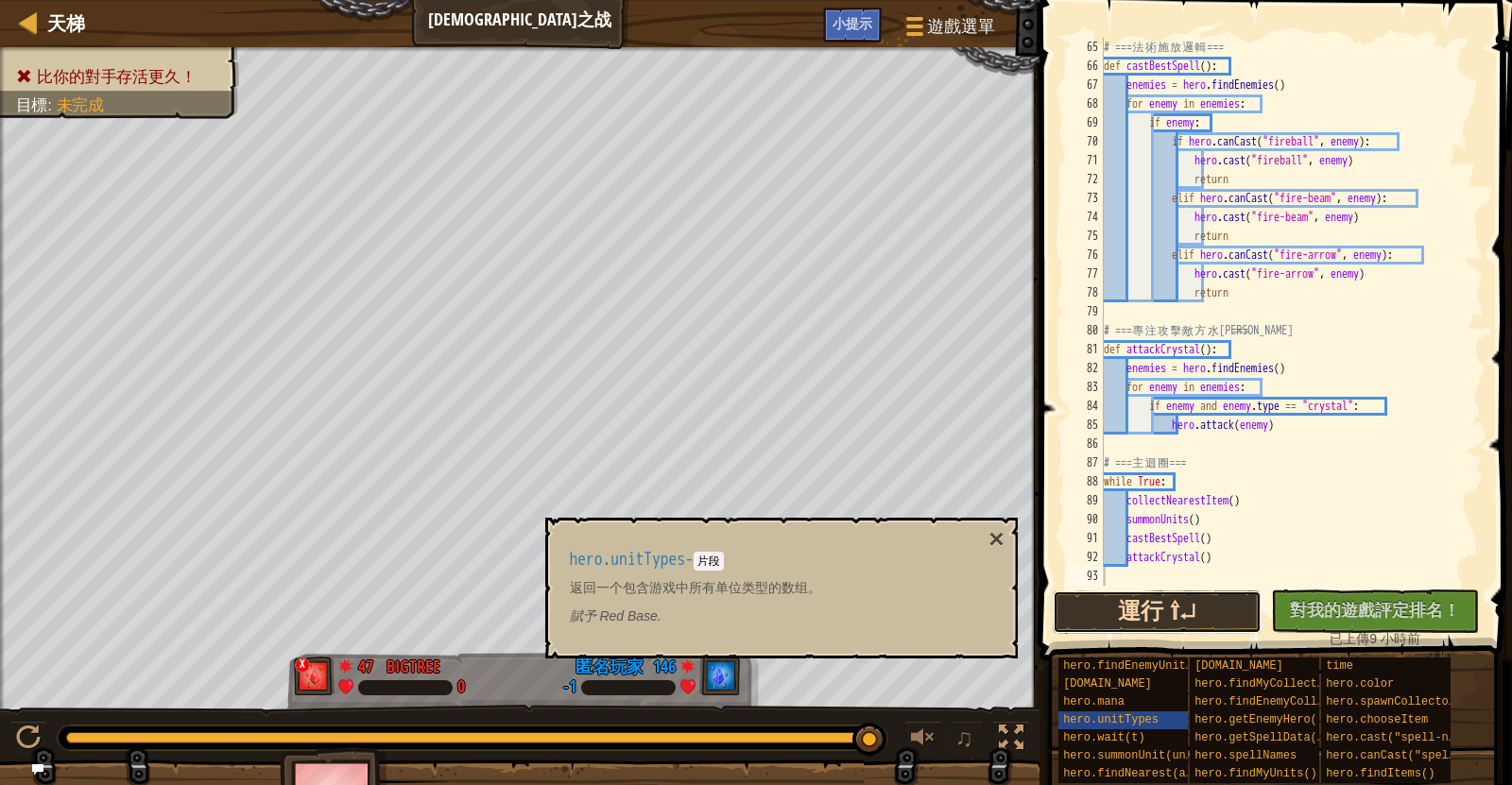 click on "運行 ⇧↵" at bounding box center (1157, 612) 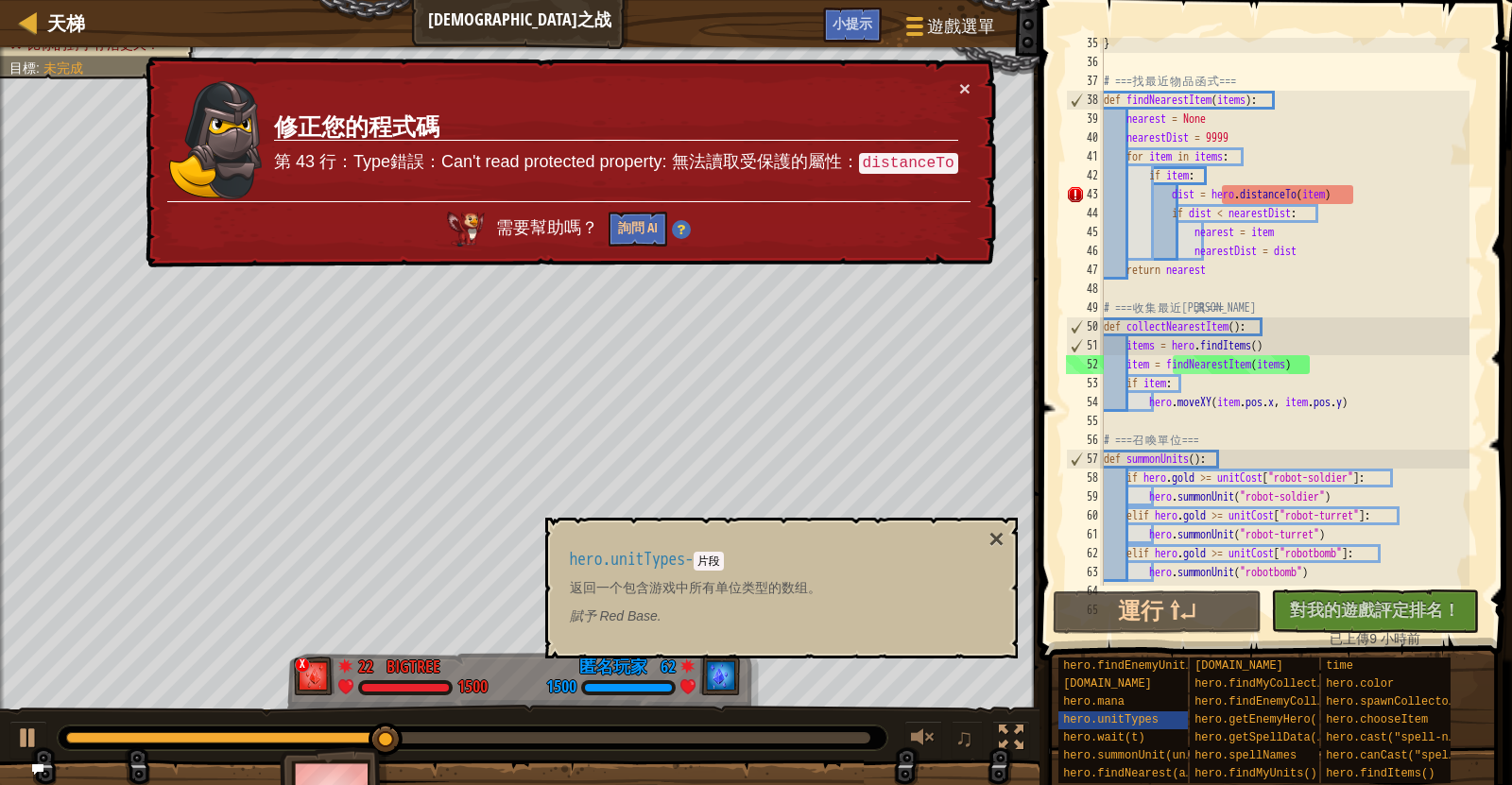 scroll, scrollTop: 645, scrollLeft: 0, axis: vertical 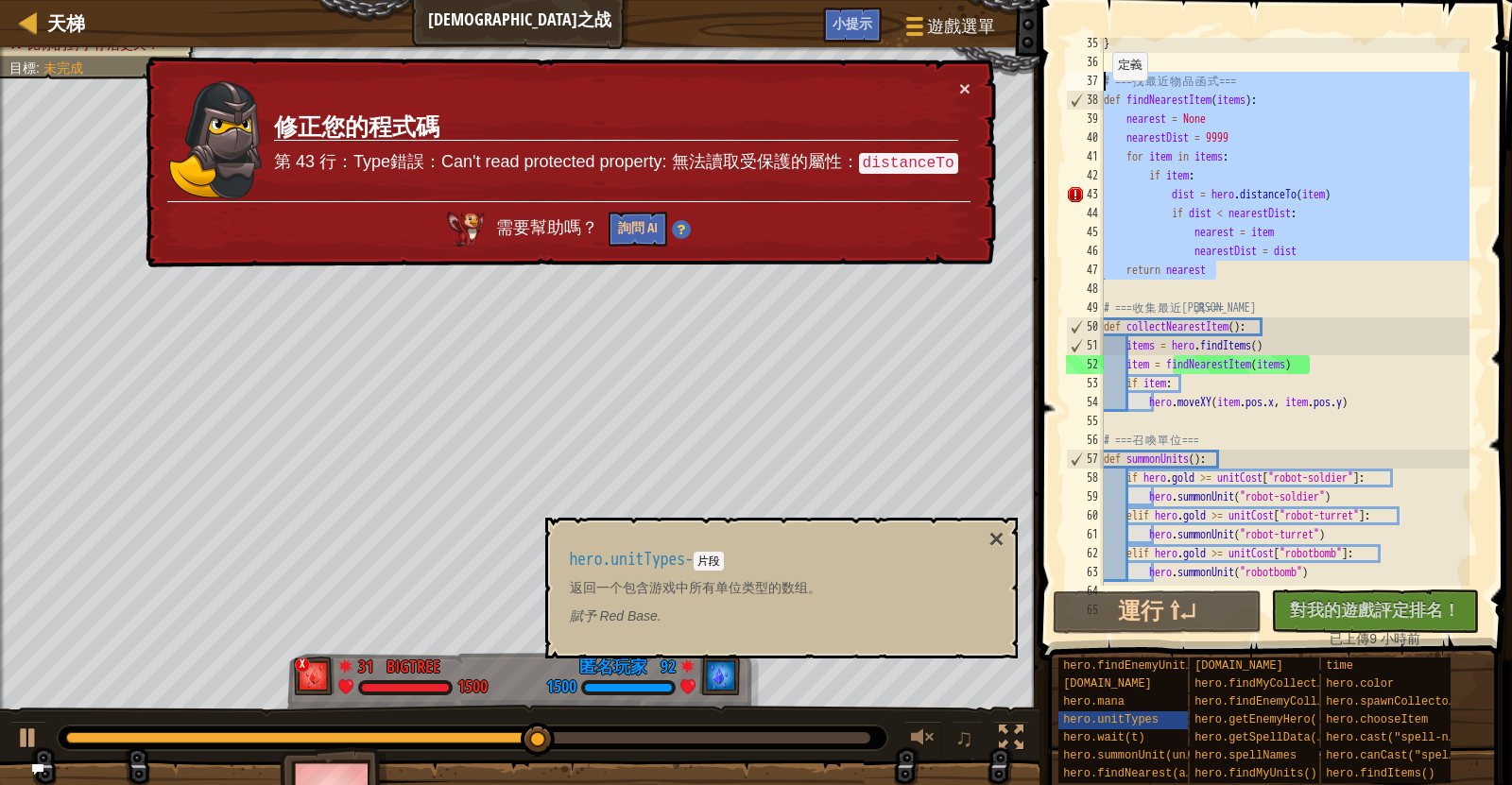 drag, startPoint x: 1293, startPoint y: 271, endPoint x: 1097, endPoint y: 80, distance: 273.67316 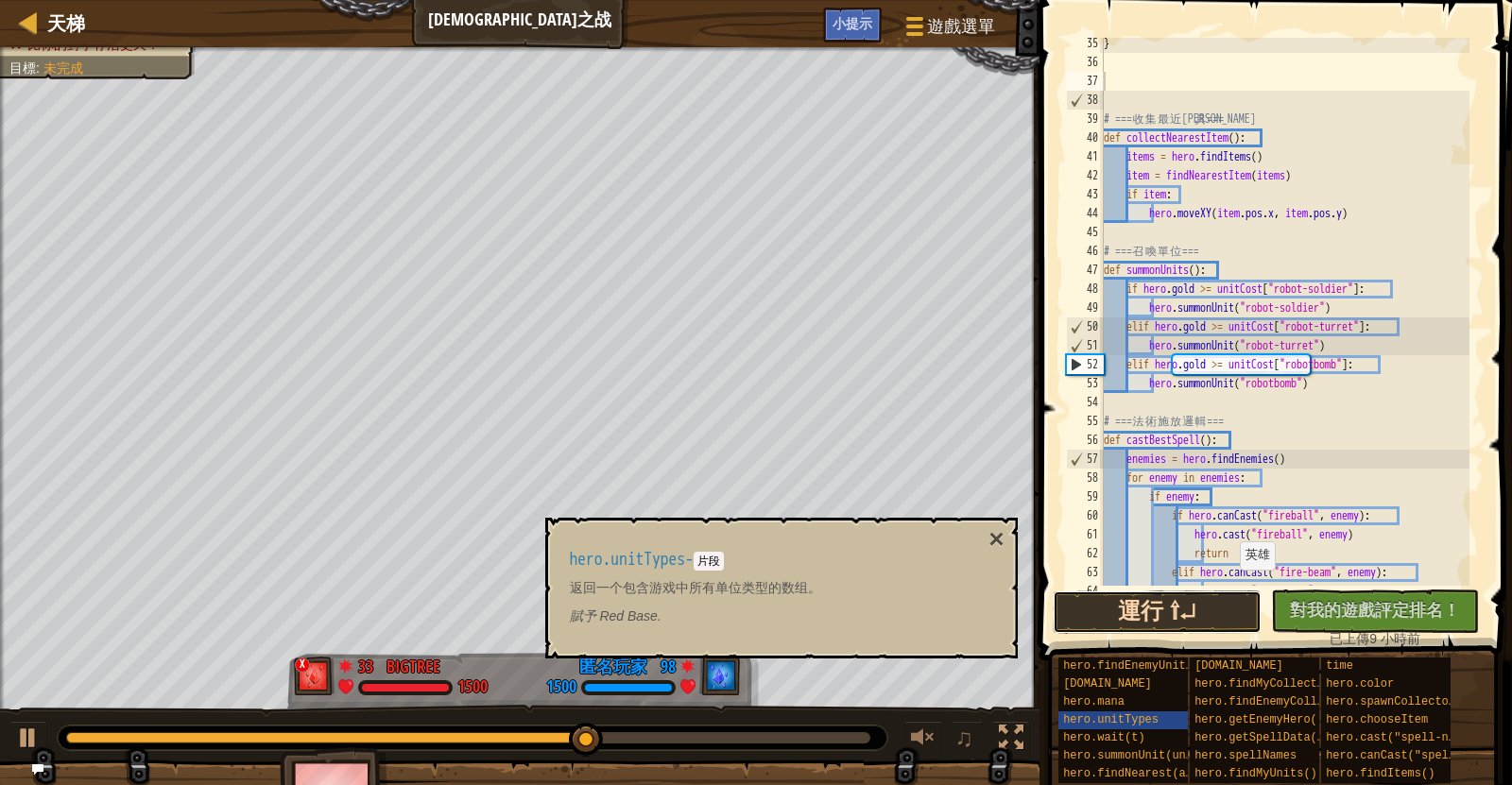 click on "運行 ⇧↵" at bounding box center (1157, 612) 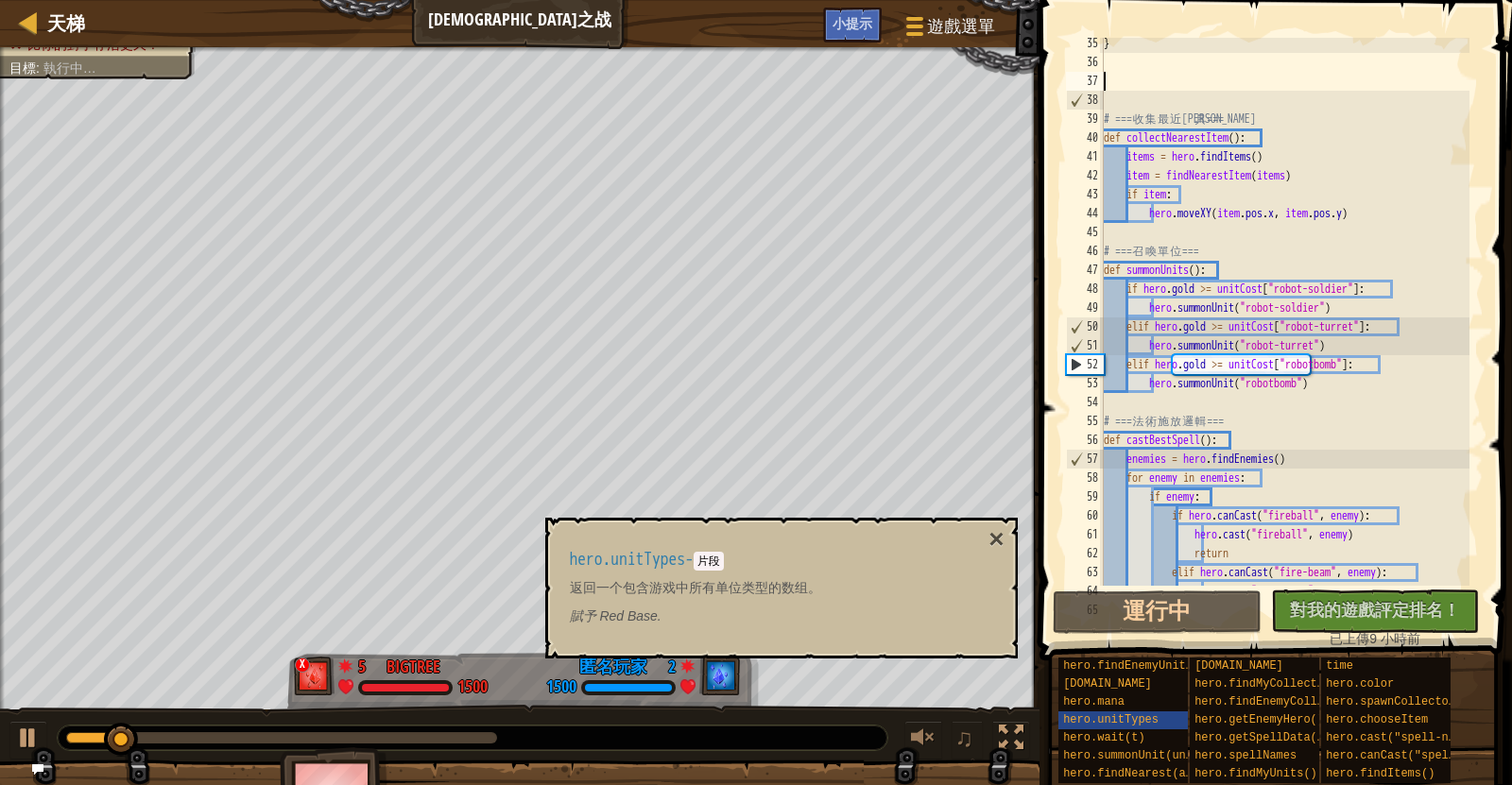 scroll, scrollTop: 1020, scrollLeft: 0, axis: vertical 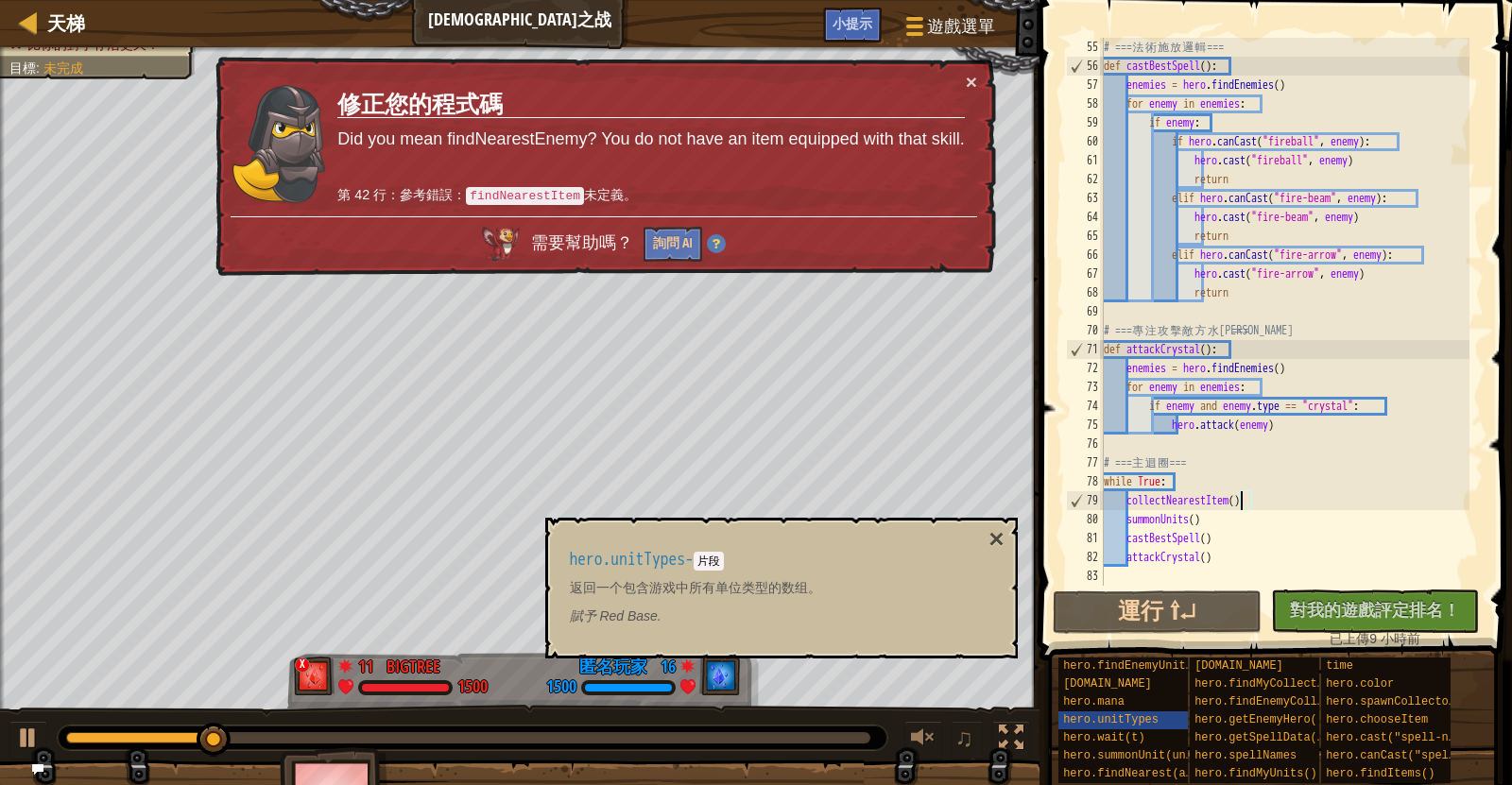 click on "# ===  法 術 施 放 邏 輯  === def   castBestSpell ( ) :      enemies   =   hero . findEnemies ( )      for   enemy   in   enemies :          if   enemy :              if   hero . canCast ( "fireball" ,   enemy ) :                  hero . cast ( "fireball" ,   enemy )                  return              elif   hero . canCast ( "fire-beam" ,   enemy ) :                  hero . cast ( "fire-beam" ,   enemy )                  return              elif   hero . canCast ( "fire-arrow" ,   enemy ) :                  hero . cast ( "fire-arrow" ,   enemy )                  return # ===  專 注 攻 擊 敵 方 水 晶  === def   attackCrystal ( ) :      enemies   =   hero . findEnemies ( )      for   enemy   in   enemies :          if   enemy   and   enemy . type   ==   "crystal" :              hero . attack ( enemy ) # ===  主 迴 圈  === while   True :      collectNearestItem ( )      summonUnits ( )      castBestSpell ( )      attackCrystal ( )" at bounding box center (1284, 331) 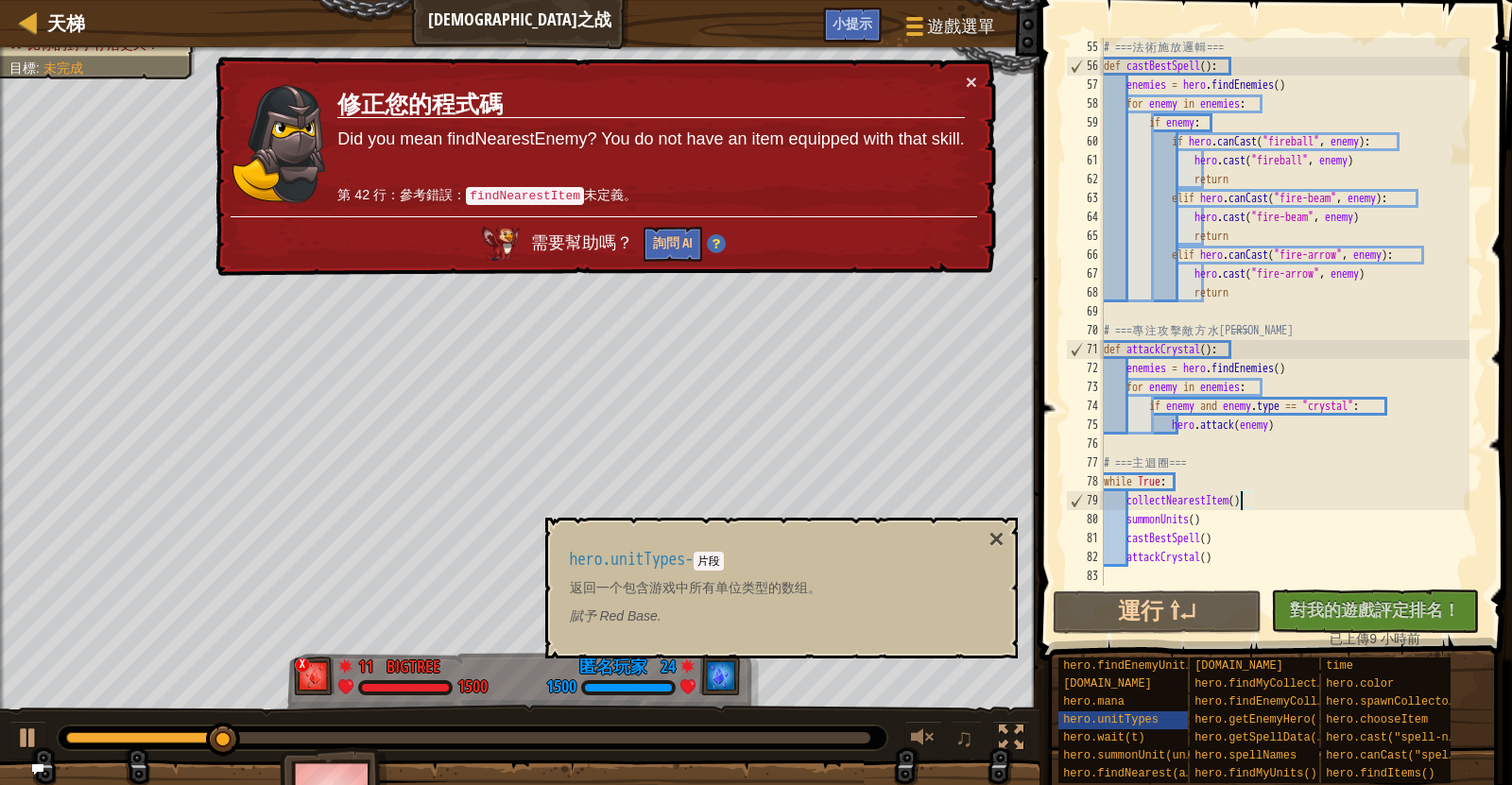 click on "# ===  法 術 施 放 邏 輯  === def   castBestSpell ( ) :      enemies   =   hero . findEnemies ( )      for   enemy   in   enemies :          if   enemy :              if   hero . canCast ( "fireball" ,   enemy ) :                  hero . cast ( "fireball" ,   enemy )                  return              elif   hero . canCast ( "fire-beam" ,   enemy ) :                  hero . cast ( "fire-beam" ,   enemy )                  return              elif   hero . canCast ( "fire-arrow" ,   enemy ) :                  hero . cast ( "fire-arrow" ,   enemy )                  return # ===  專 注 攻 擊 敵 方 水 晶  === def   attackCrystal ( ) :      enemies   =   hero . findEnemies ( )      for   enemy   in   enemies :          if   enemy   and   enemy . type   ==   "crystal" :              hero . attack ( enemy ) # ===  主 迴 圈  === while   True :      collectNearestItem ( )      summonUnits ( )      castBestSpell ( )      attackCrystal ( )" at bounding box center (1284, 331) 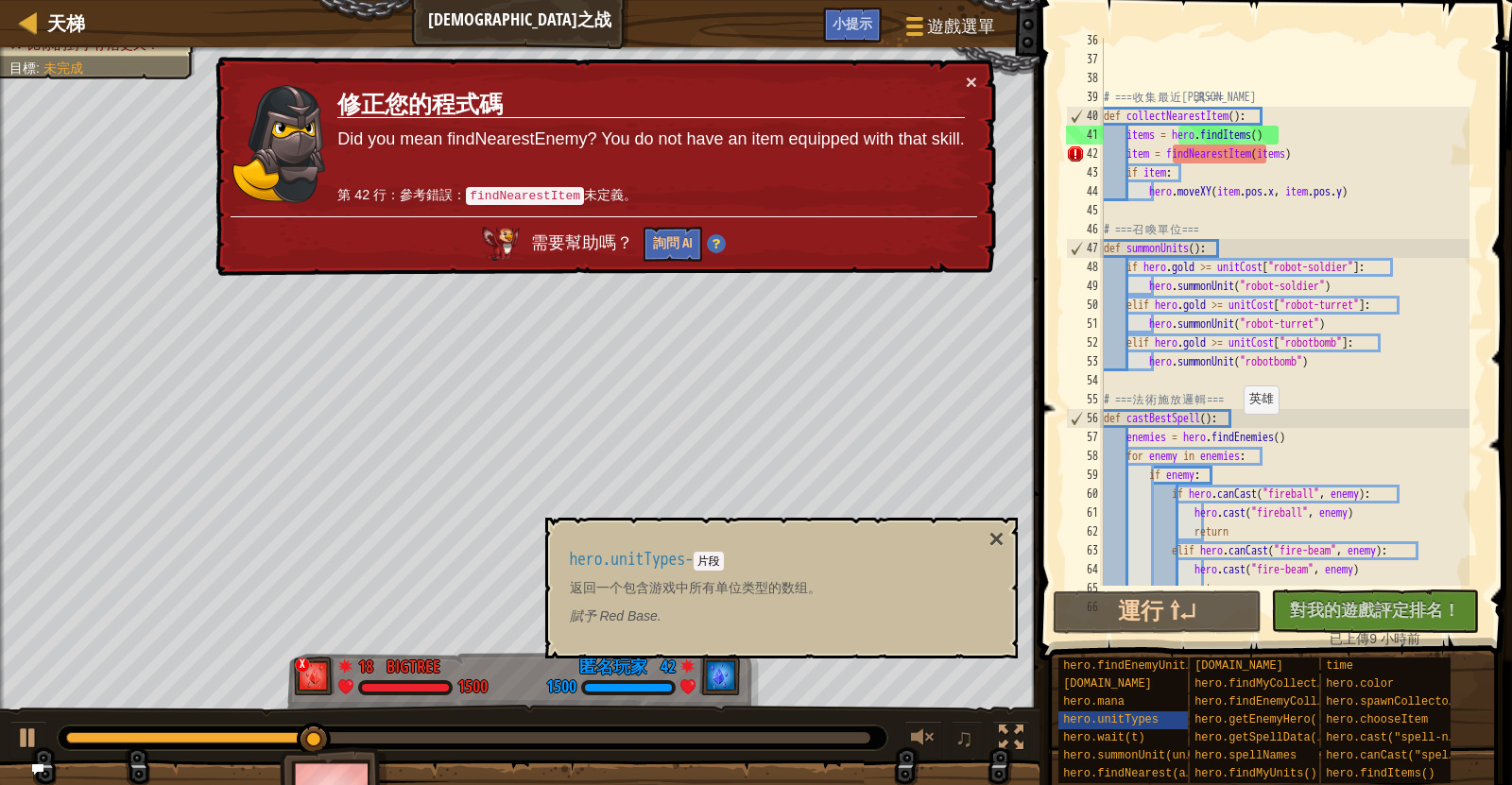 scroll, scrollTop: 668, scrollLeft: 0, axis: vertical 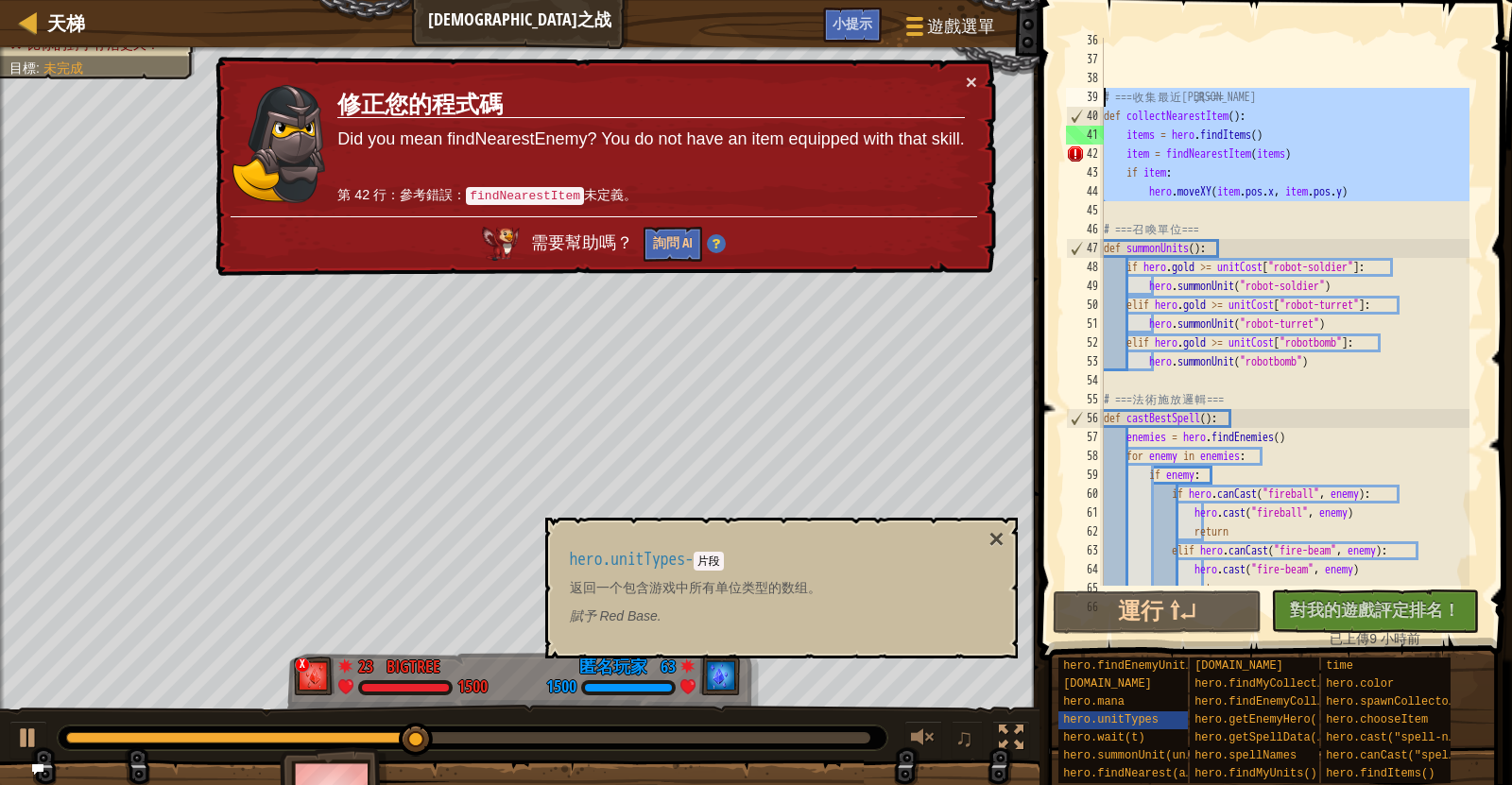 drag, startPoint x: 1200, startPoint y: 211, endPoint x: 1097, endPoint y: 104, distance: 148.51936 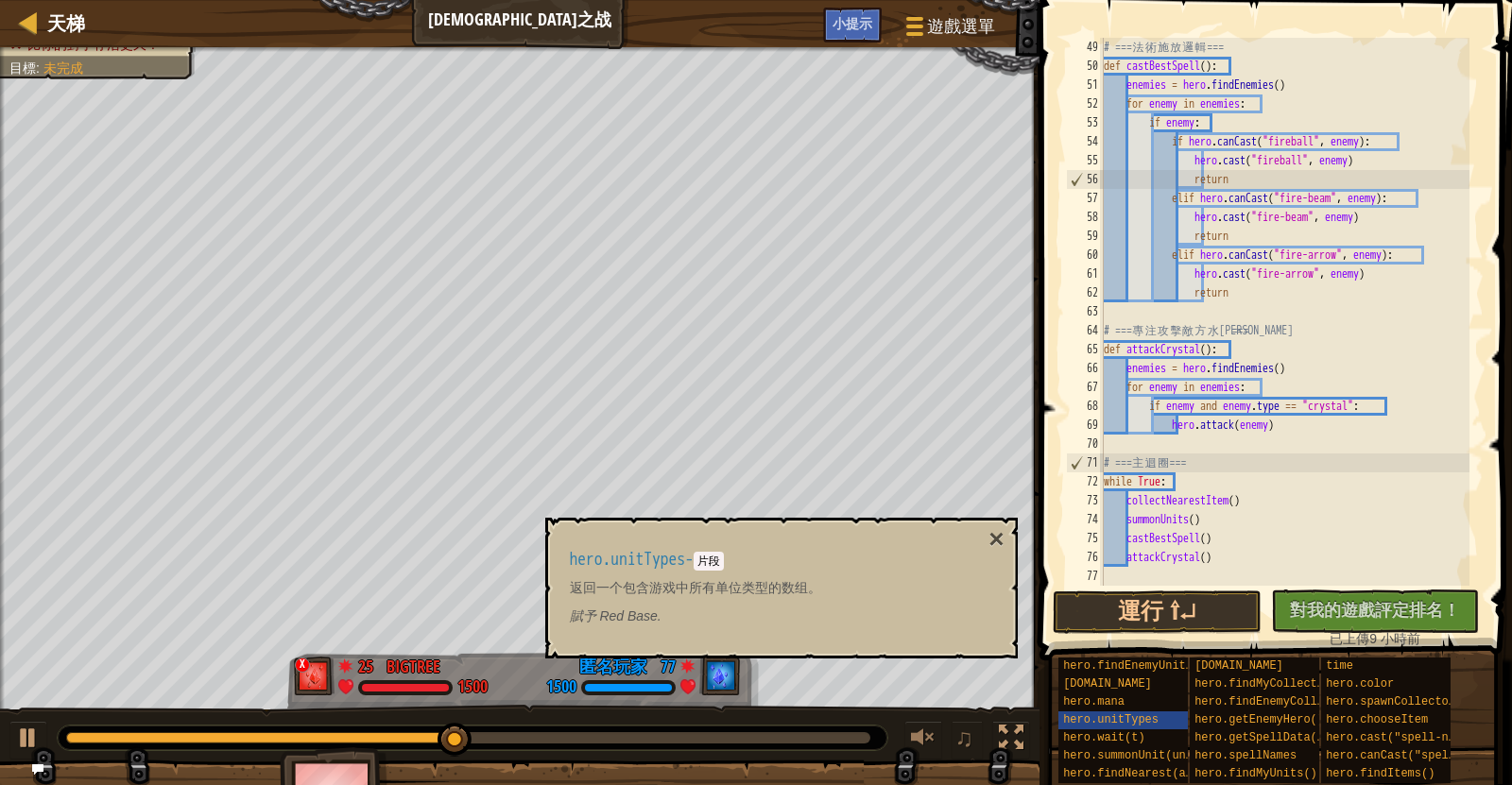 scroll, scrollTop: 907, scrollLeft: 0, axis: vertical 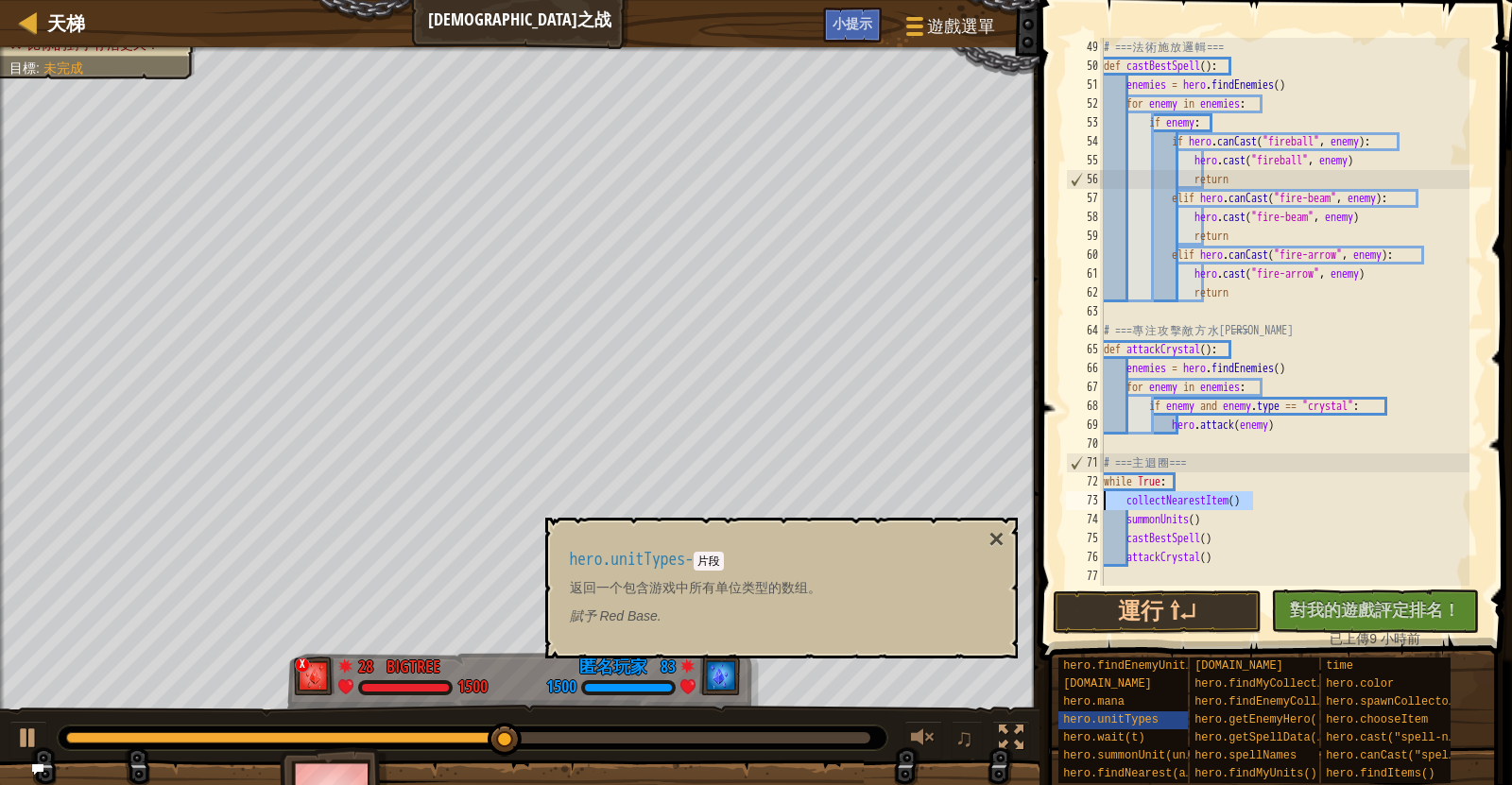 drag, startPoint x: 1259, startPoint y: 498, endPoint x: 1042, endPoint y: 497, distance: 217.0023 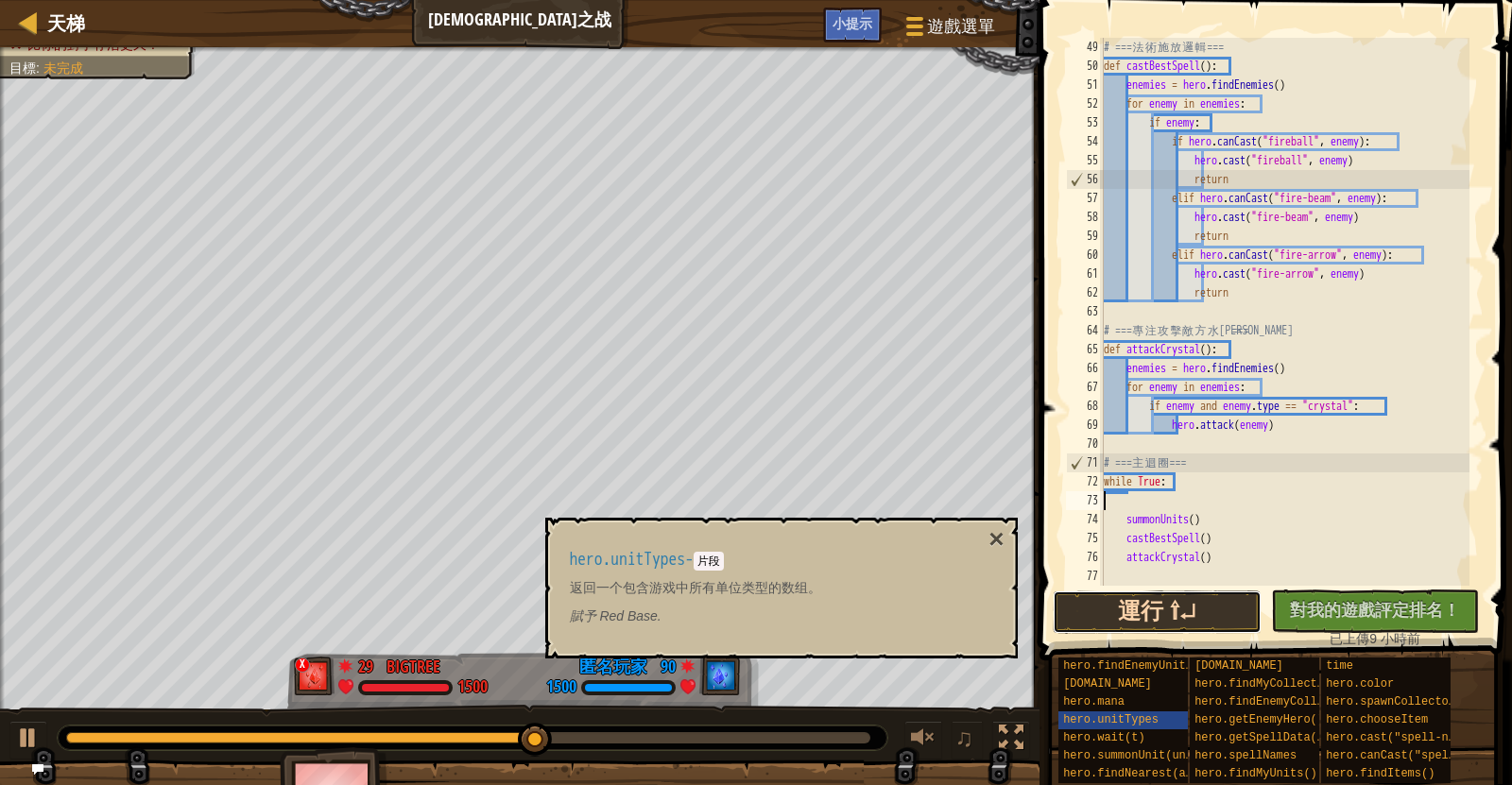 click on "運行 ⇧↵" at bounding box center [1157, 612] 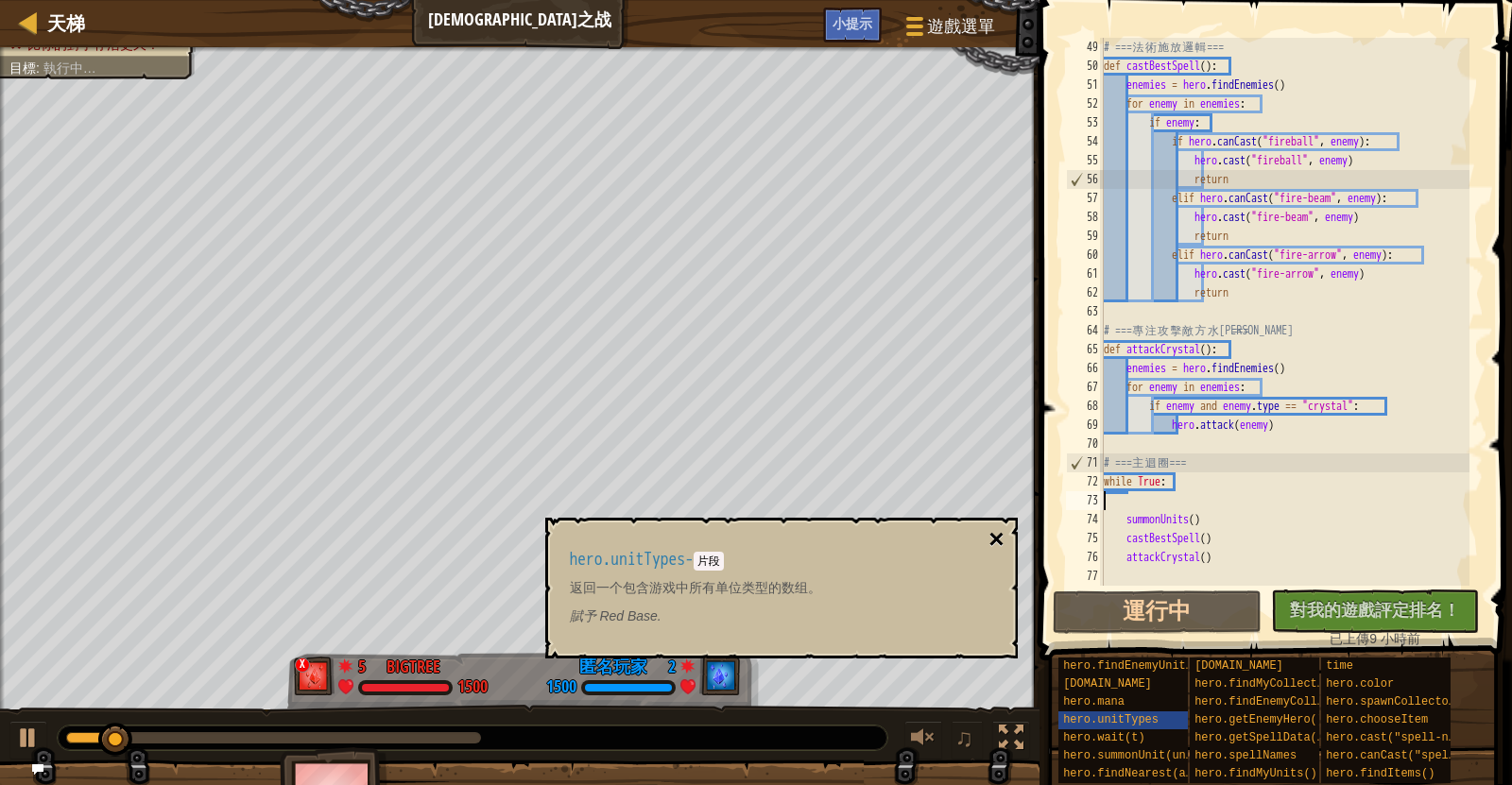 click on "×" at bounding box center (996, 539) 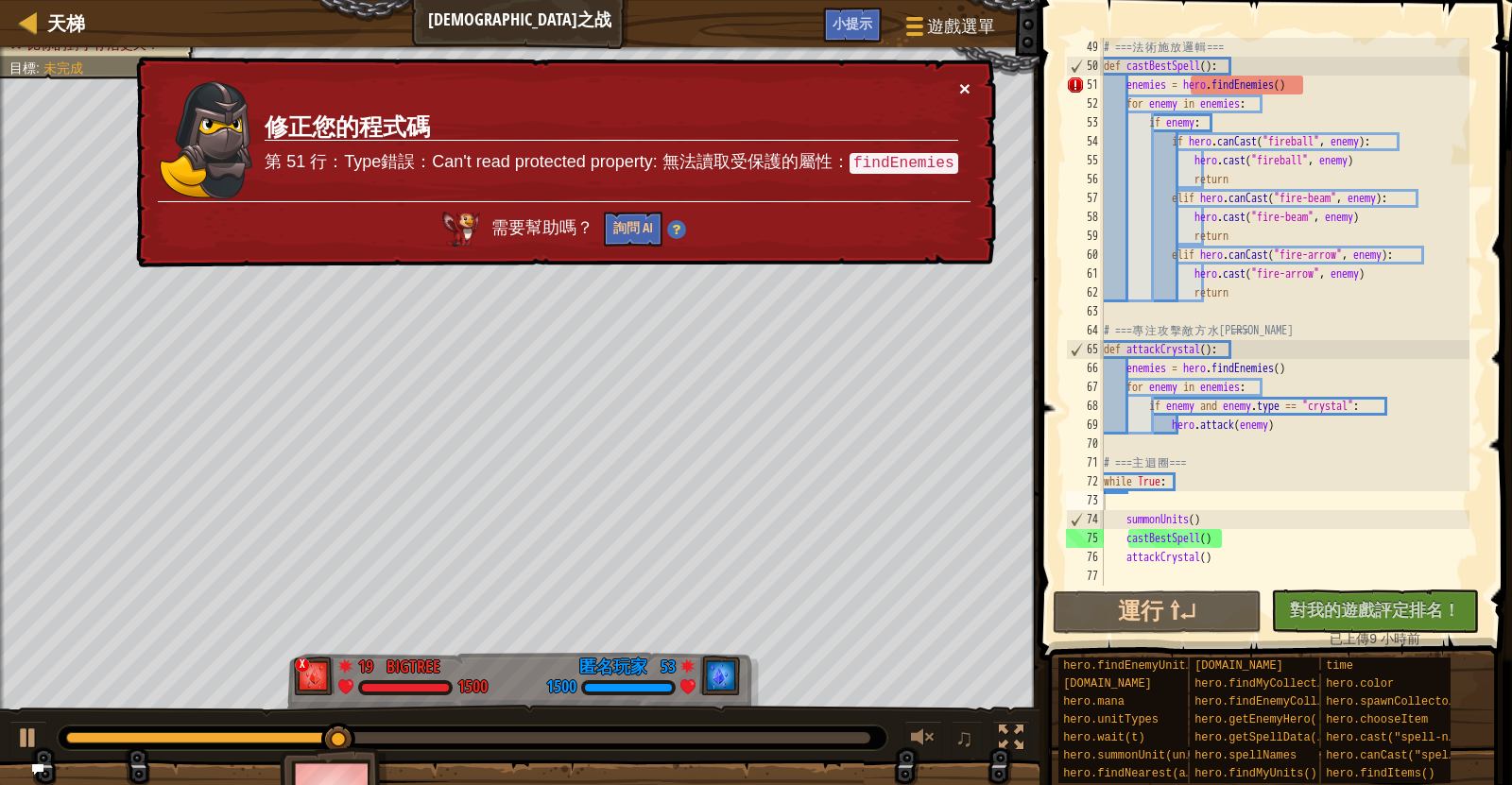 click on "×" at bounding box center [966, 93] 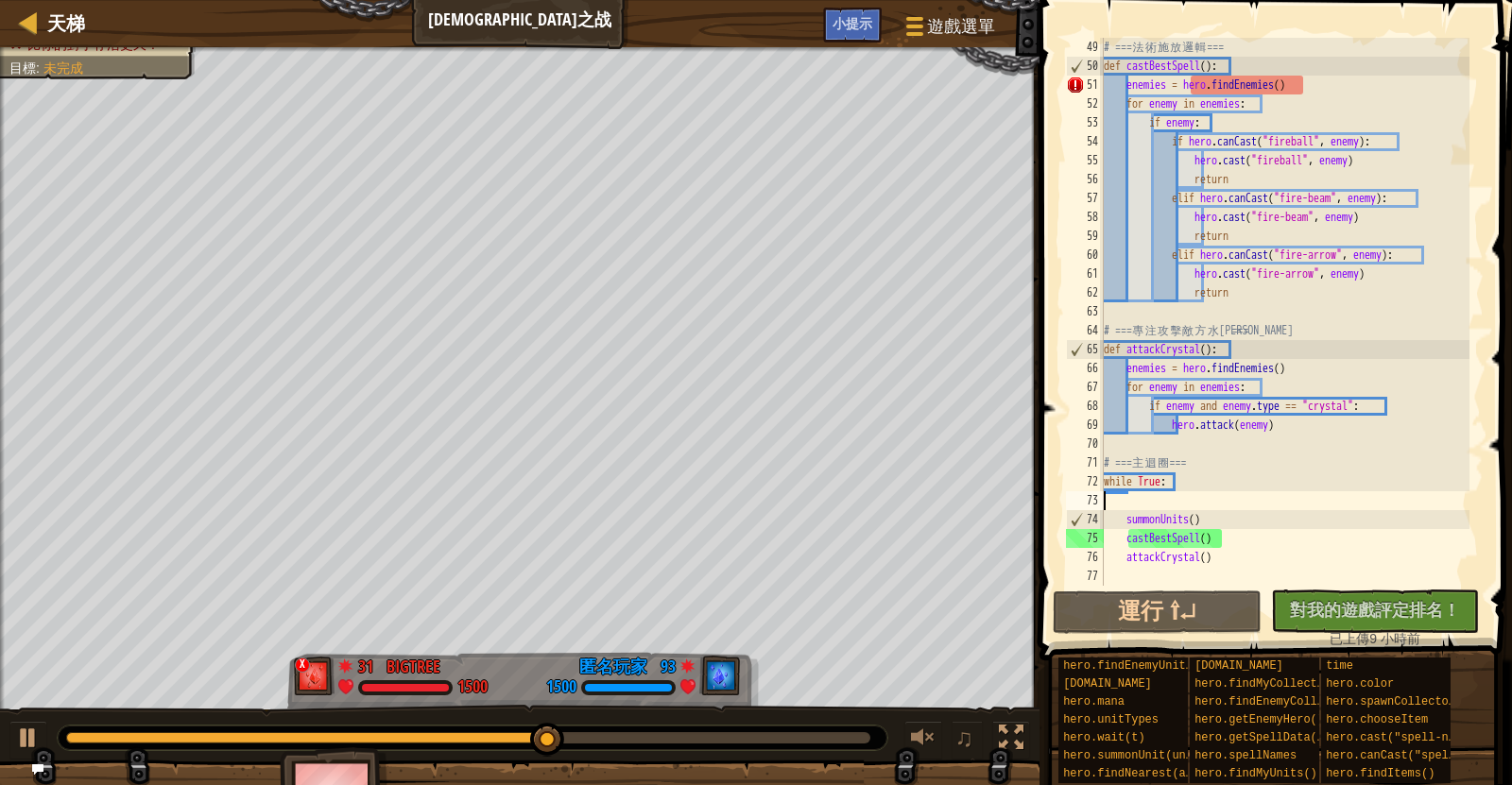 click on "# ===  法 術 施 放 邏 輯  === def   castBestSpell ( ) :      enemies   =   hero . findEnemies ( )      for   enemy   in   enemies :          if   enemy :              if   hero . canCast ( "fireball" ,   enemy ) :                  hero . cast ( "fireball" ,   enemy )                  return              elif   hero . canCast ( "fire-beam" ,   enemy ) :                  hero . cast ( "fire-beam" ,   enemy )                  return              elif   hero . canCast ( "fire-arrow" ,   enemy ) :                  hero . cast ( "fire-arrow" ,   enemy )                  return # ===  專 注 攻 擊 敵 方 水 晶  === def   attackCrystal ( ) :      enemies   =   hero . findEnemies ( )      for   enemy   in   enemies :          if   enemy   and   enemy . type   ==   "crystal" :              hero . attack ( enemy ) # ===  主 迴 圈  === while   True :      summonUnits ( )      castBestSpell ( )      attackCrystal ( )" at bounding box center (1284, 331) 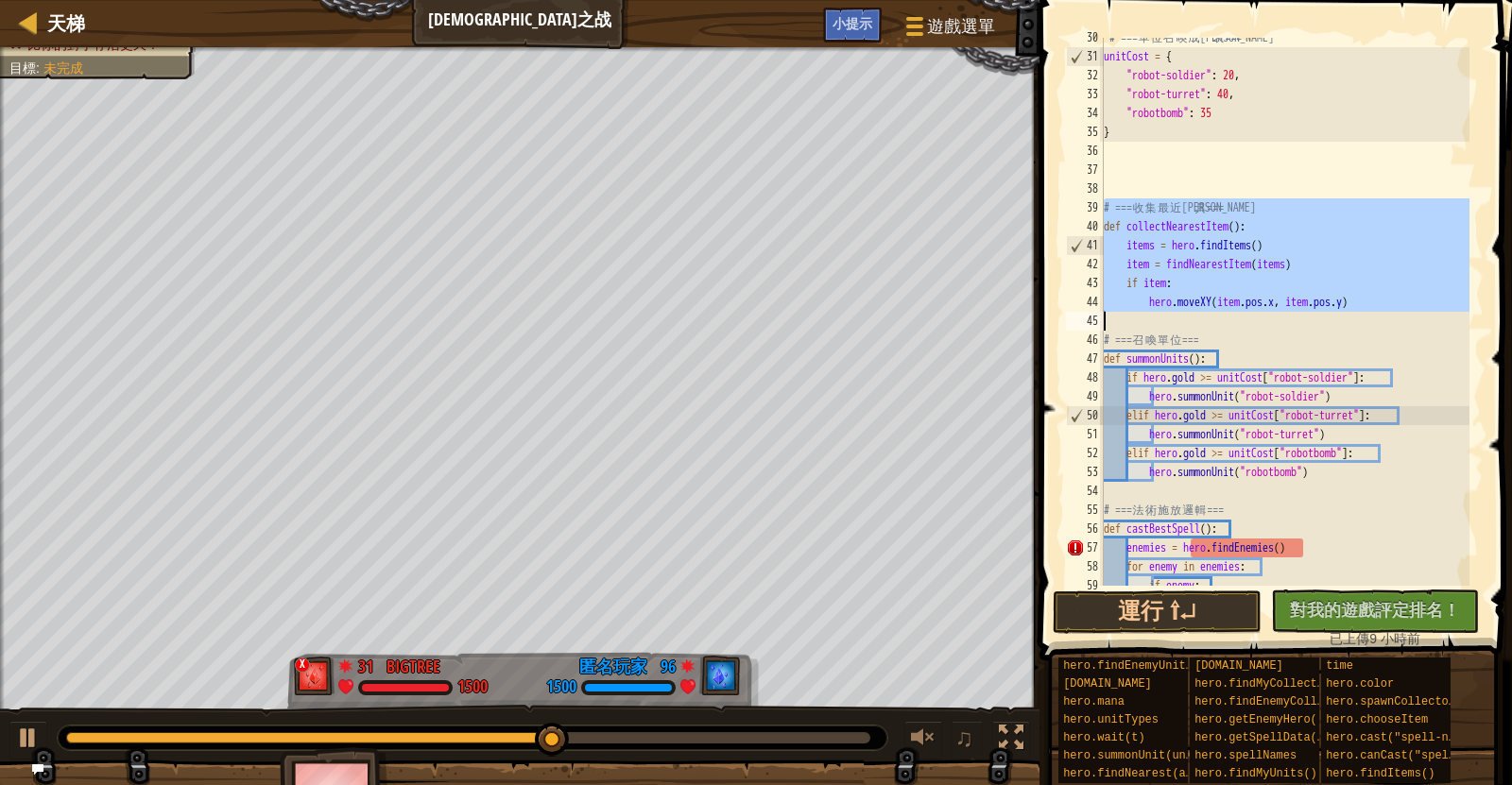 type on "nearestDist = dist
return nearest" 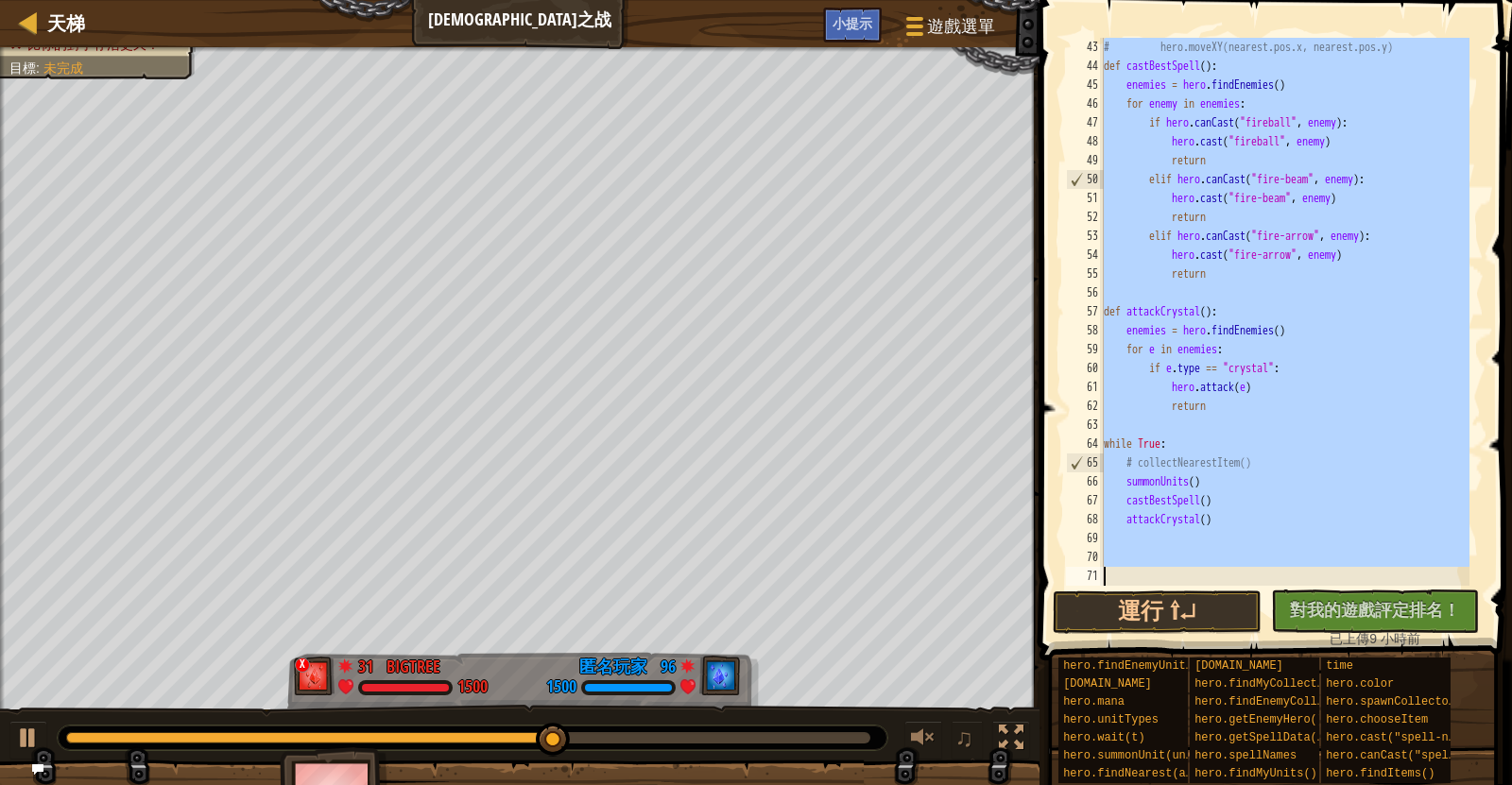 scroll, scrollTop: 794, scrollLeft: 0, axis: vertical 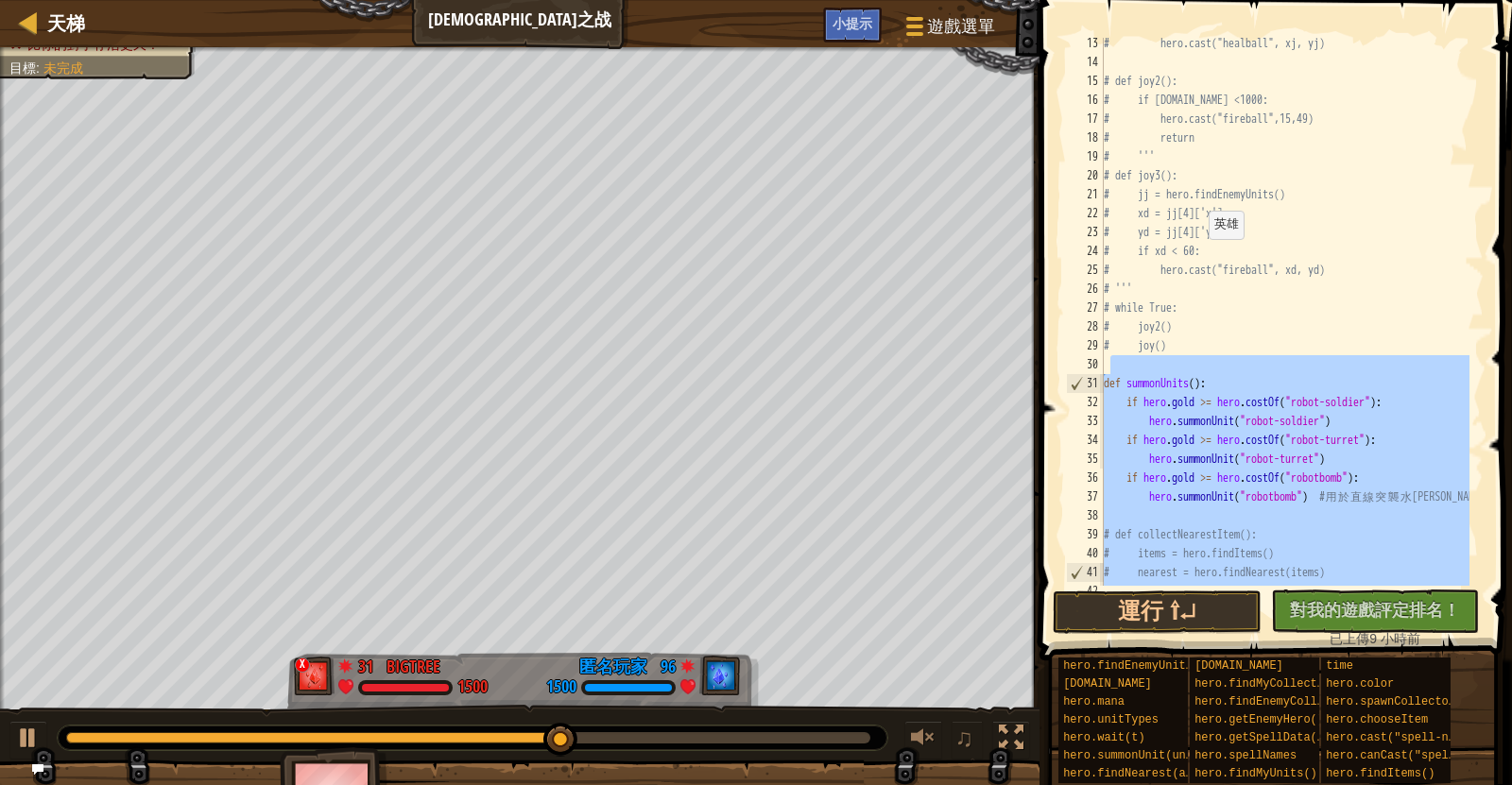 type on "collectNearestItem()" 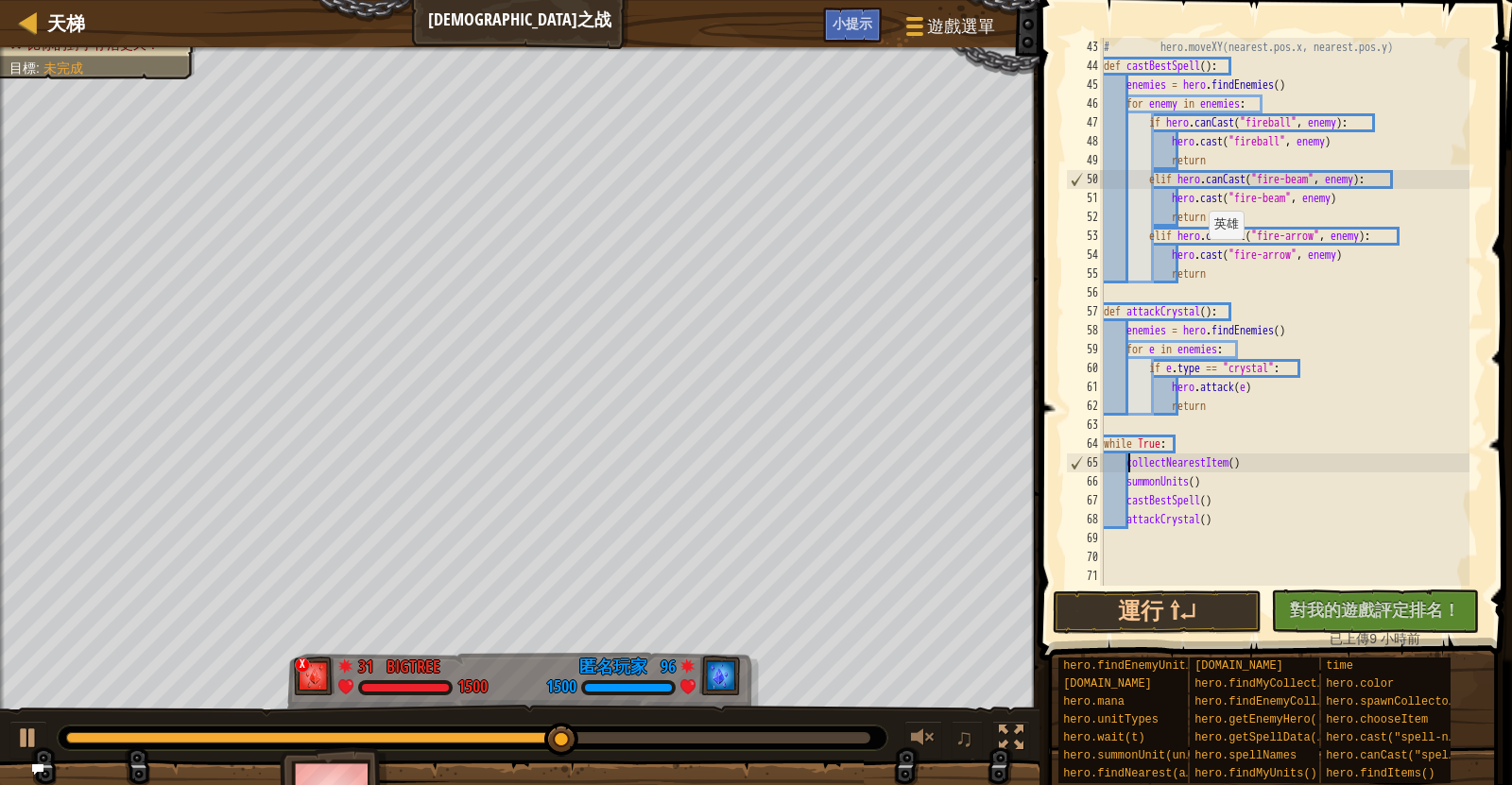scroll, scrollTop: 794, scrollLeft: 0, axis: vertical 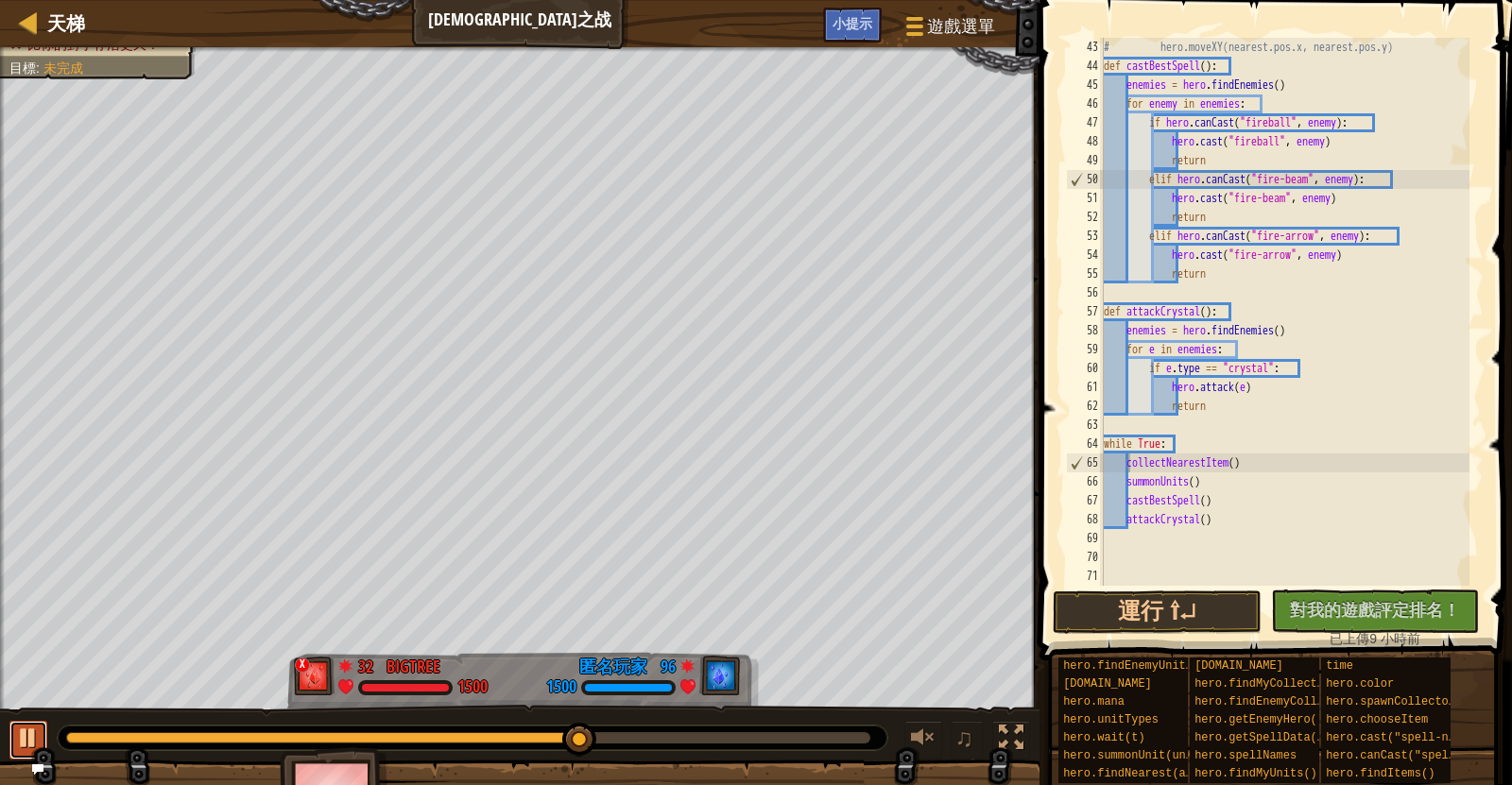 click at bounding box center [28, 738] 